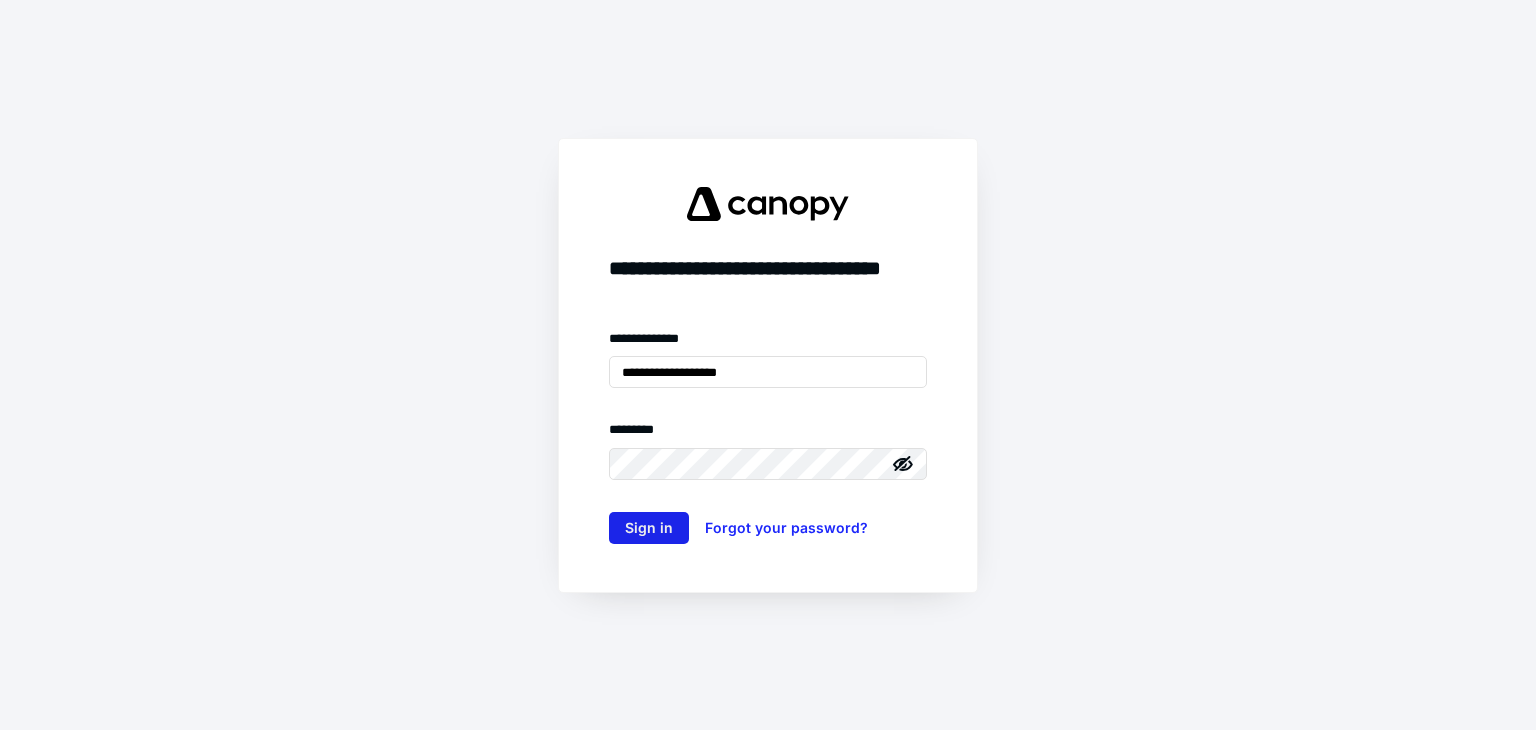 scroll, scrollTop: 0, scrollLeft: 0, axis: both 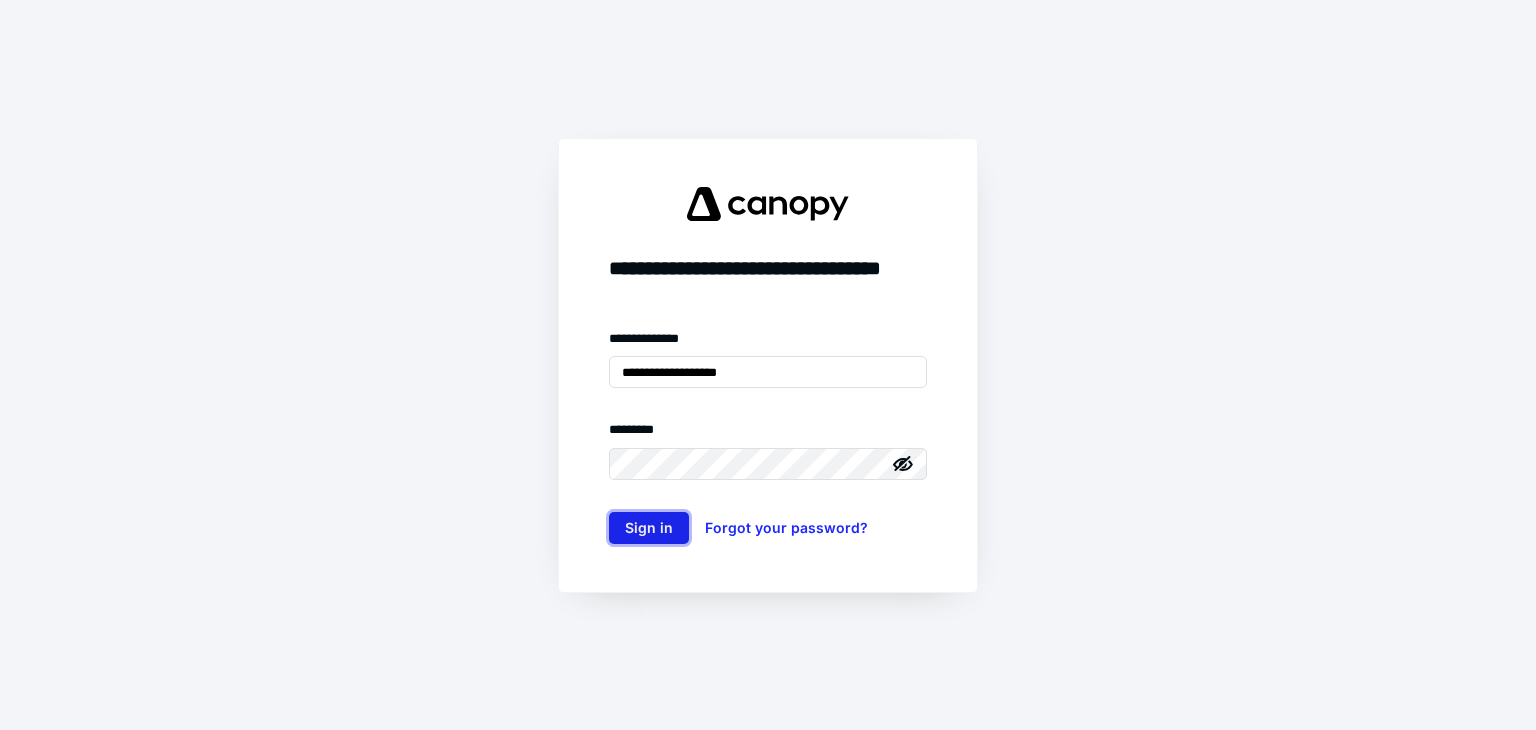 click on "Sign in" at bounding box center [649, 528] 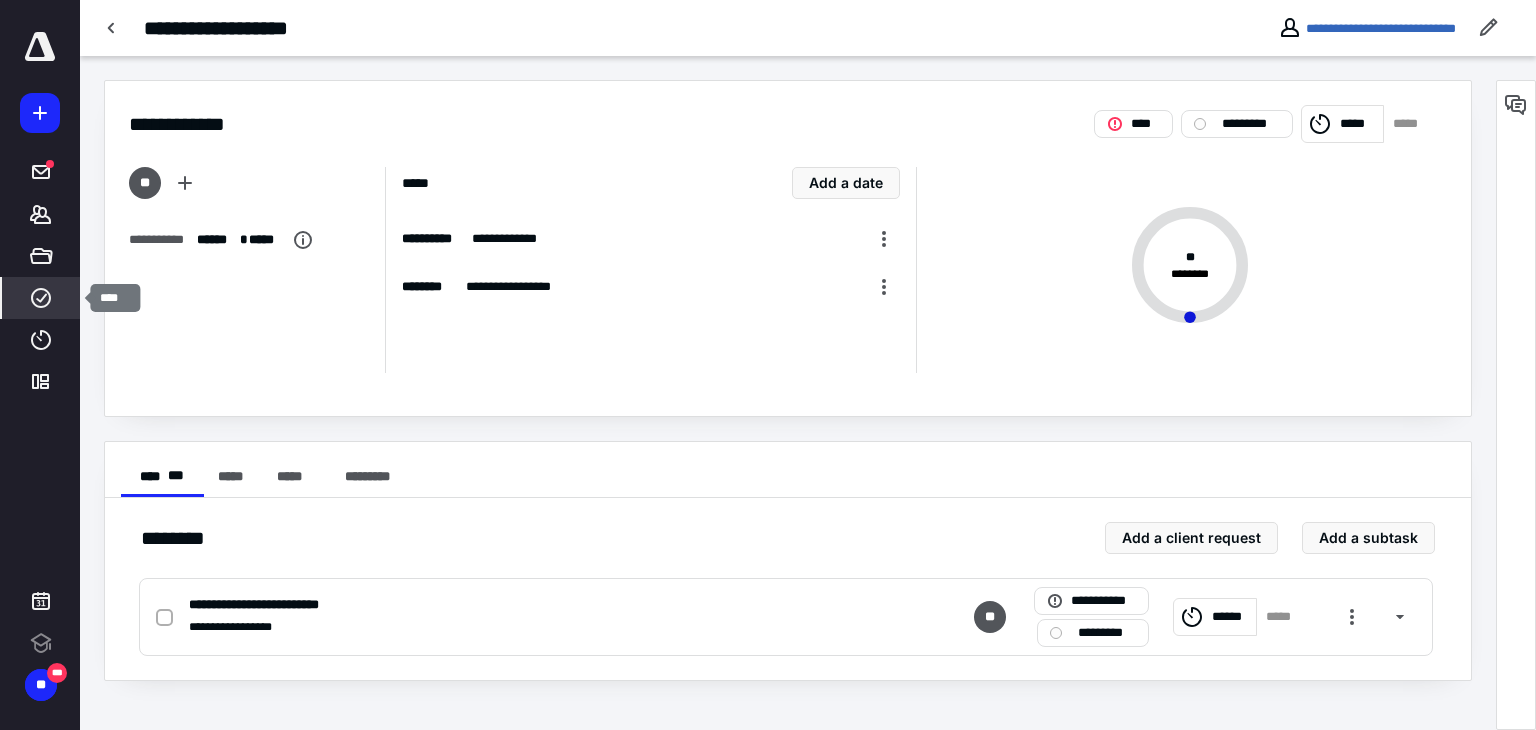 click 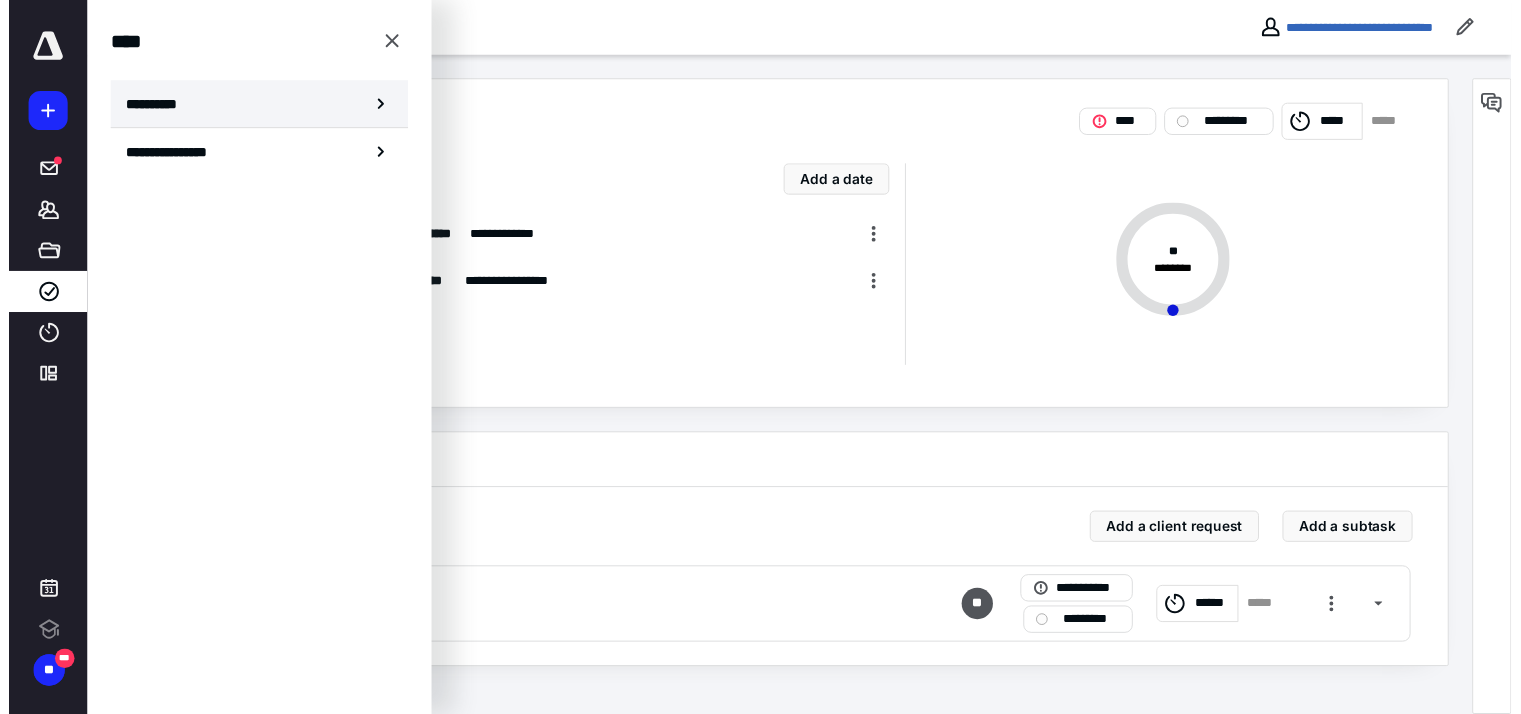 scroll, scrollTop: 0, scrollLeft: 0, axis: both 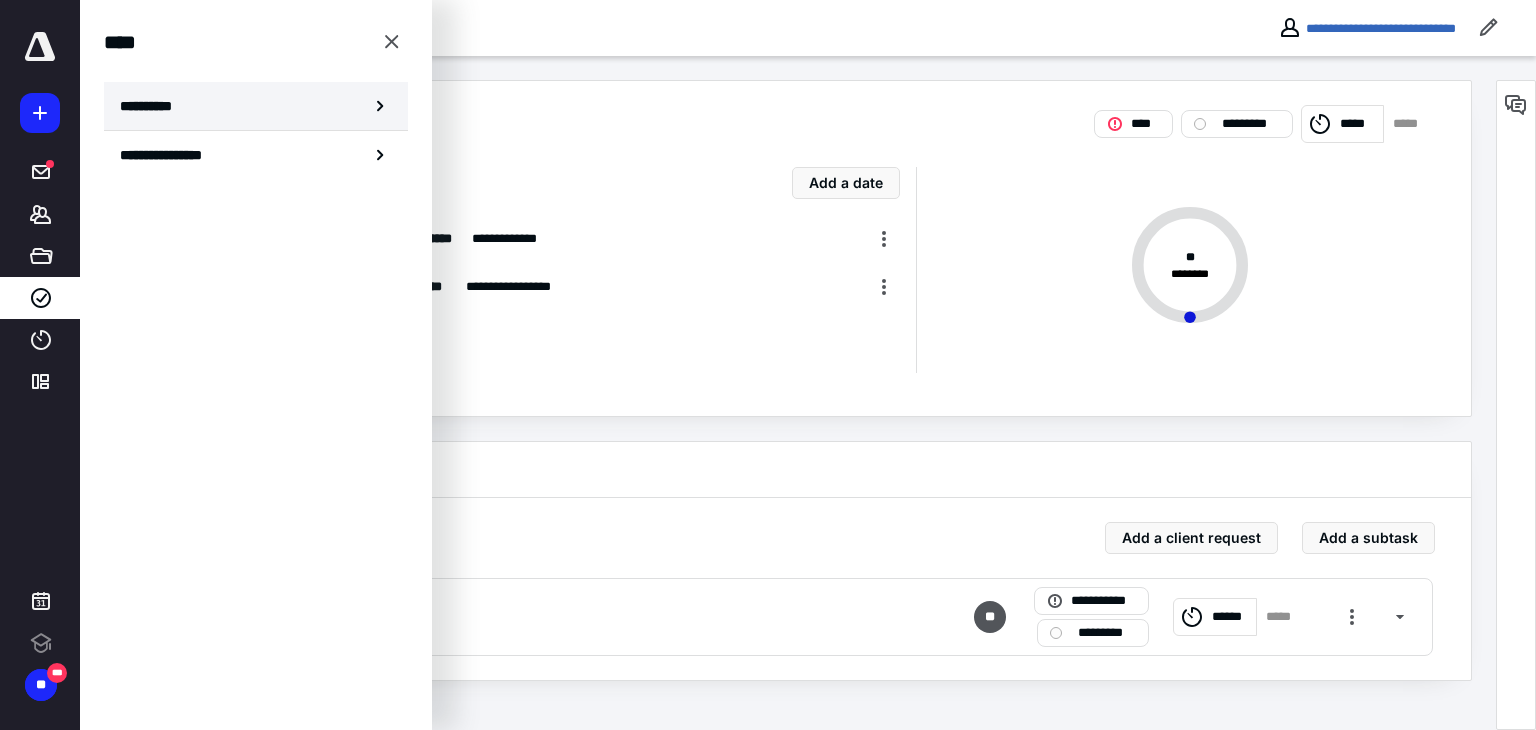 click on "**********" at bounding box center (256, 106) 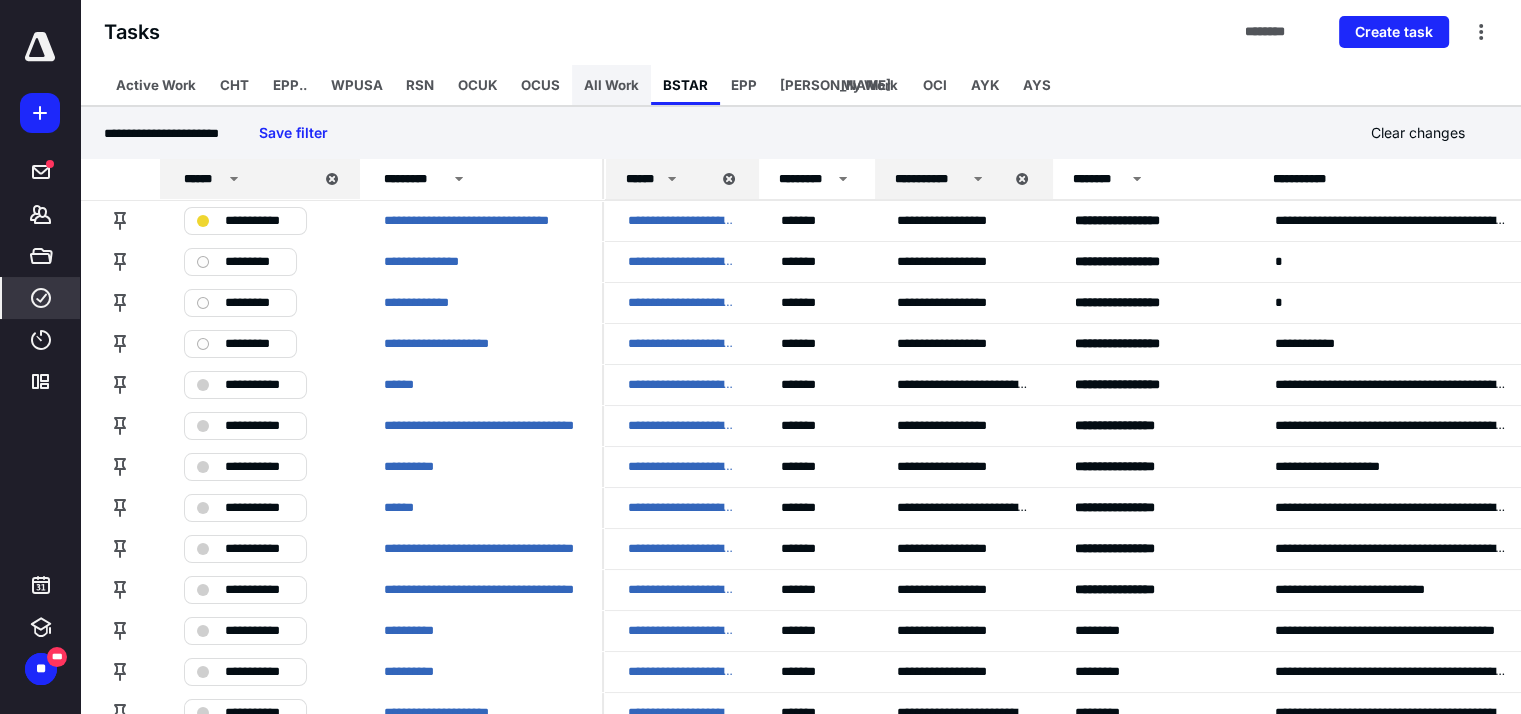 click on "All Work" at bounding box center [611, 85] 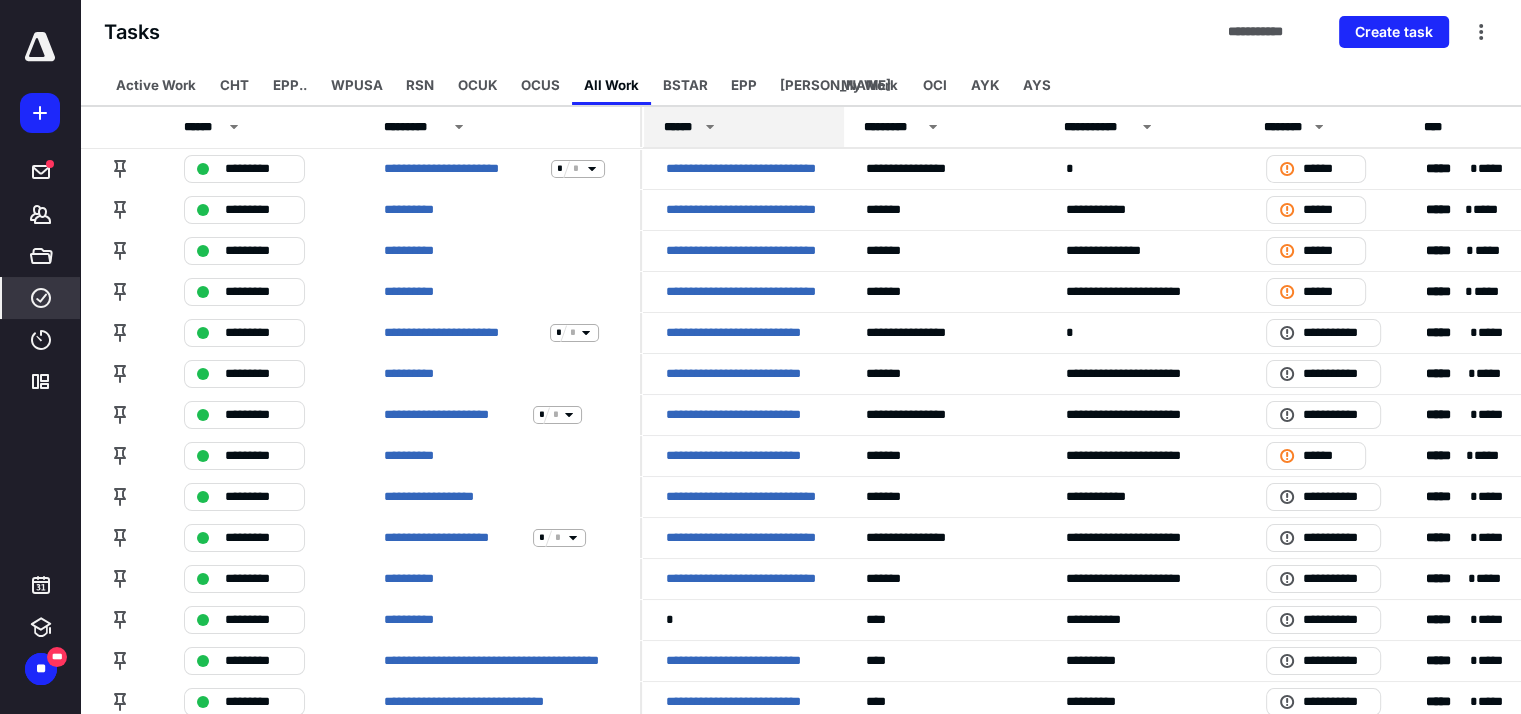 click on "******" at bounding box center [681, 127] 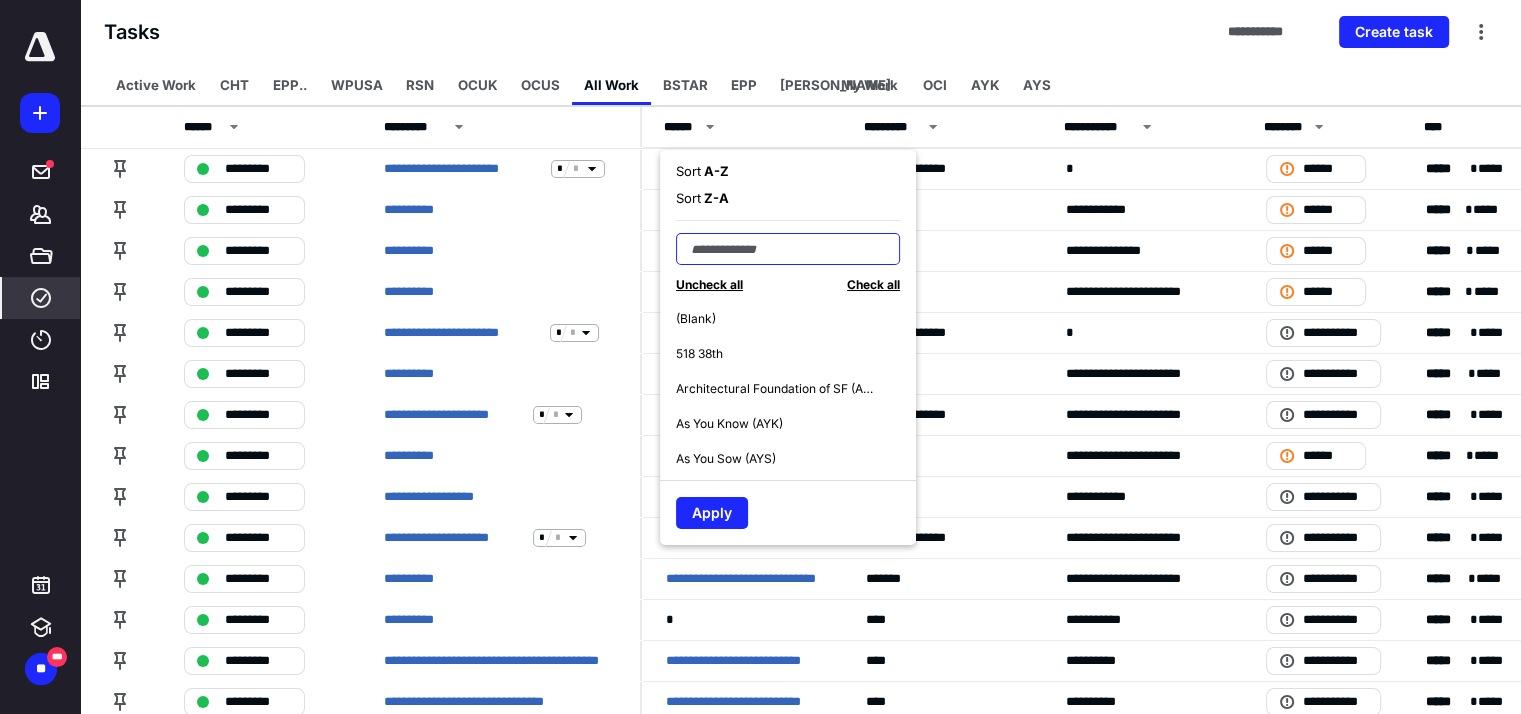 click at bounding box center [788, 249] 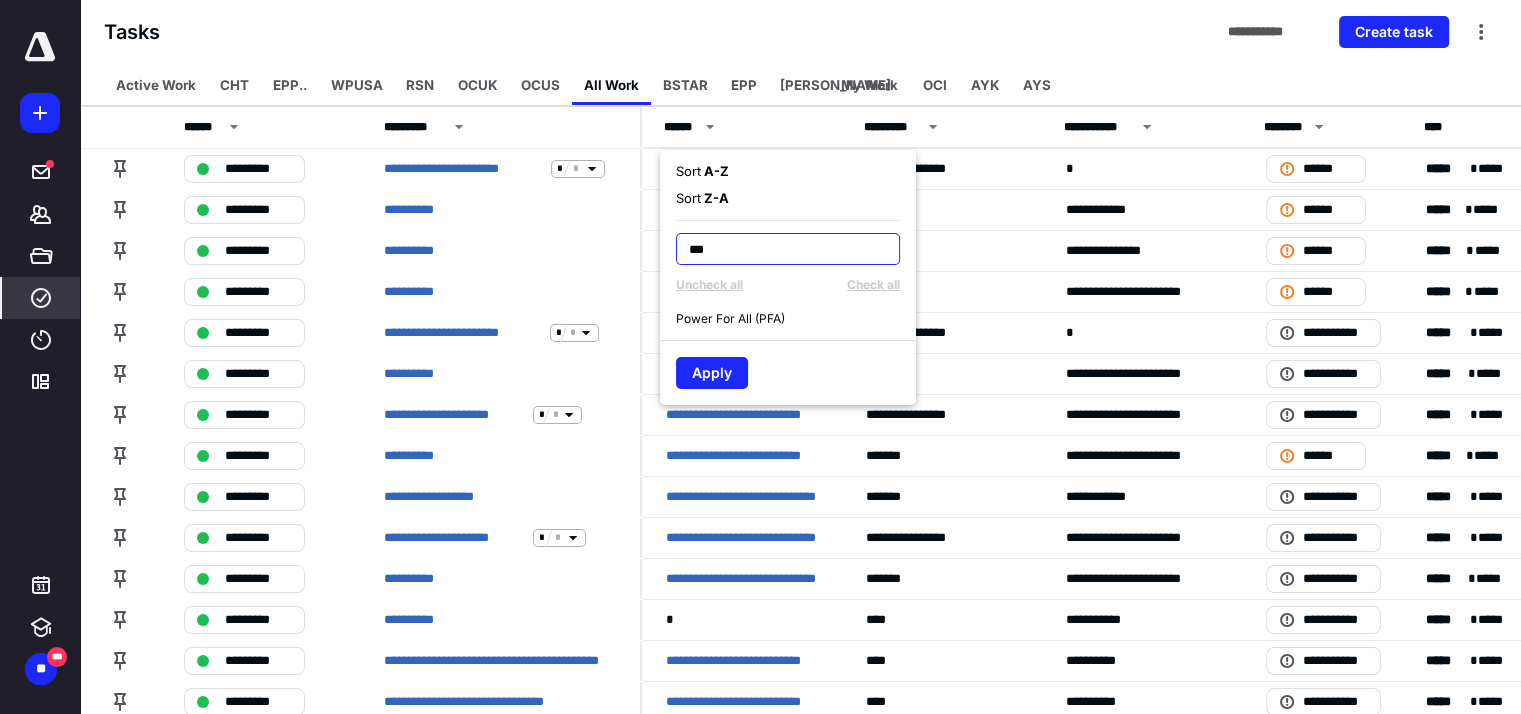 type on "***" 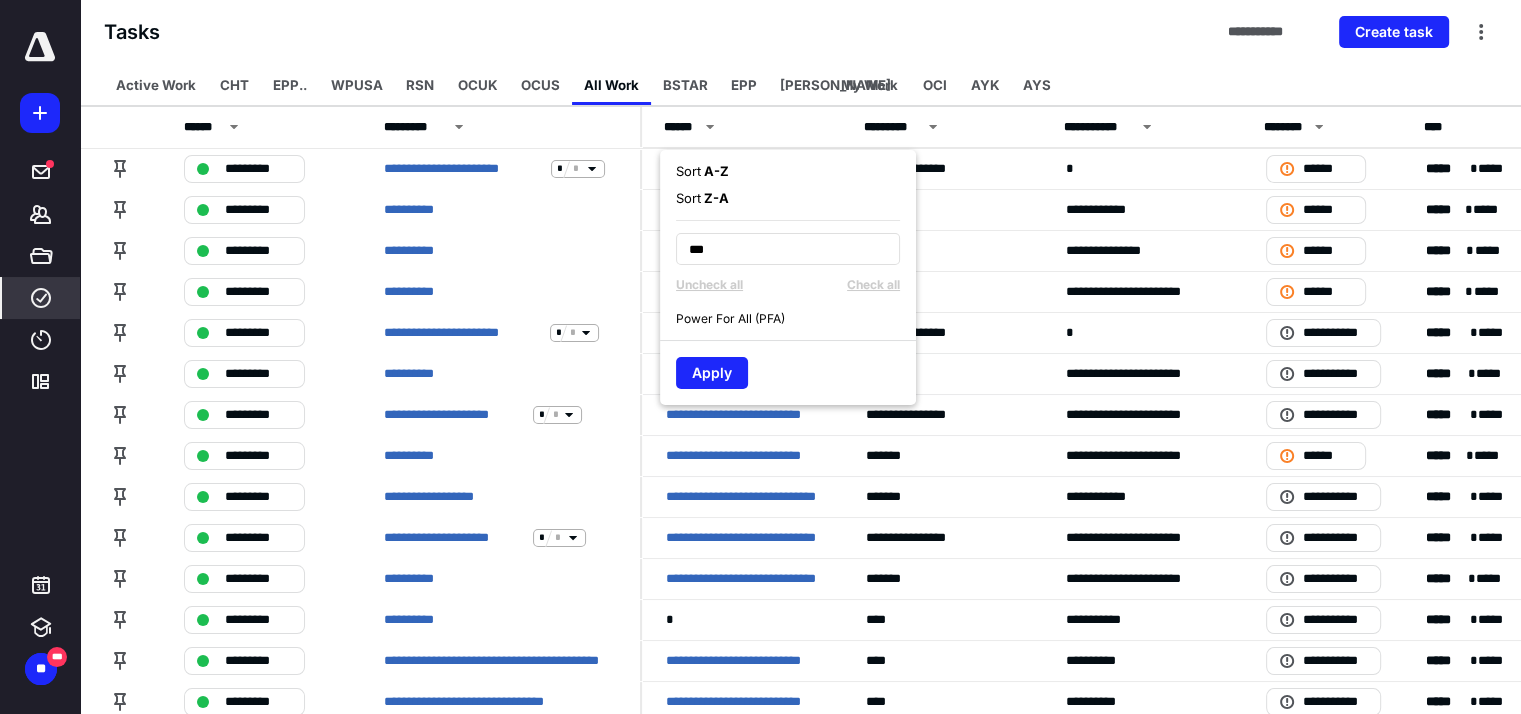 click on "Power For All (PFA)" at bounding box center [796, 318] 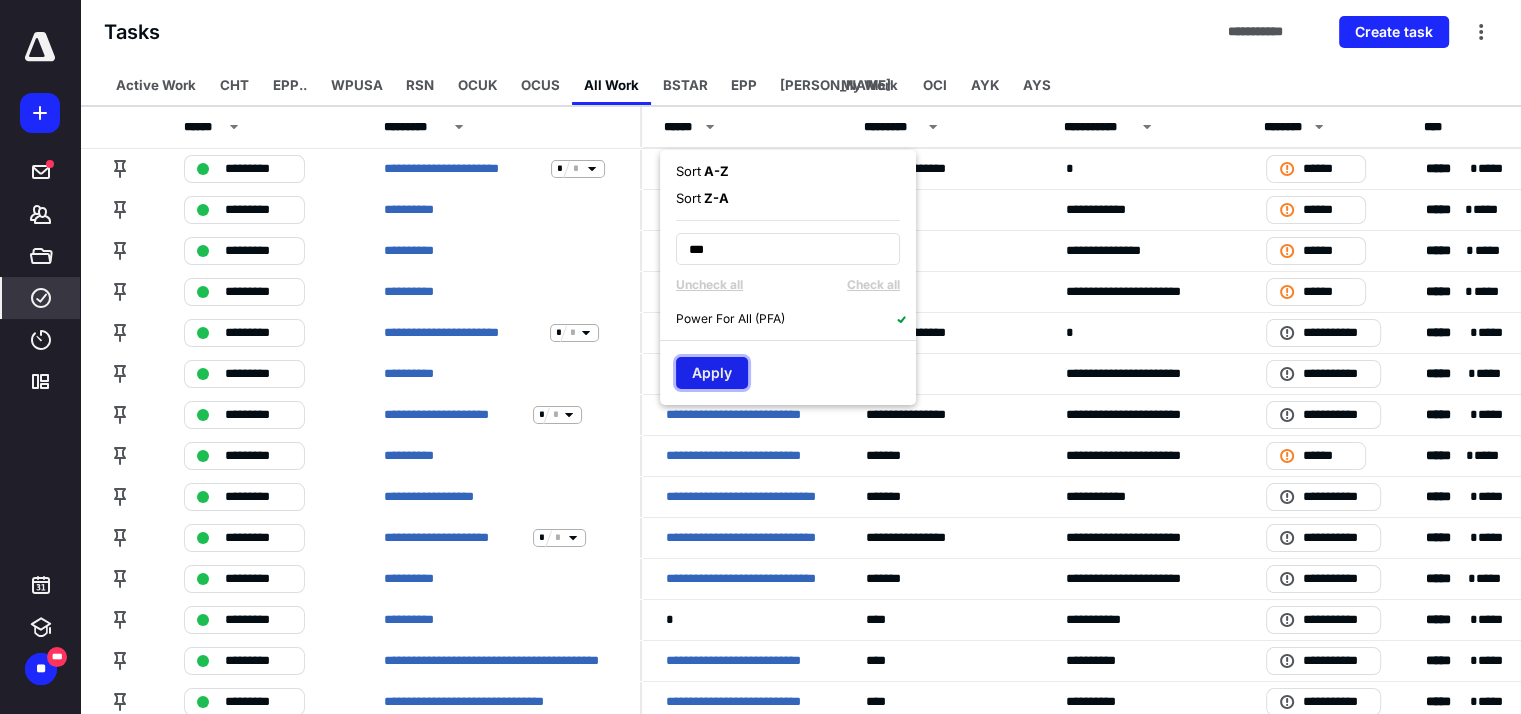 click on "Apply" at bounding box center (712, 373) 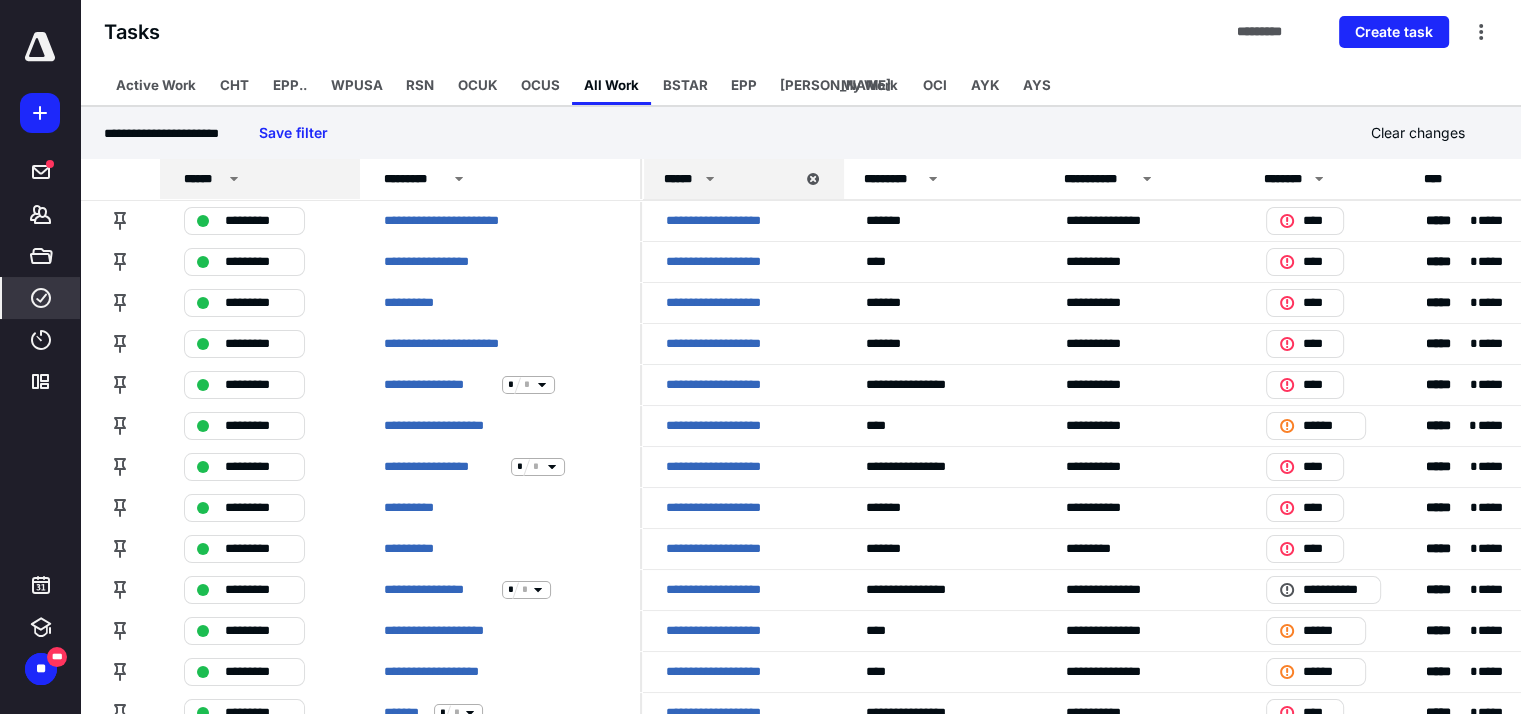 click 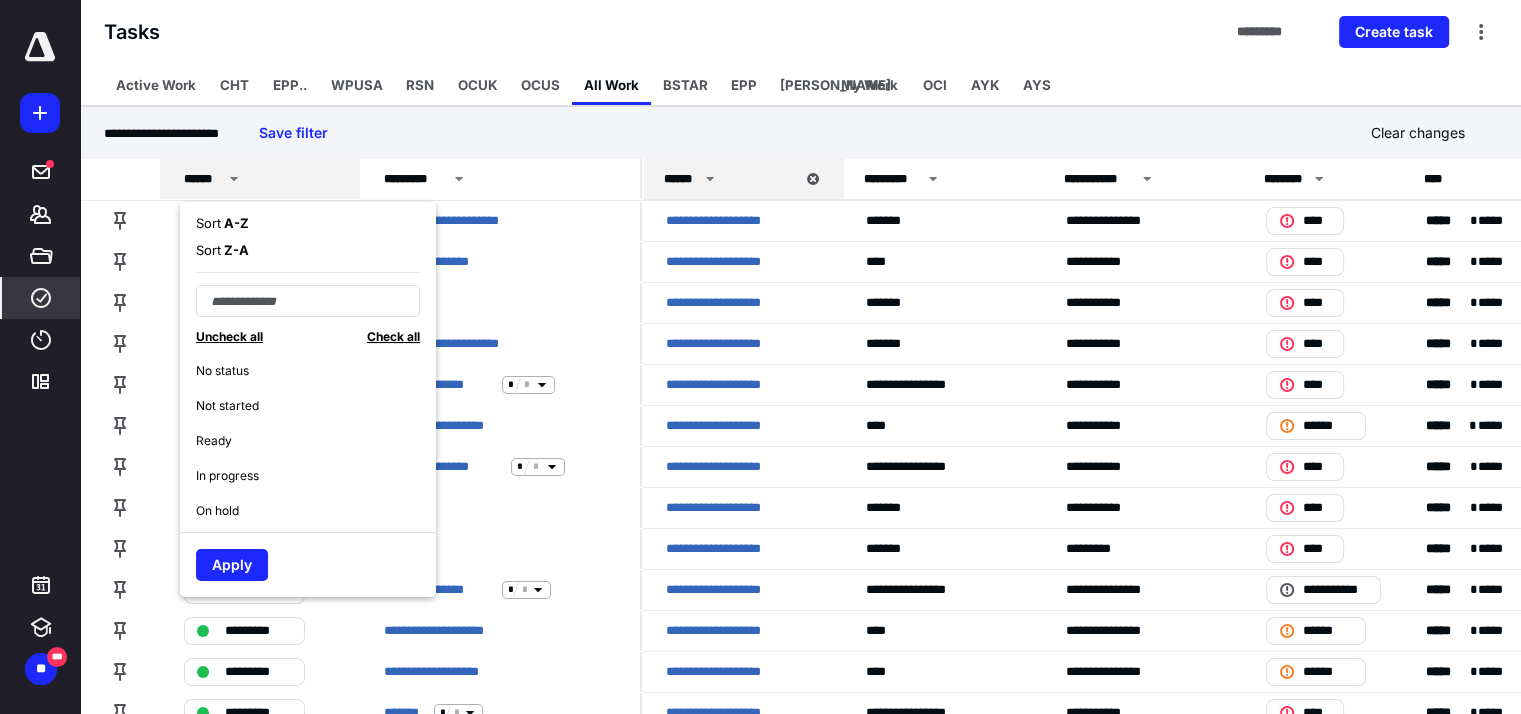 click on "Check all" at bounding box center (393, 336) 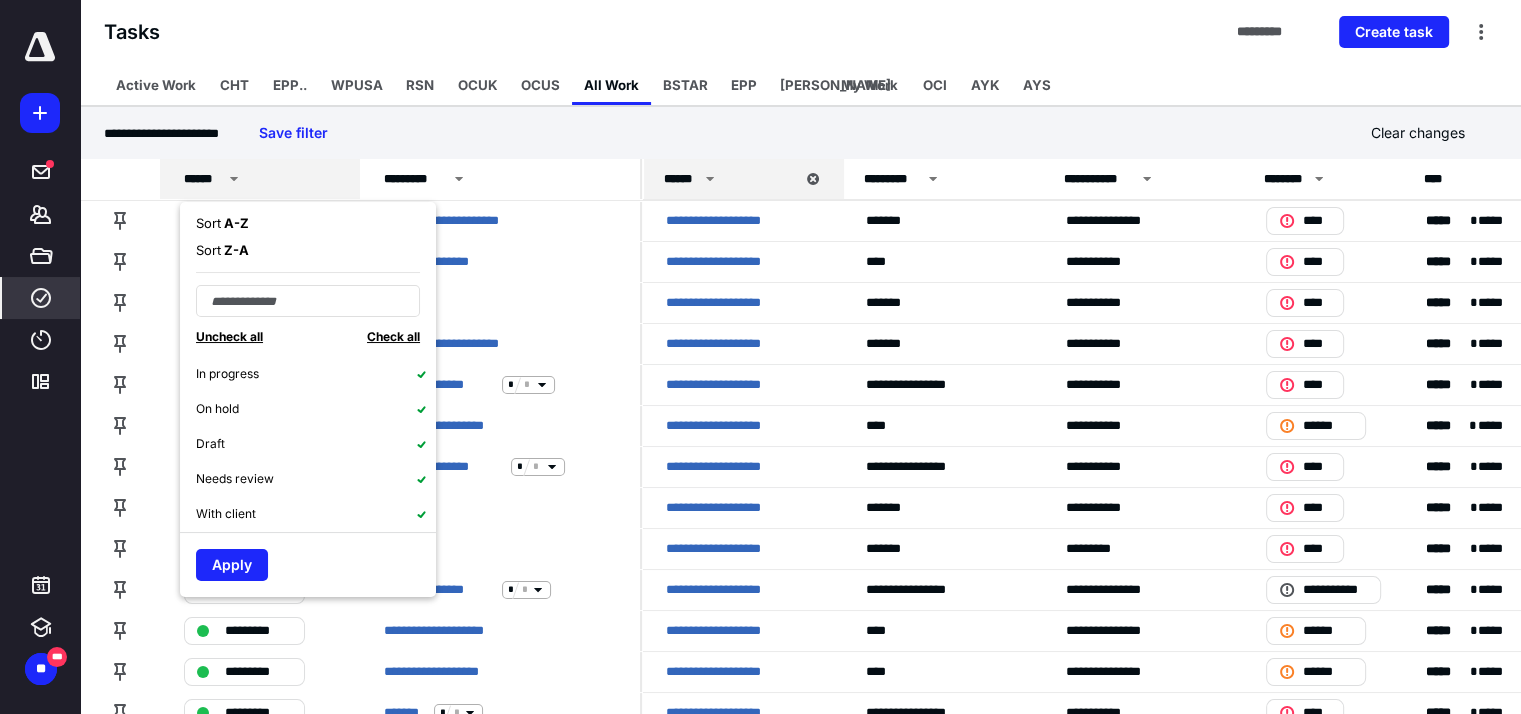 scroll, scrollTop: 140, scrollLeft: 0, axis: vertical 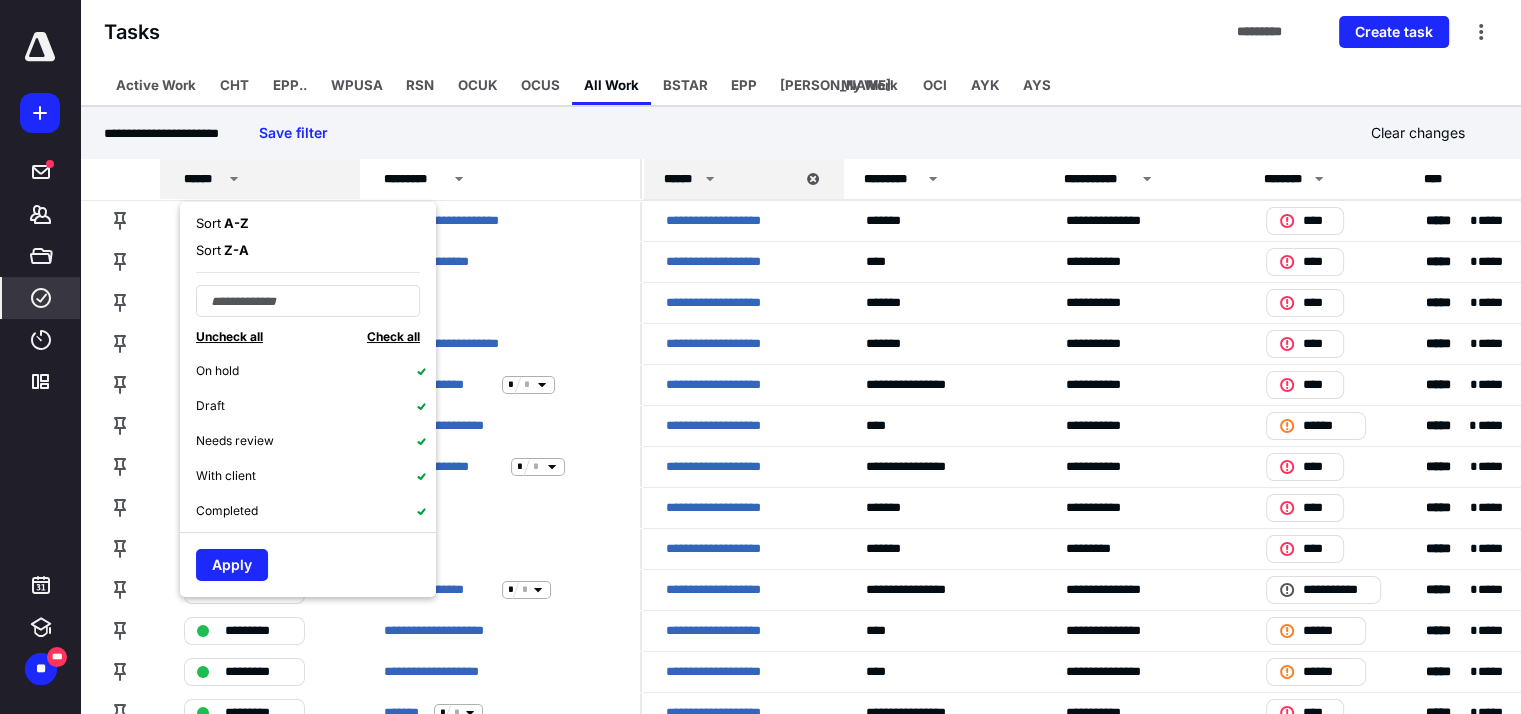 click on "Completed" at bounding box center (316, 510) 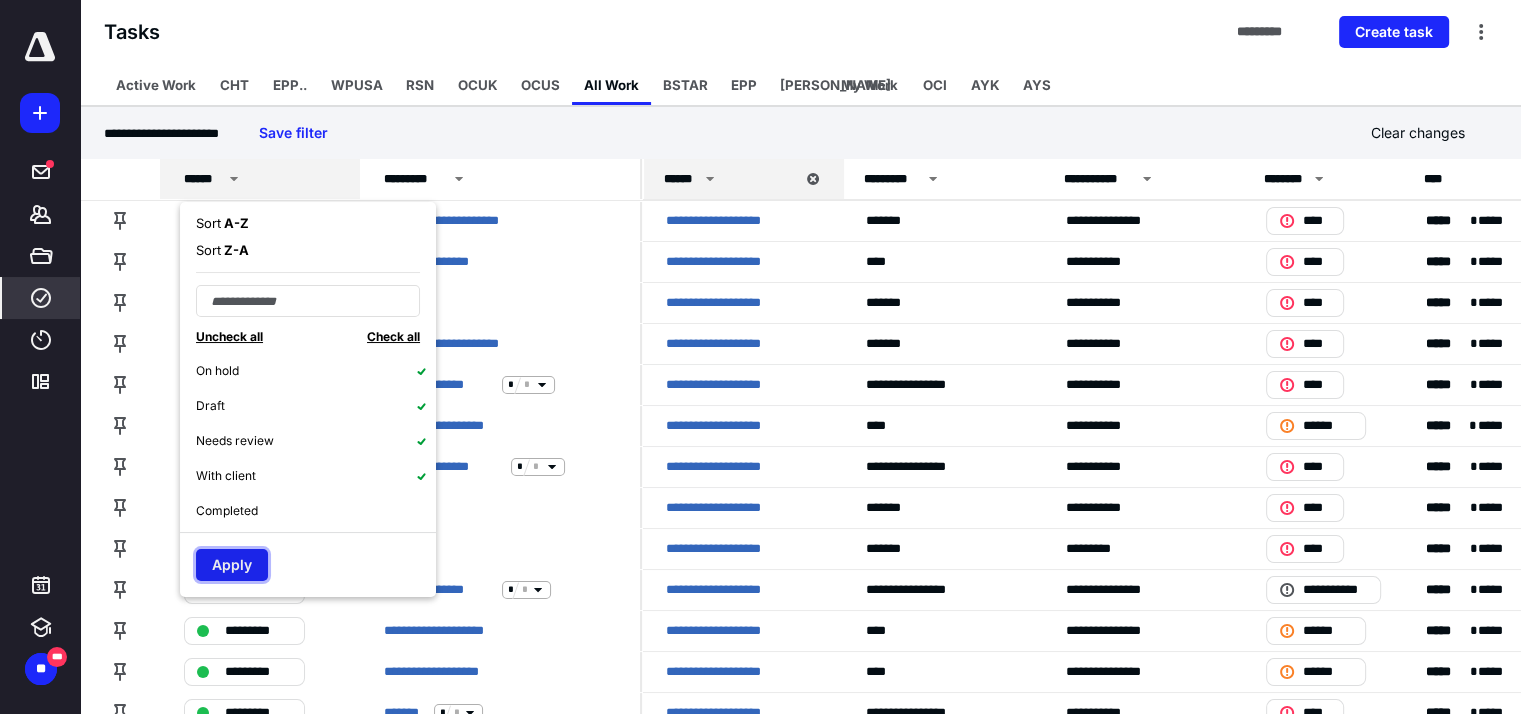 click on "Apply" at bounding box center (232, 565) 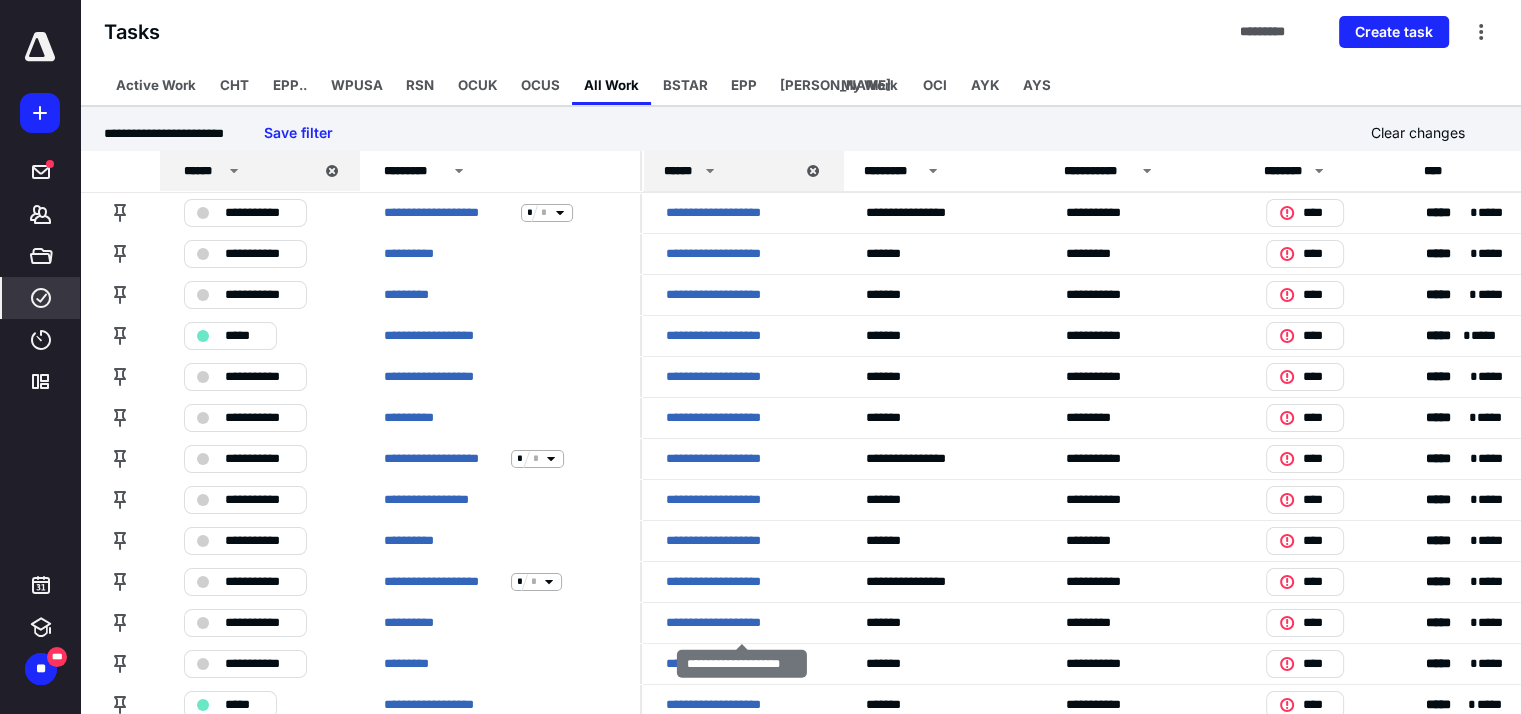 scroll, scrollTop: 0, scrollLeft: 0, axis: both 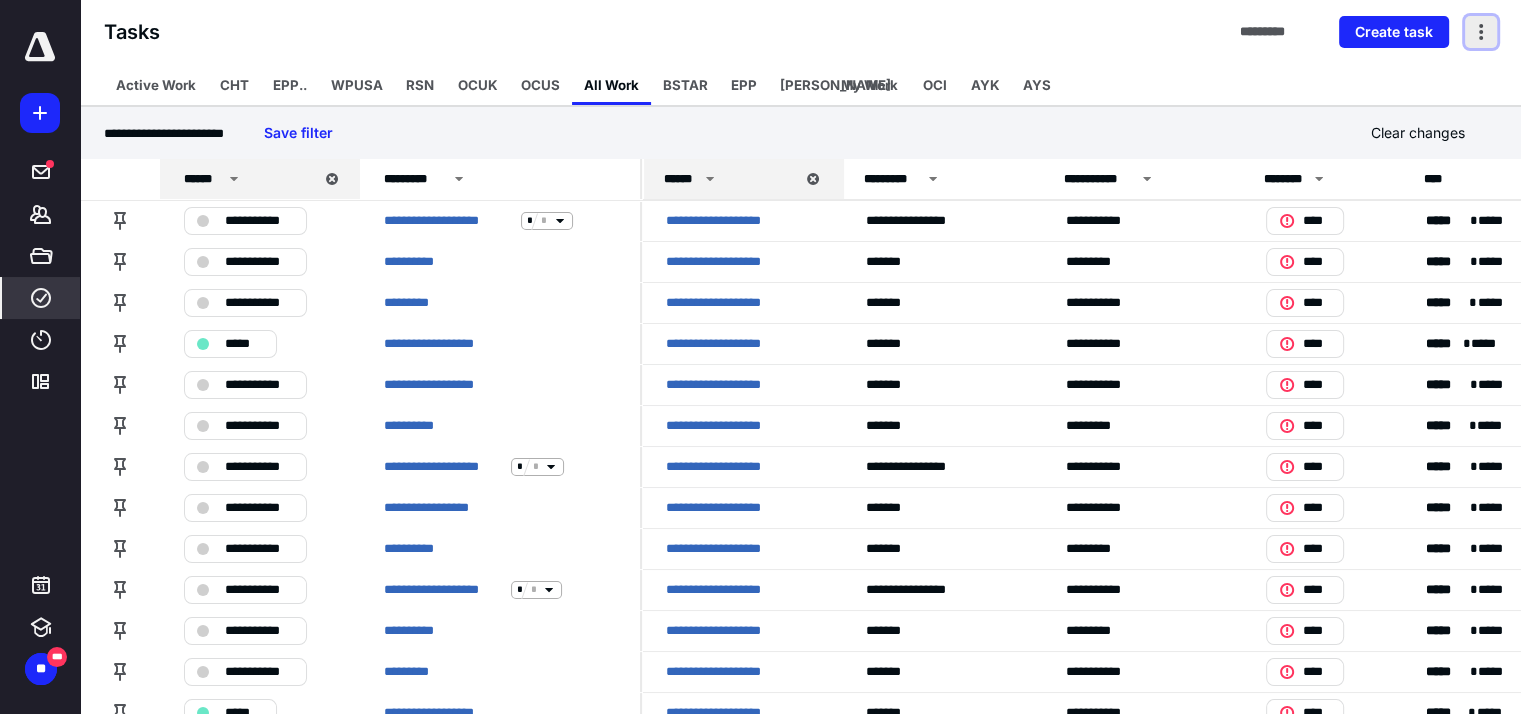 click at bounding box center [1481, 32] 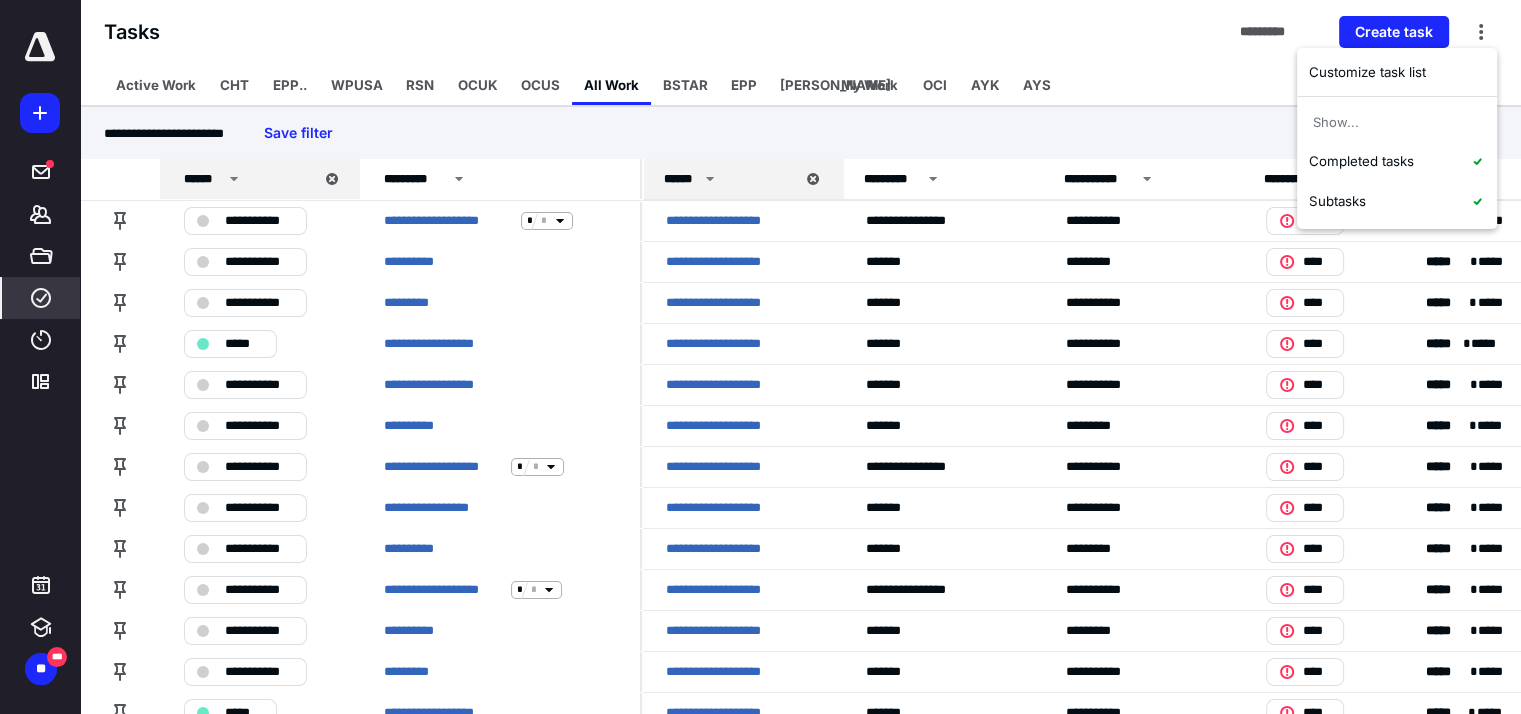 click on "**********" at bounding box center [800, 133] 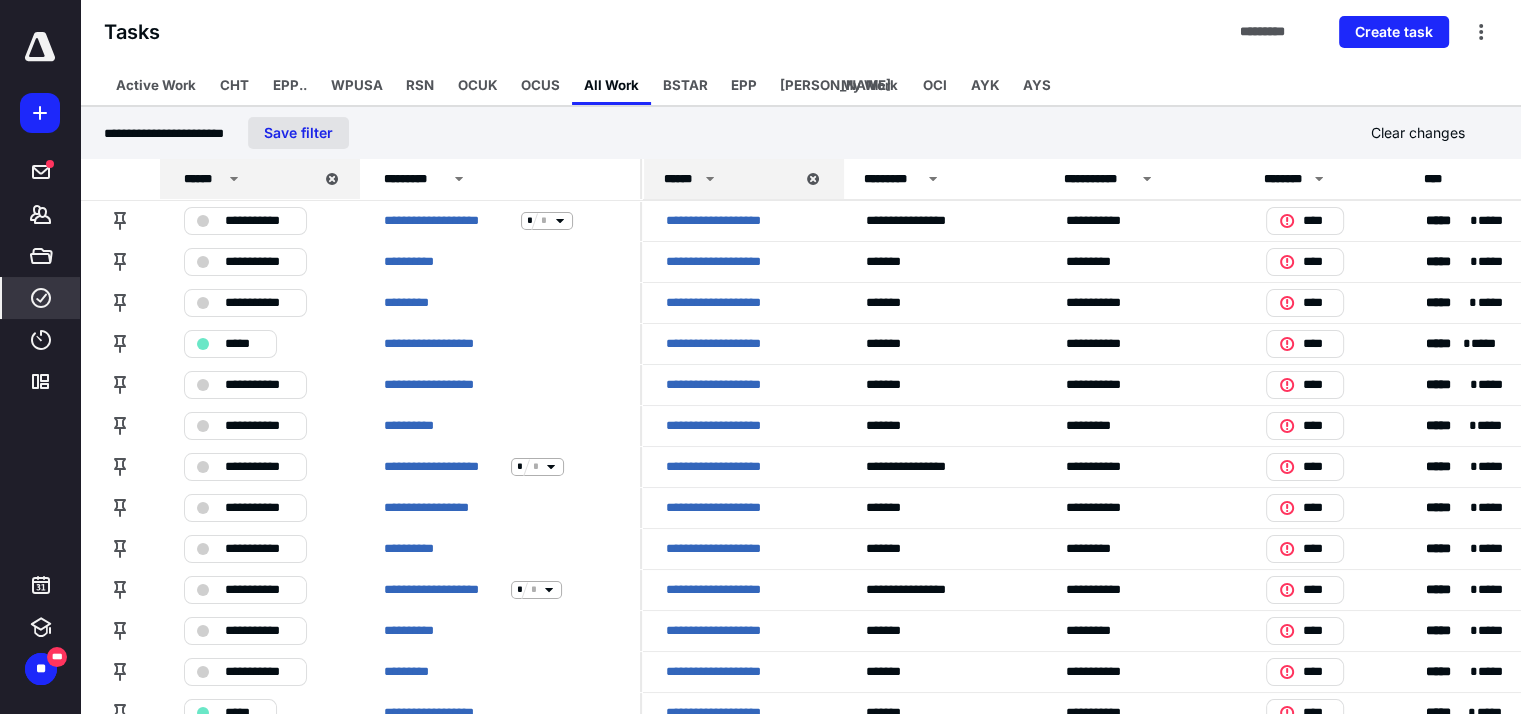 click on "Save filter" at bounding box center [298, 133] 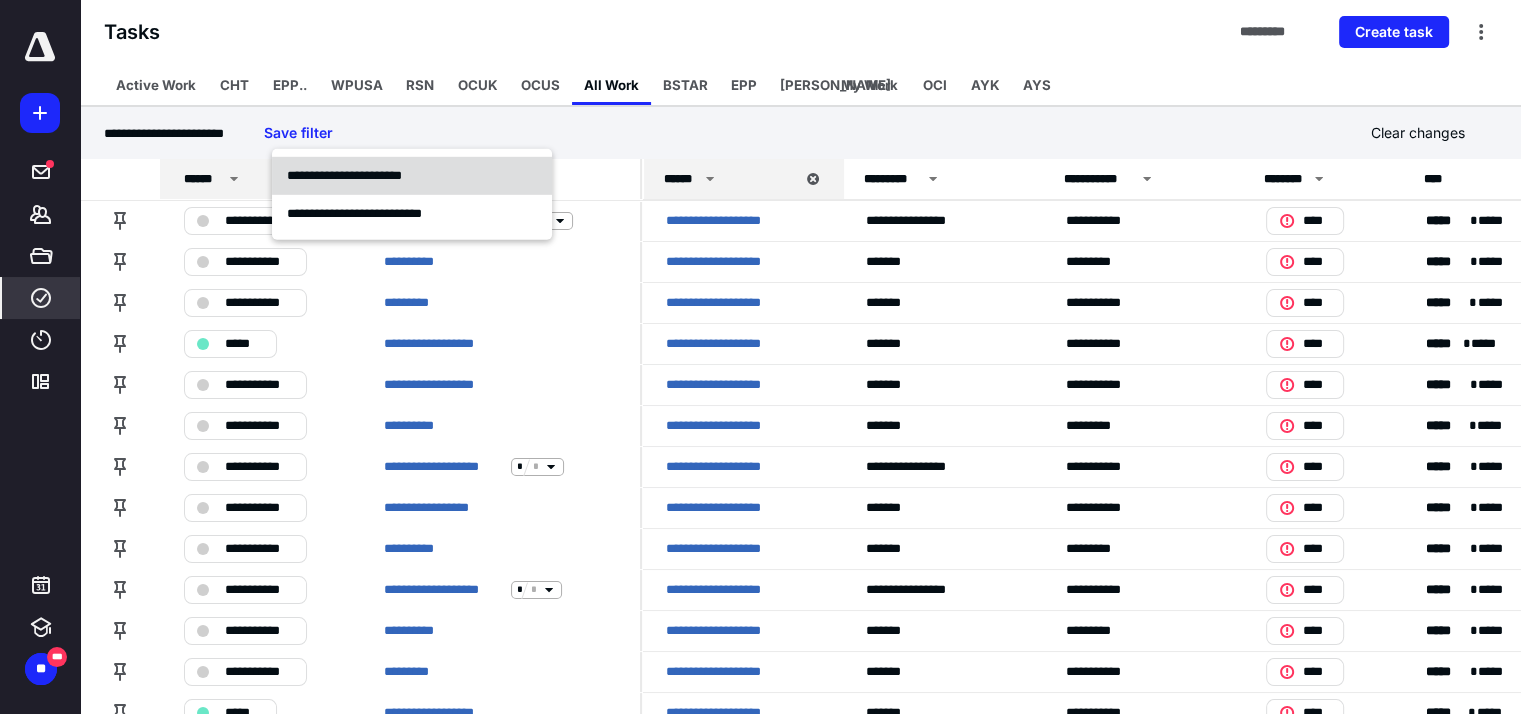 click on "**********" at bounding box center [344, 175] 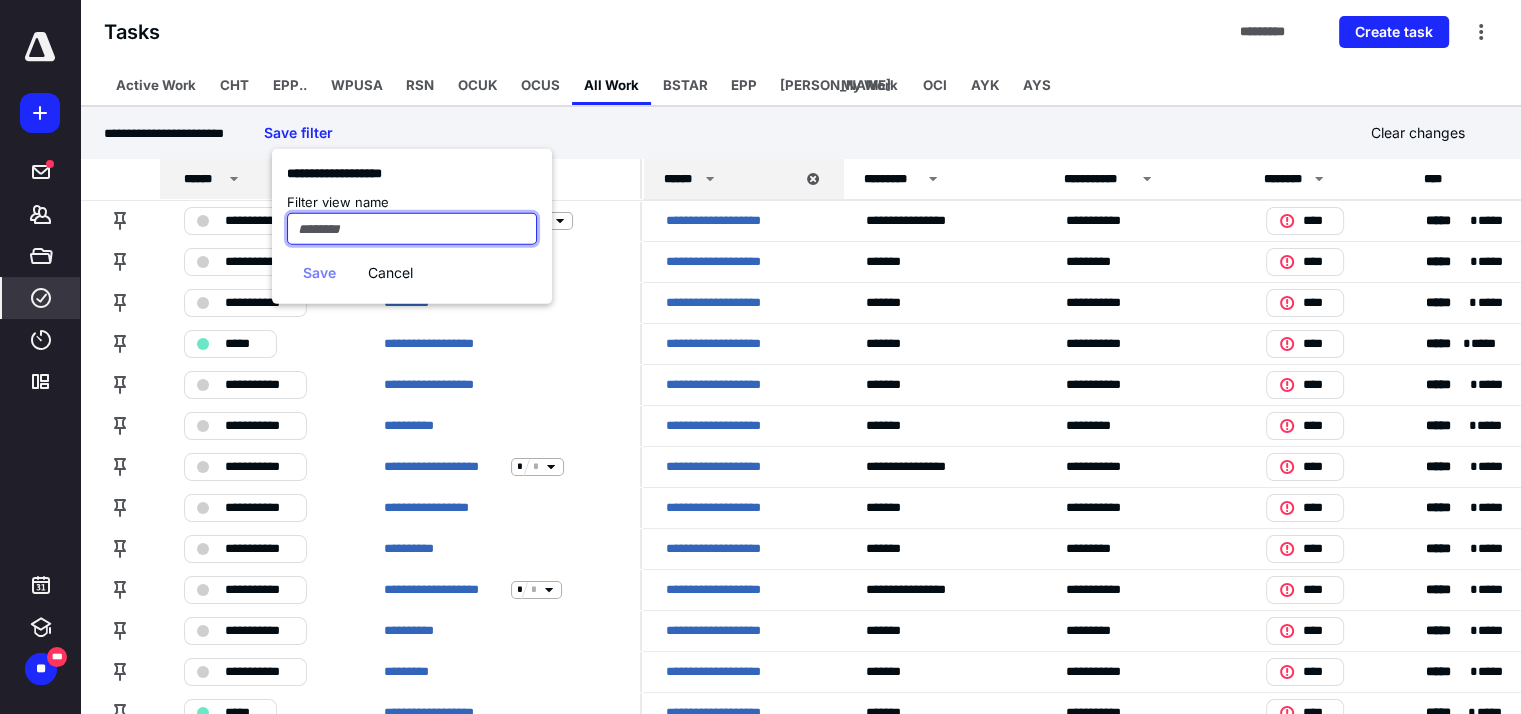 click at bounding box center [412, 229] 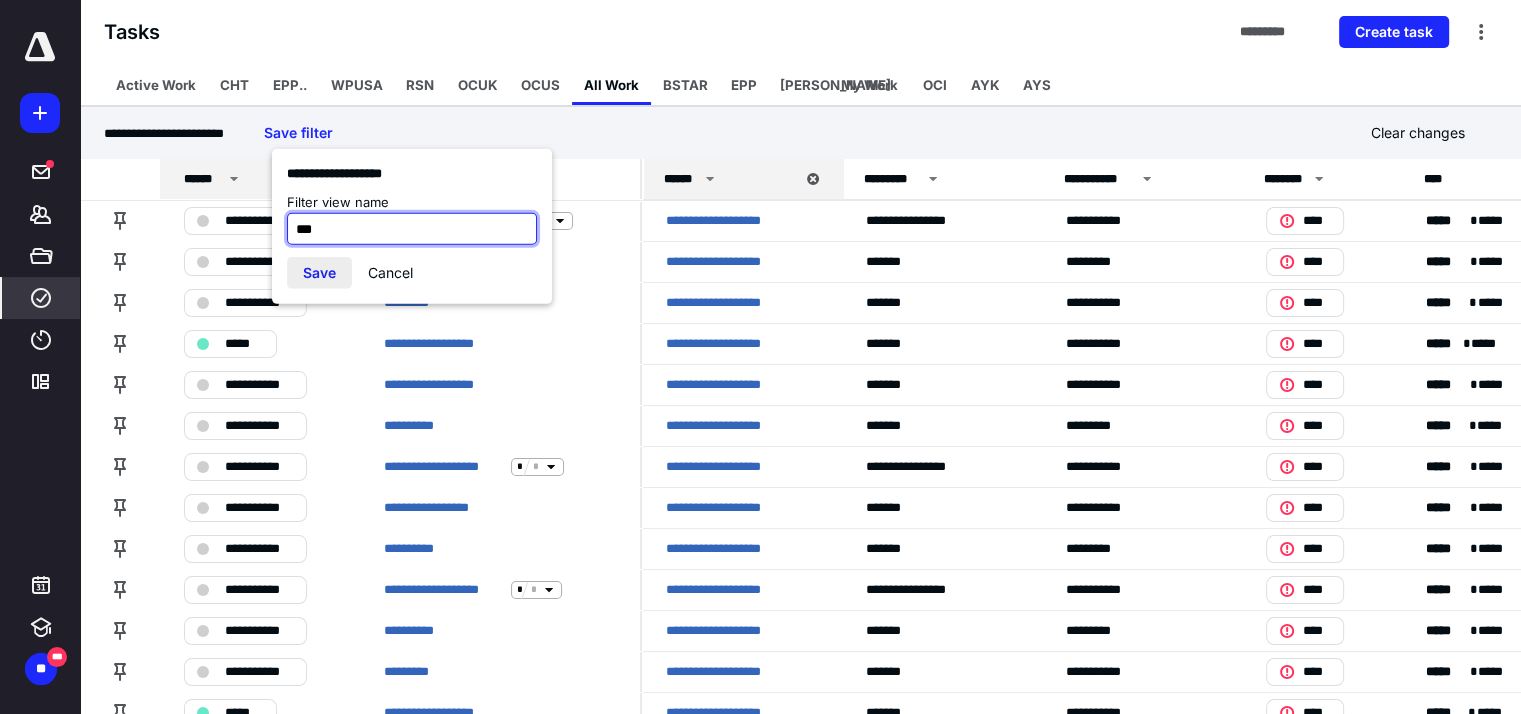 type on "***" 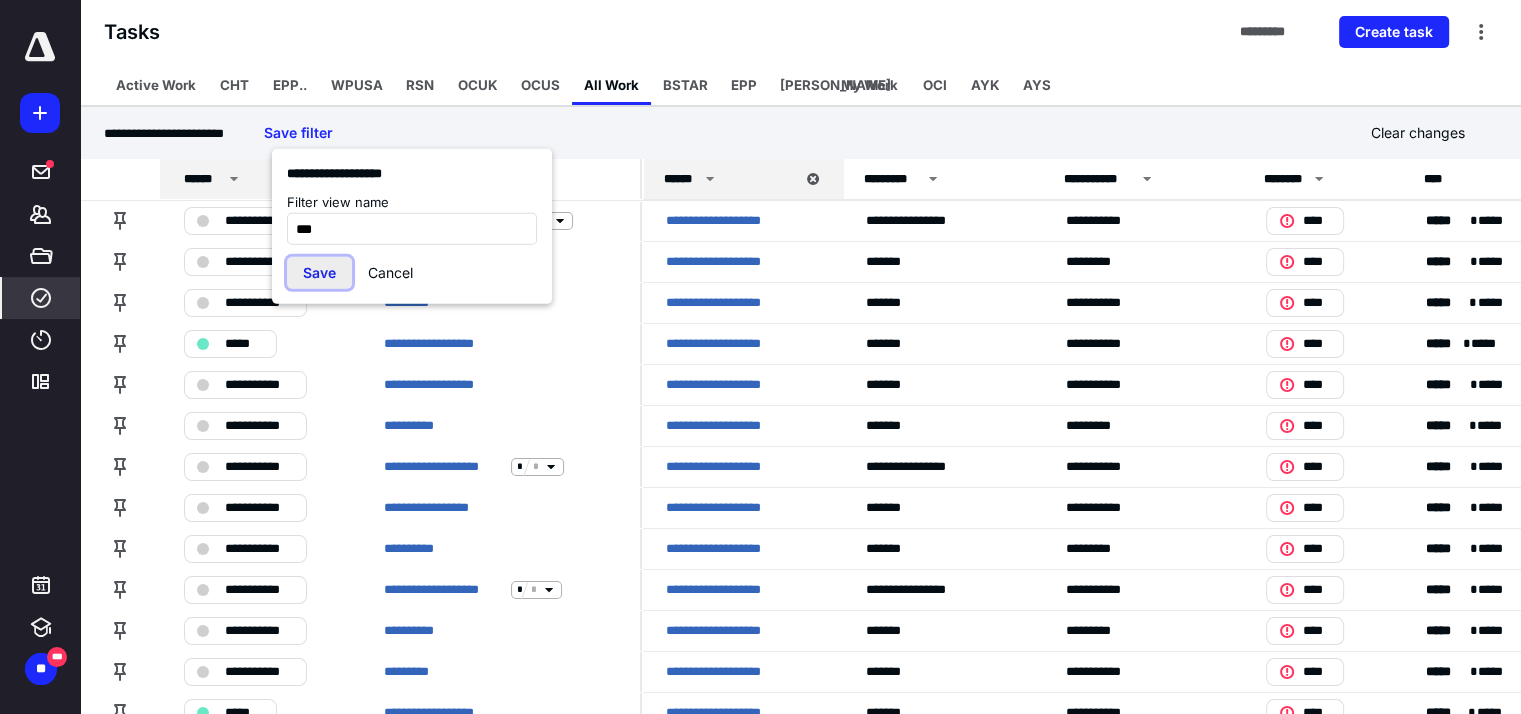 click on "Save" at bounding box center [319, 273] 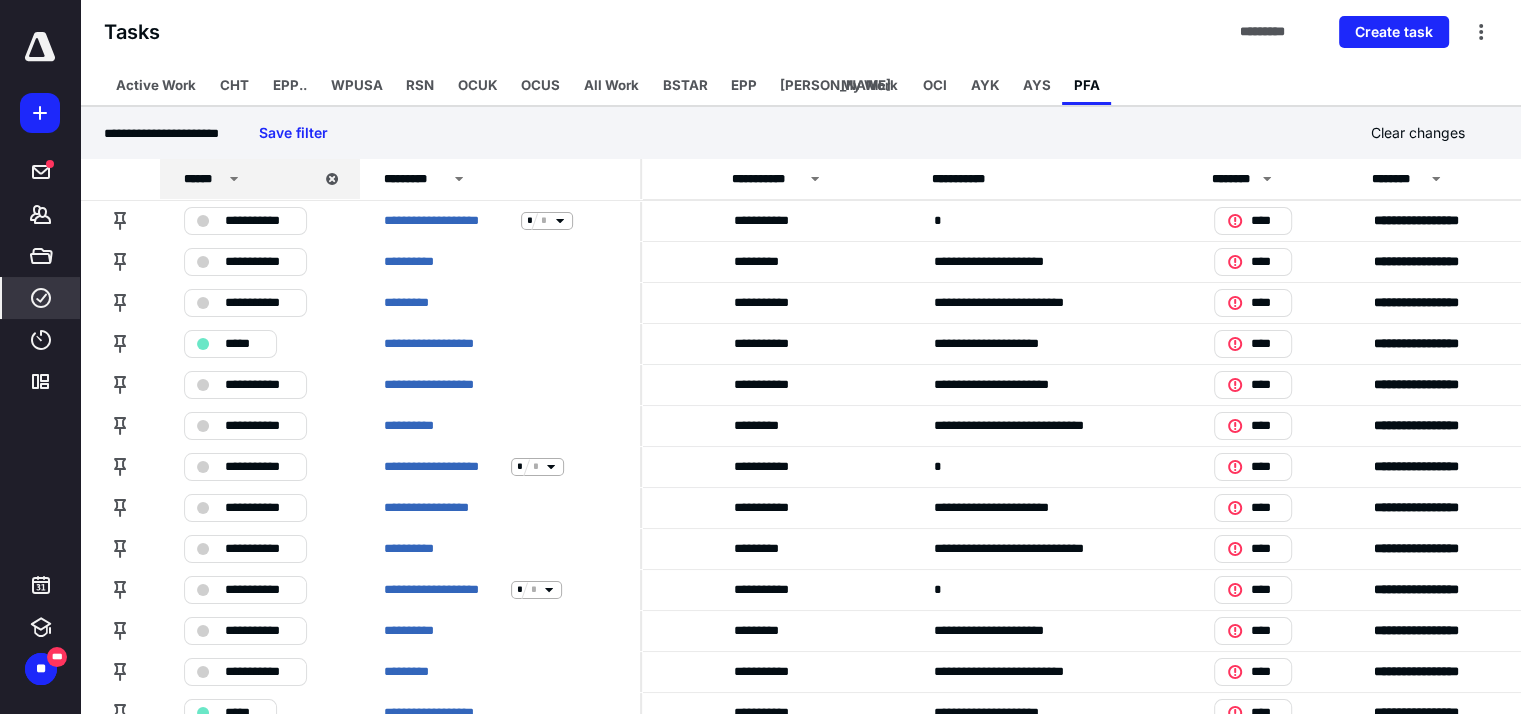 scroll, scrollTop: 0, scrollLeft: 342, axis: horizontal 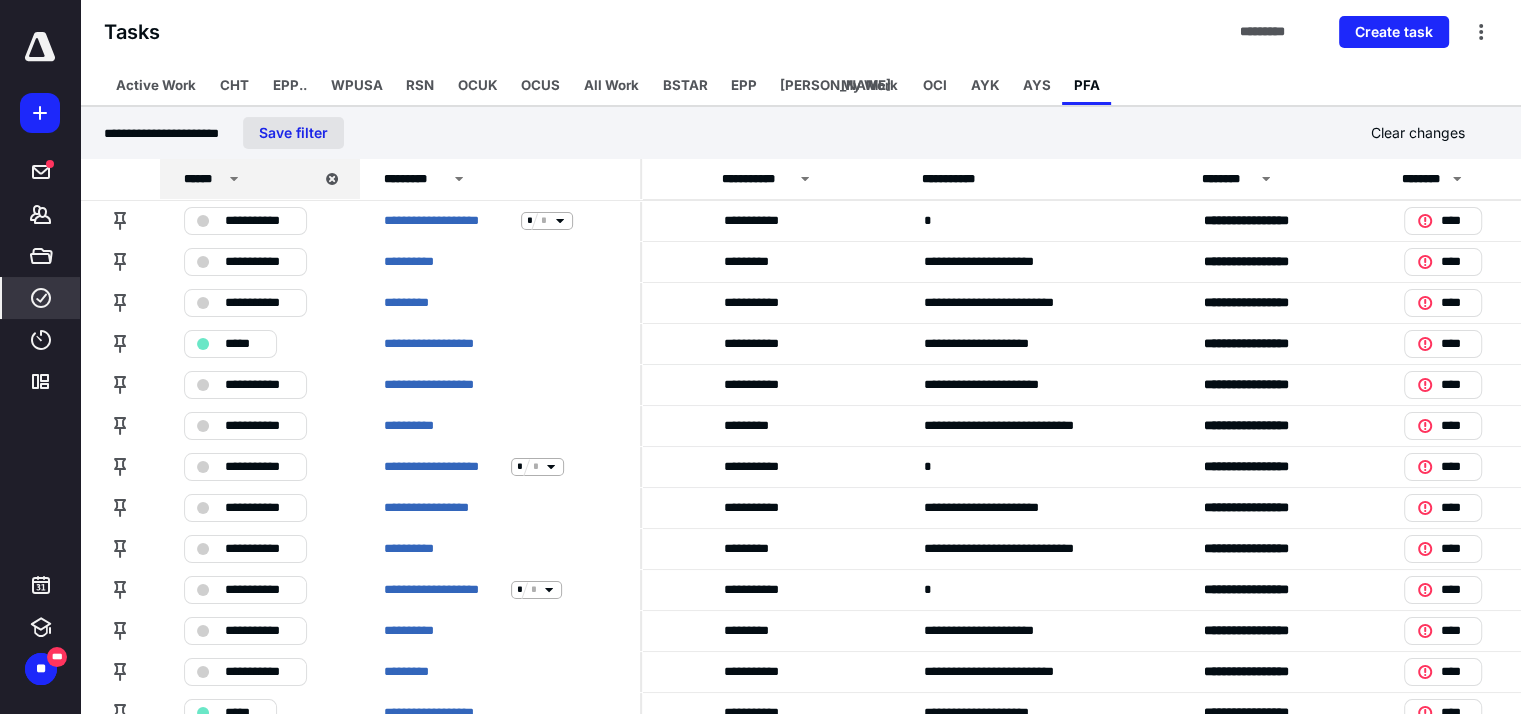 click on "Save filter" at bounding box center [293, 133] 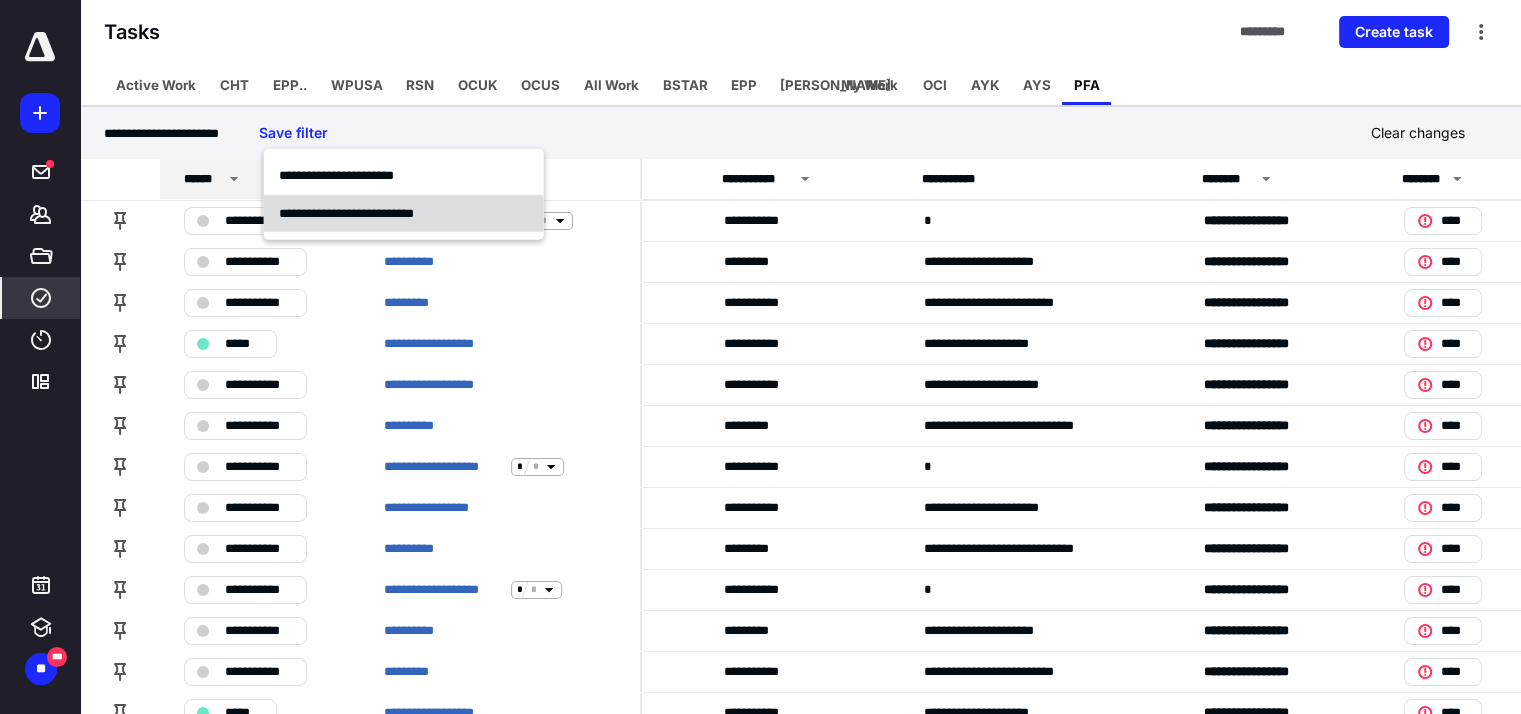 click on "**********" at bounding box center [346, 212] 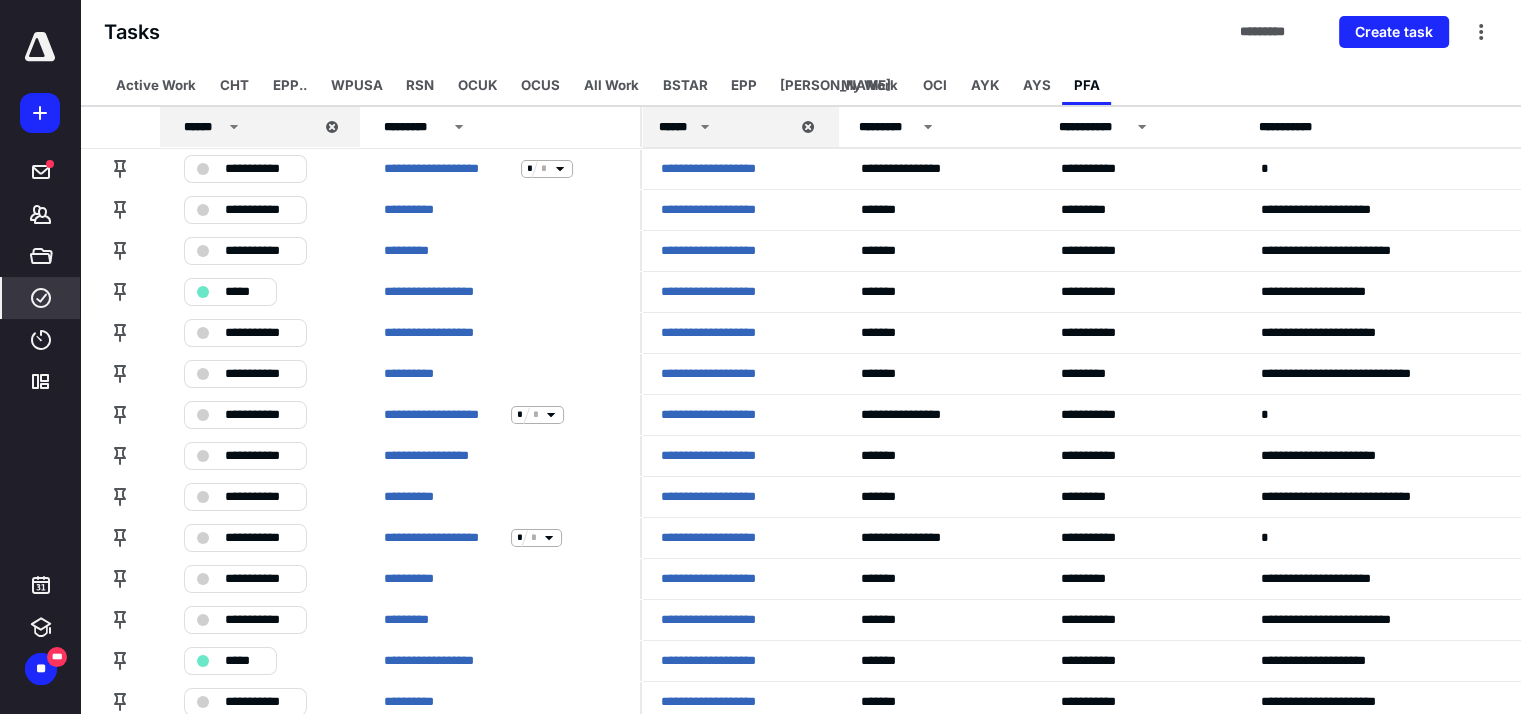 scroll, scrollTop: 0, scrollLeft: 0, axis: both 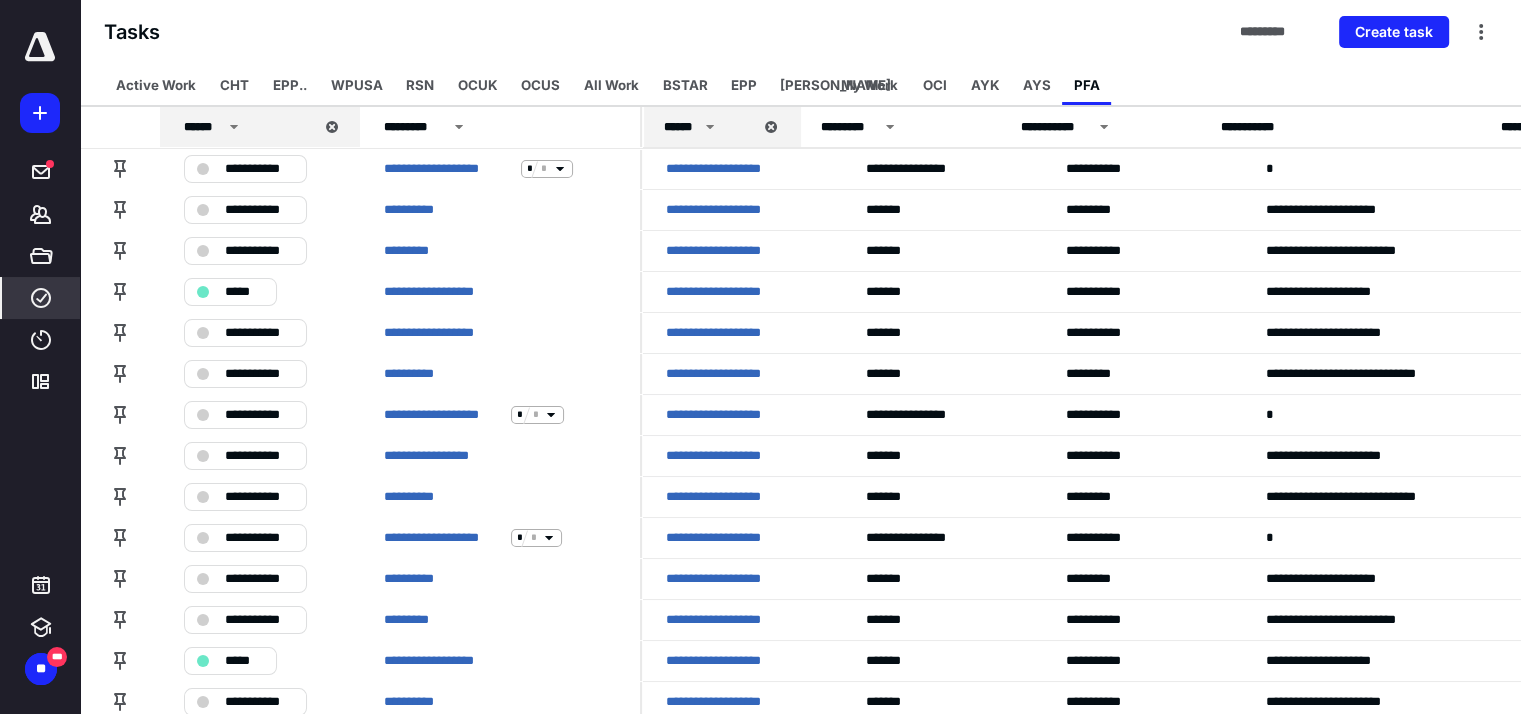 drag, startPoint x: 840, startPoint y: 121, endPoint x: 796, endPoint y: 121, distance: 44 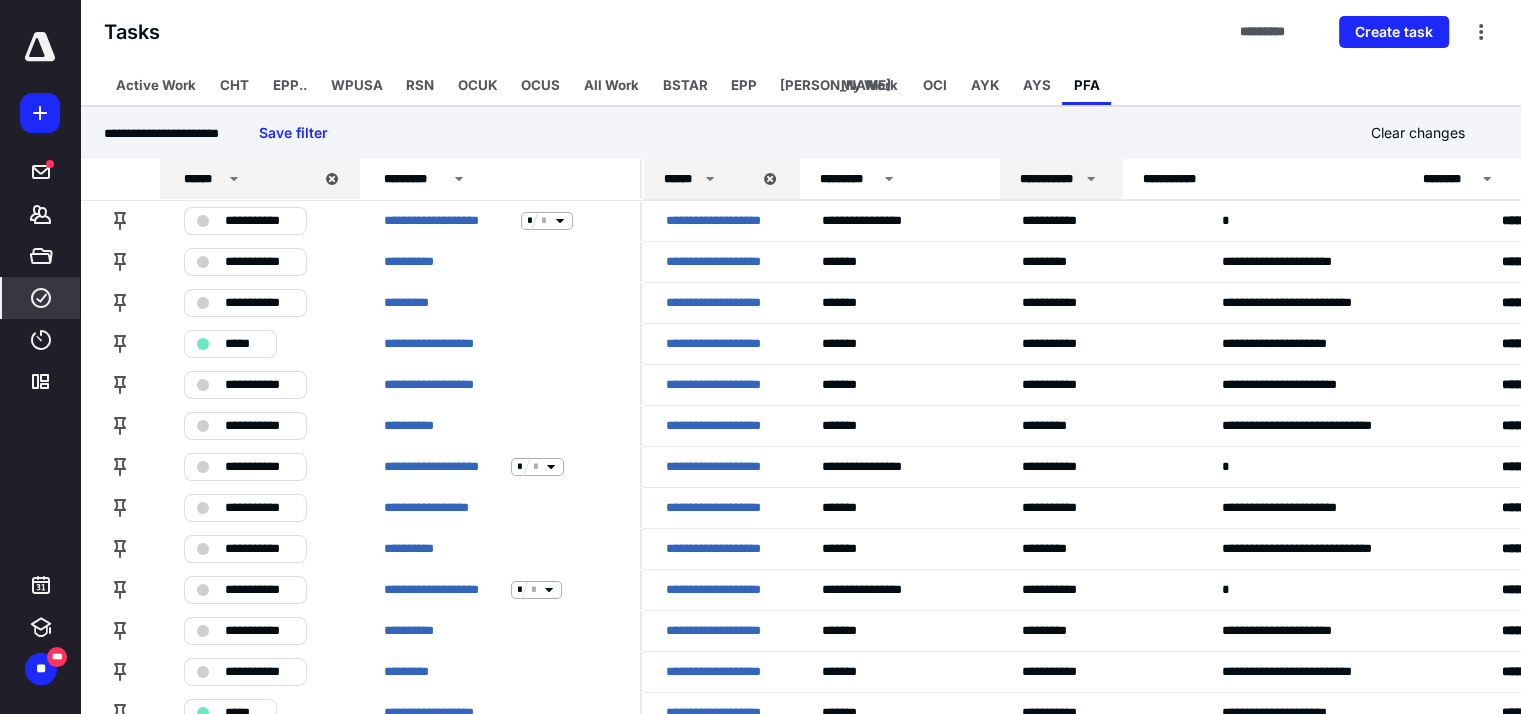 drag, startPoint x: 1169, startPoint y: 180, endPoint x: 1120, endPoint y: 180, distance: 49 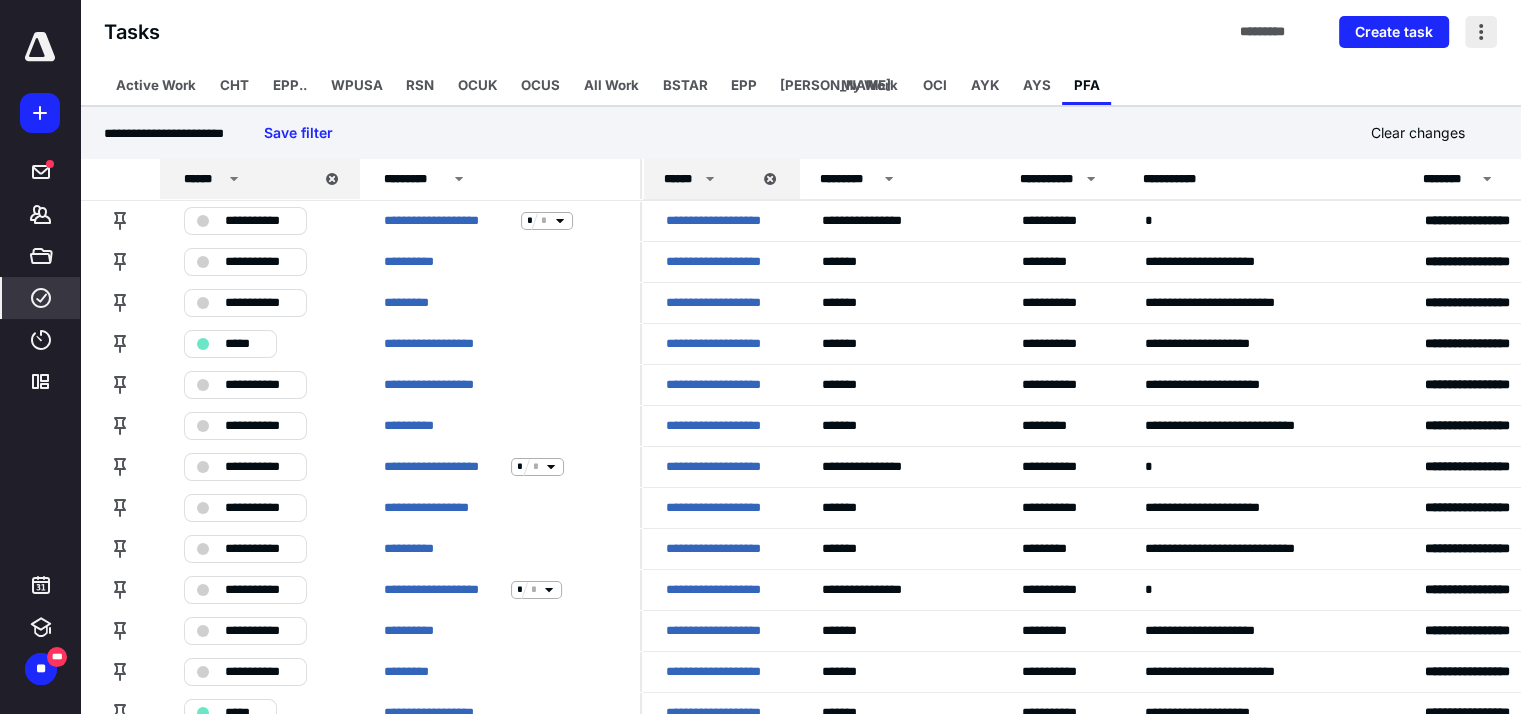 click at bounding box center (1481, 32) 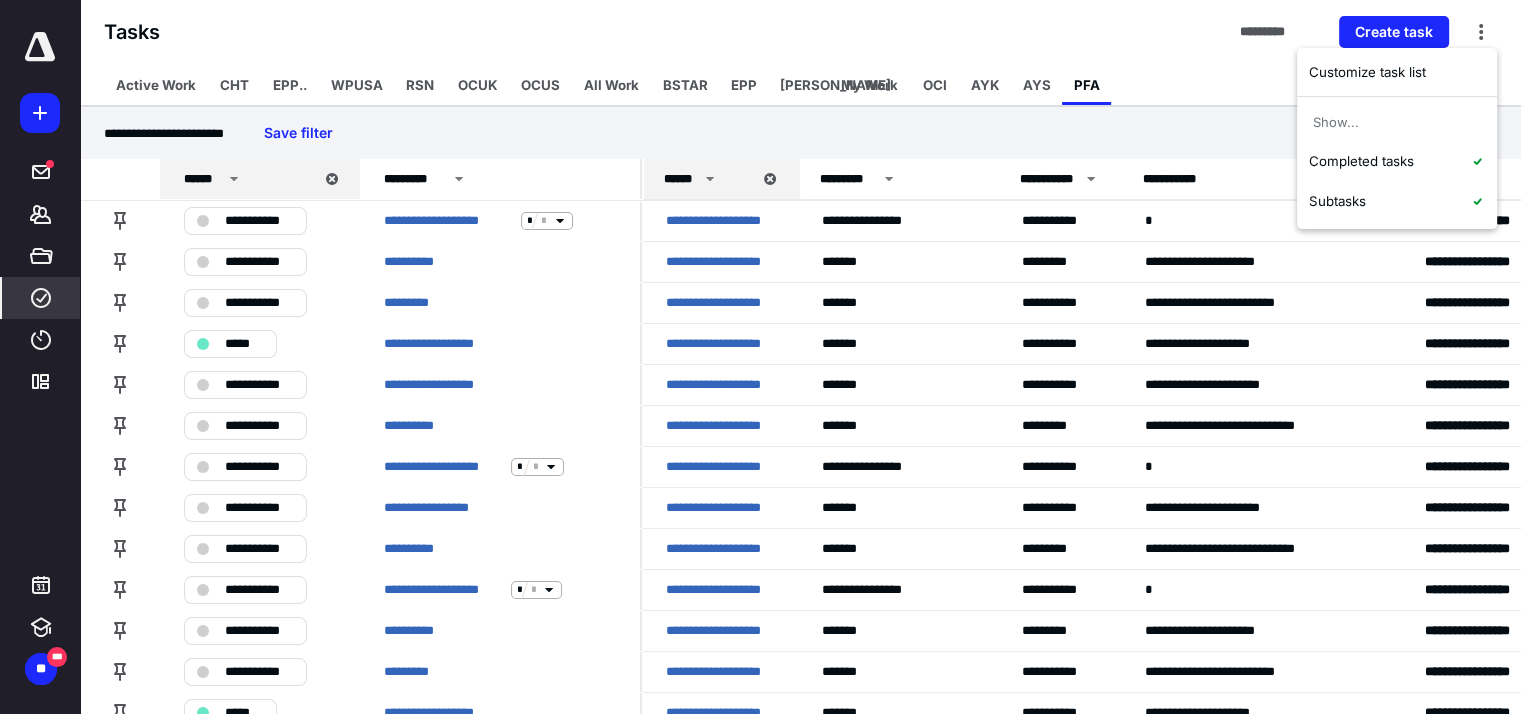 click on "**********" at bounding box center (800, 133) 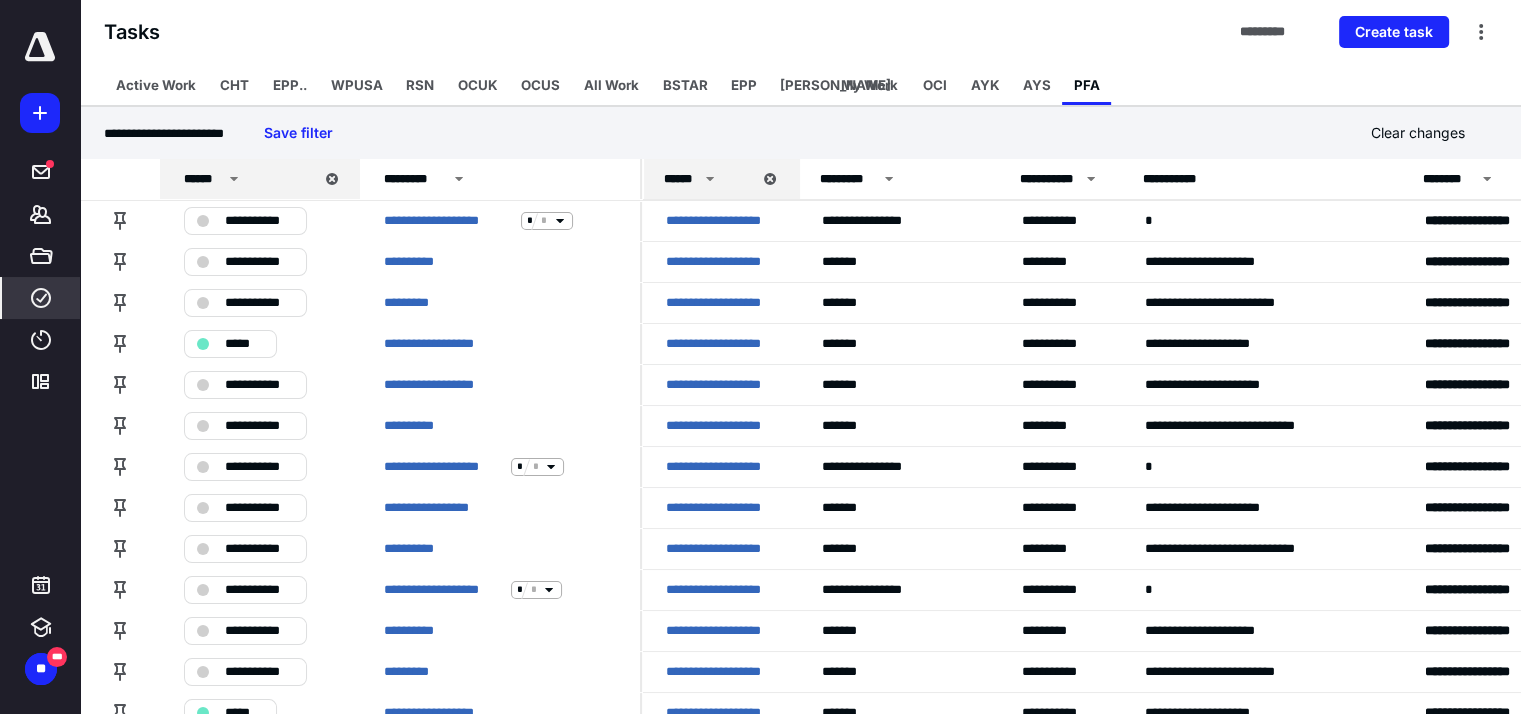 click on "Tasks ********* Create task" at bounding box center [800, 32] 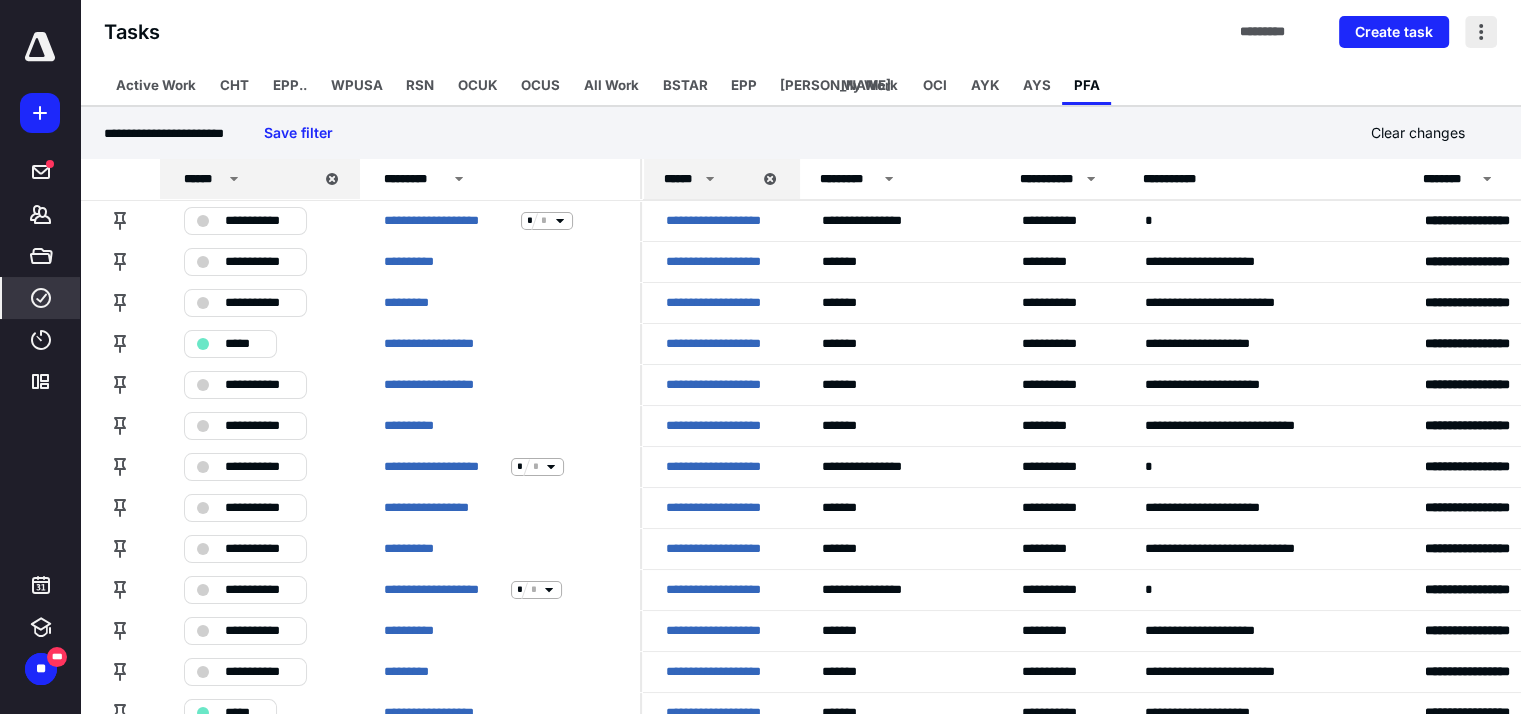 click at bounding box center [1481, 32] 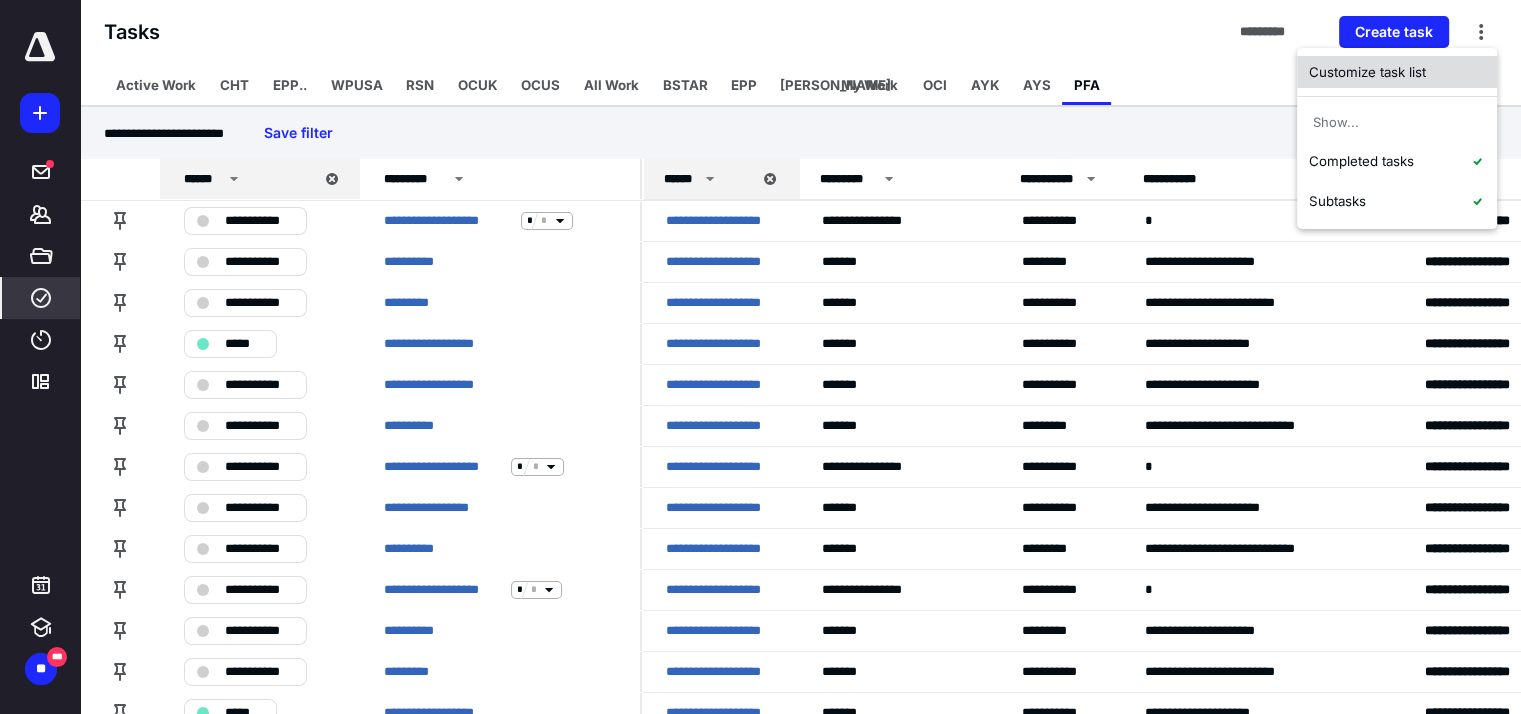 click on "Customize task list" at bounding box center [1397, 72] 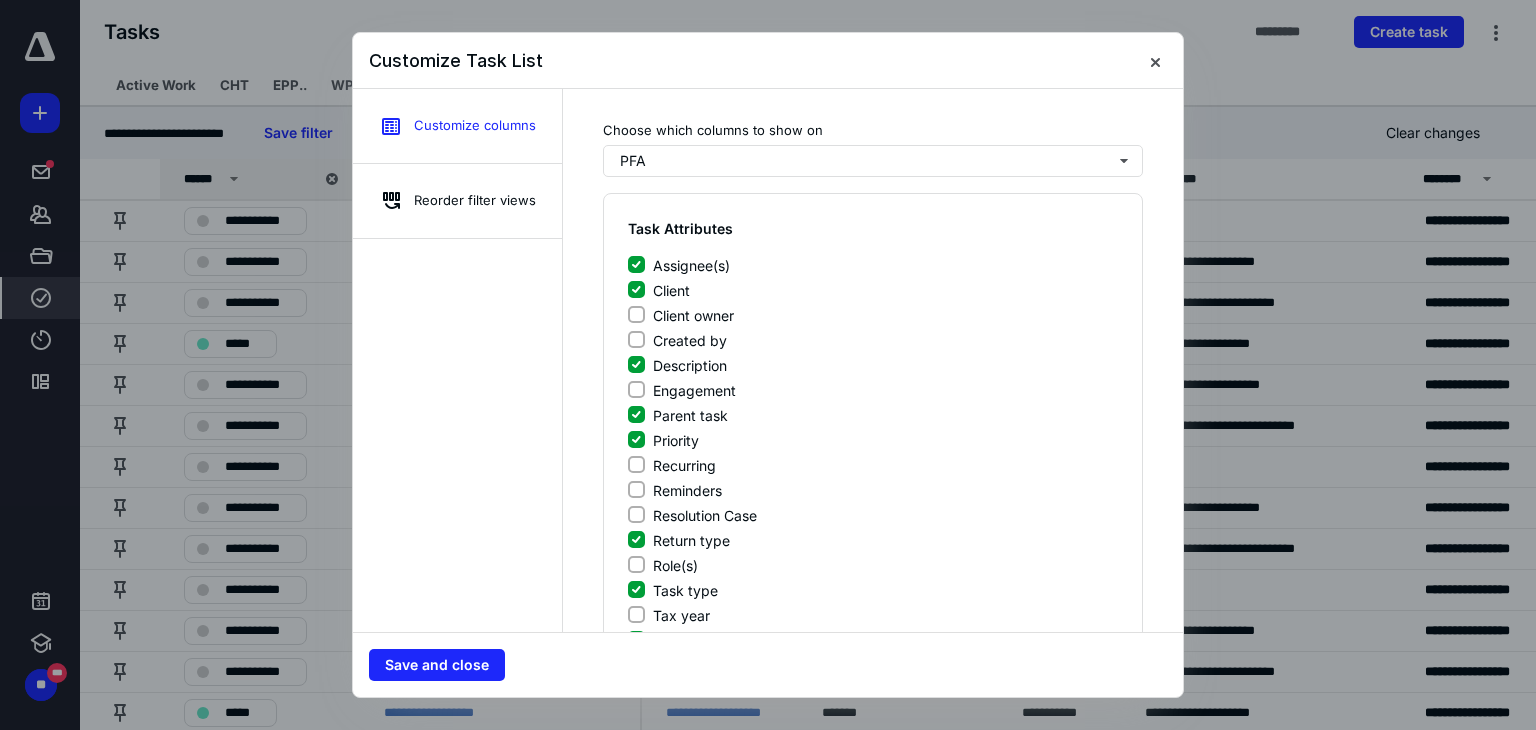 click 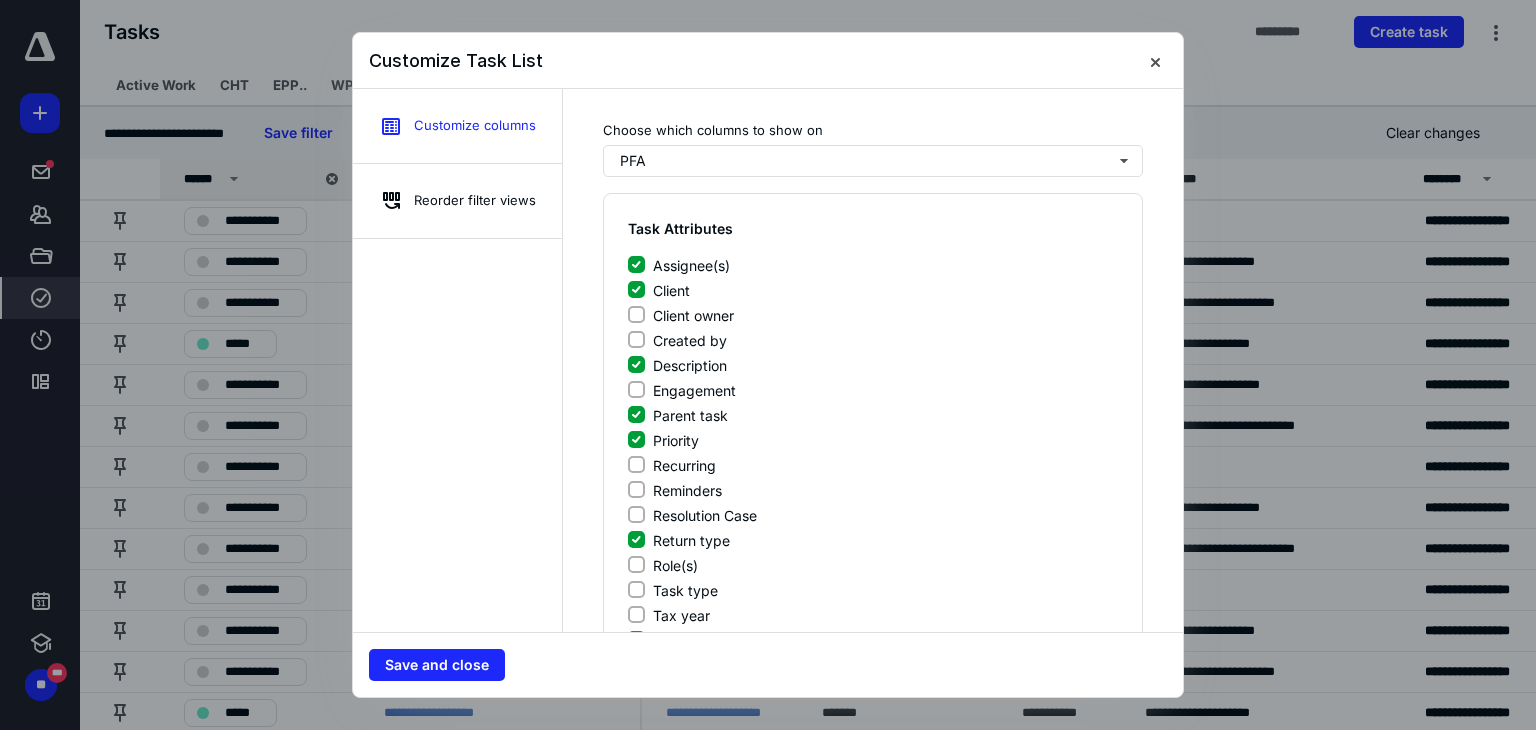 click 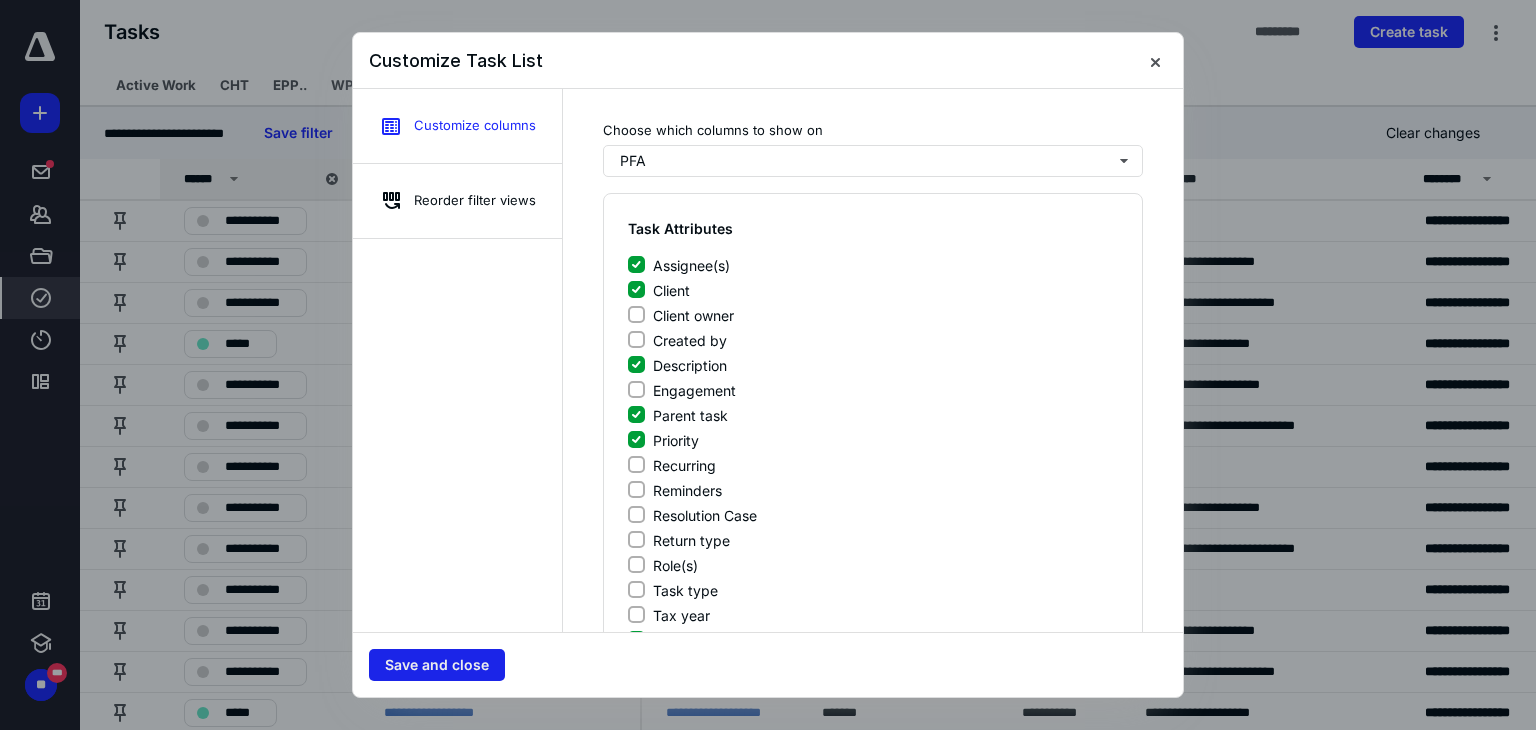 click on "Save and close" at bounding box center [437, 665] 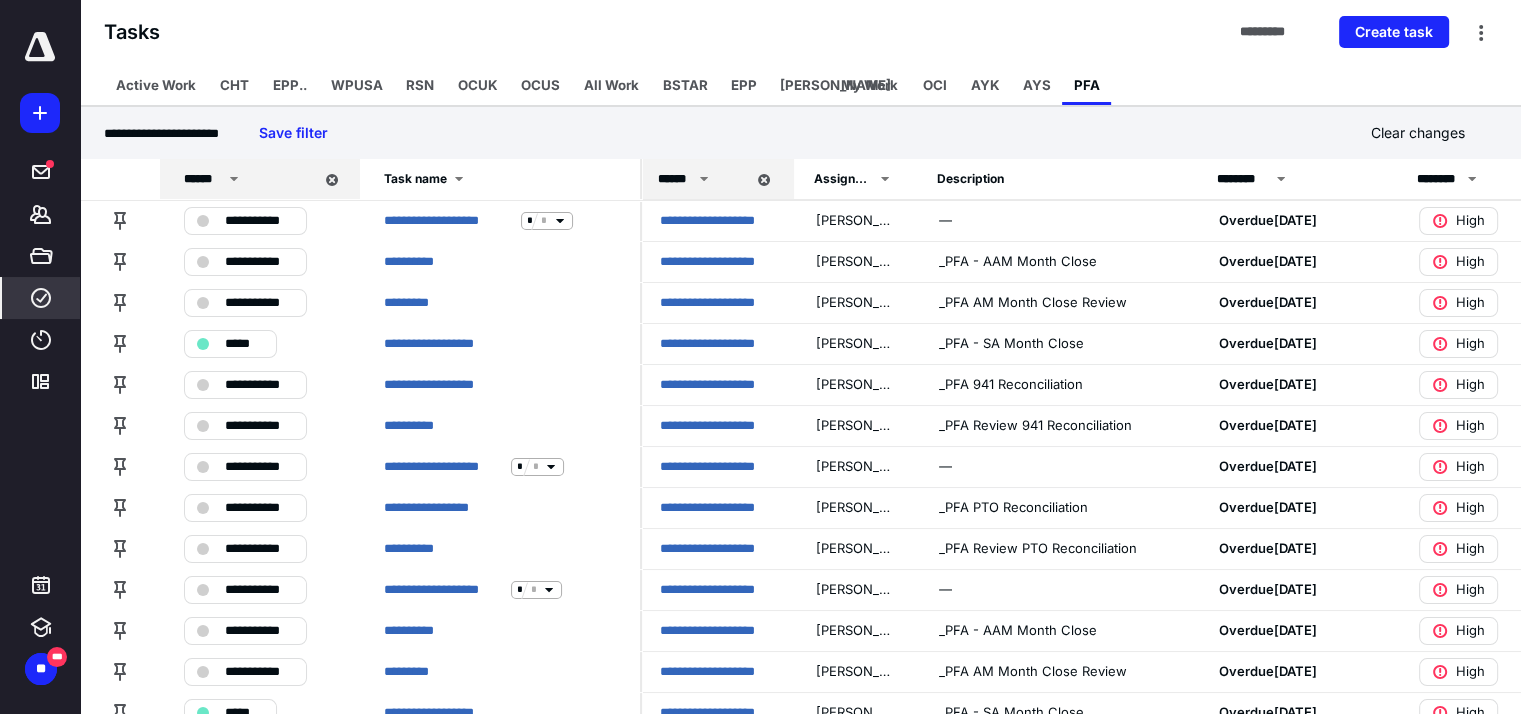 scroll, scrollTop: 0, scrollLeft: 0, axis: both 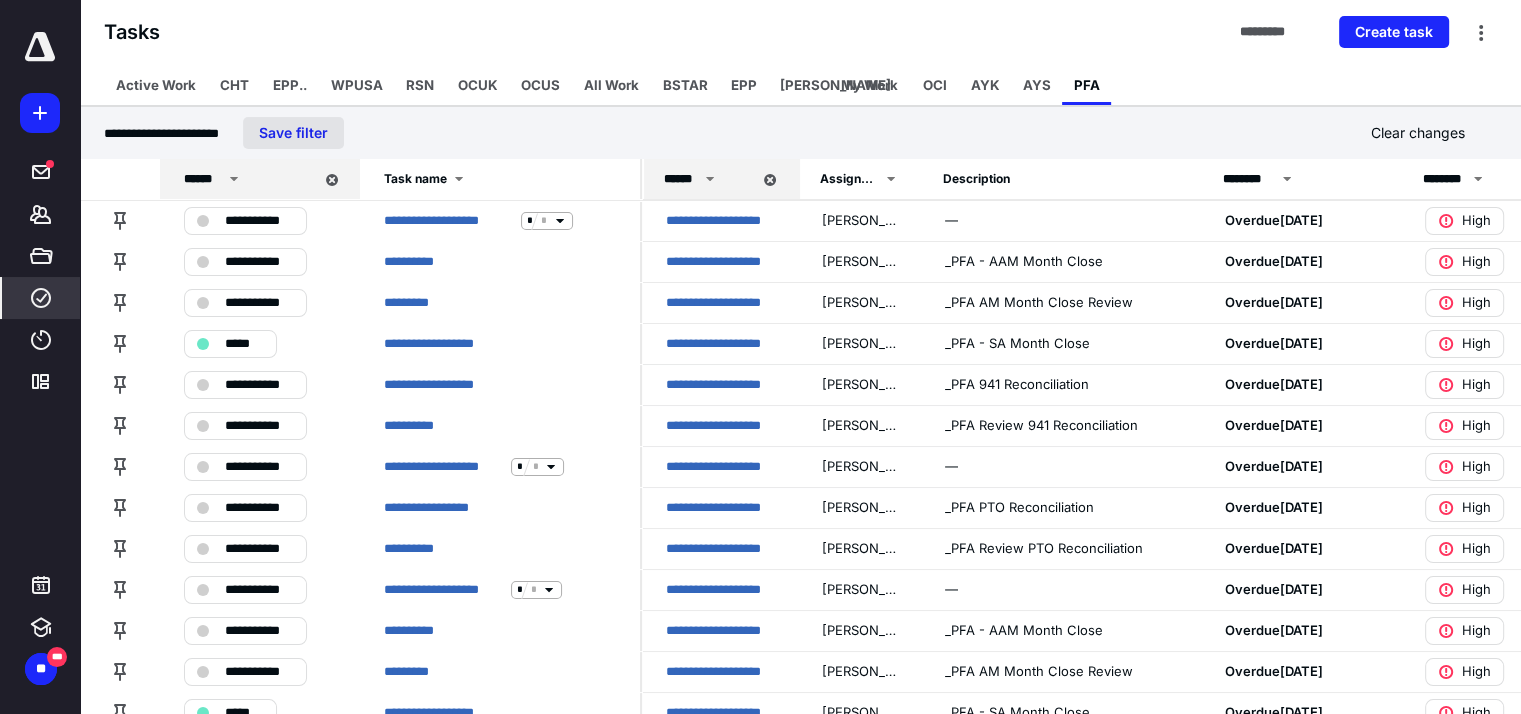 click on "Save filter" at bounding box center [293, 133] 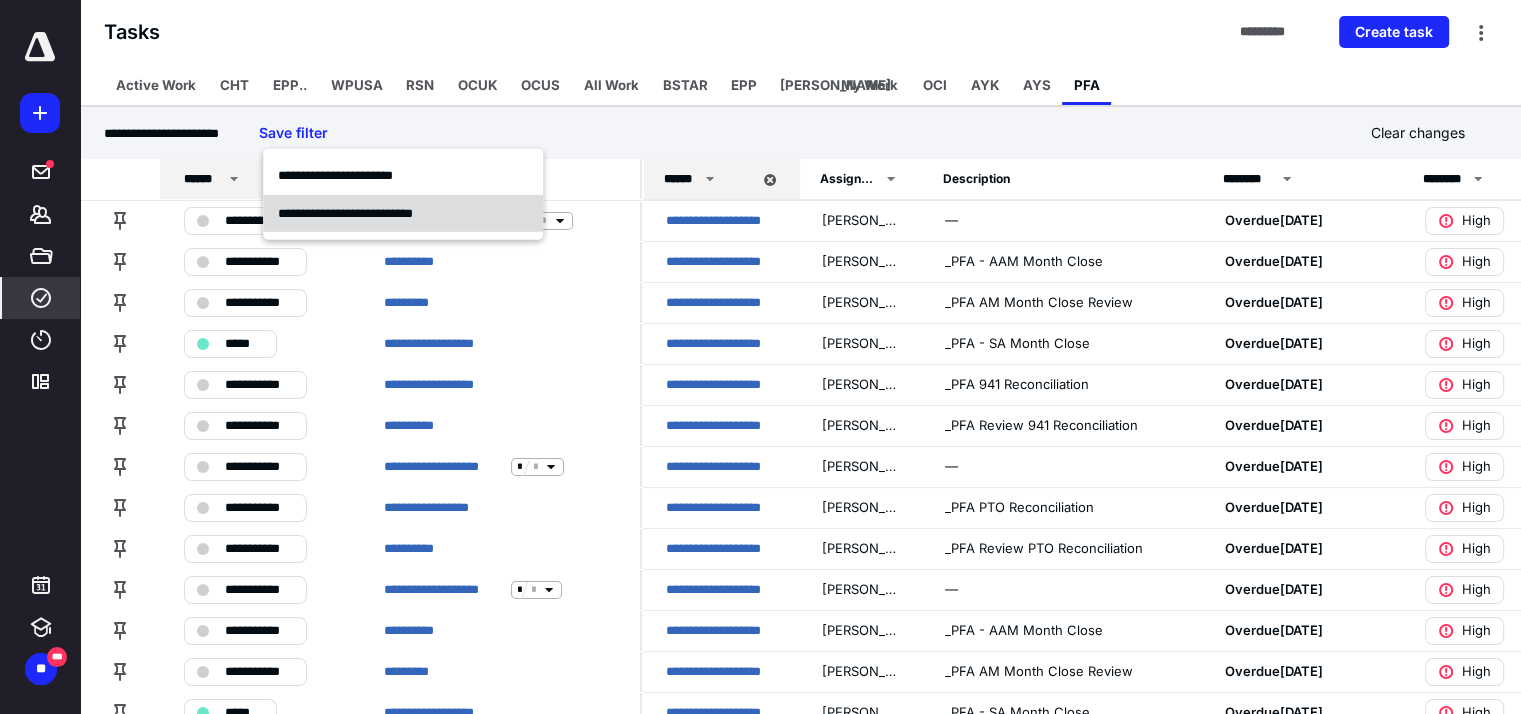 click on "**********" at bounding box center (345, 212) 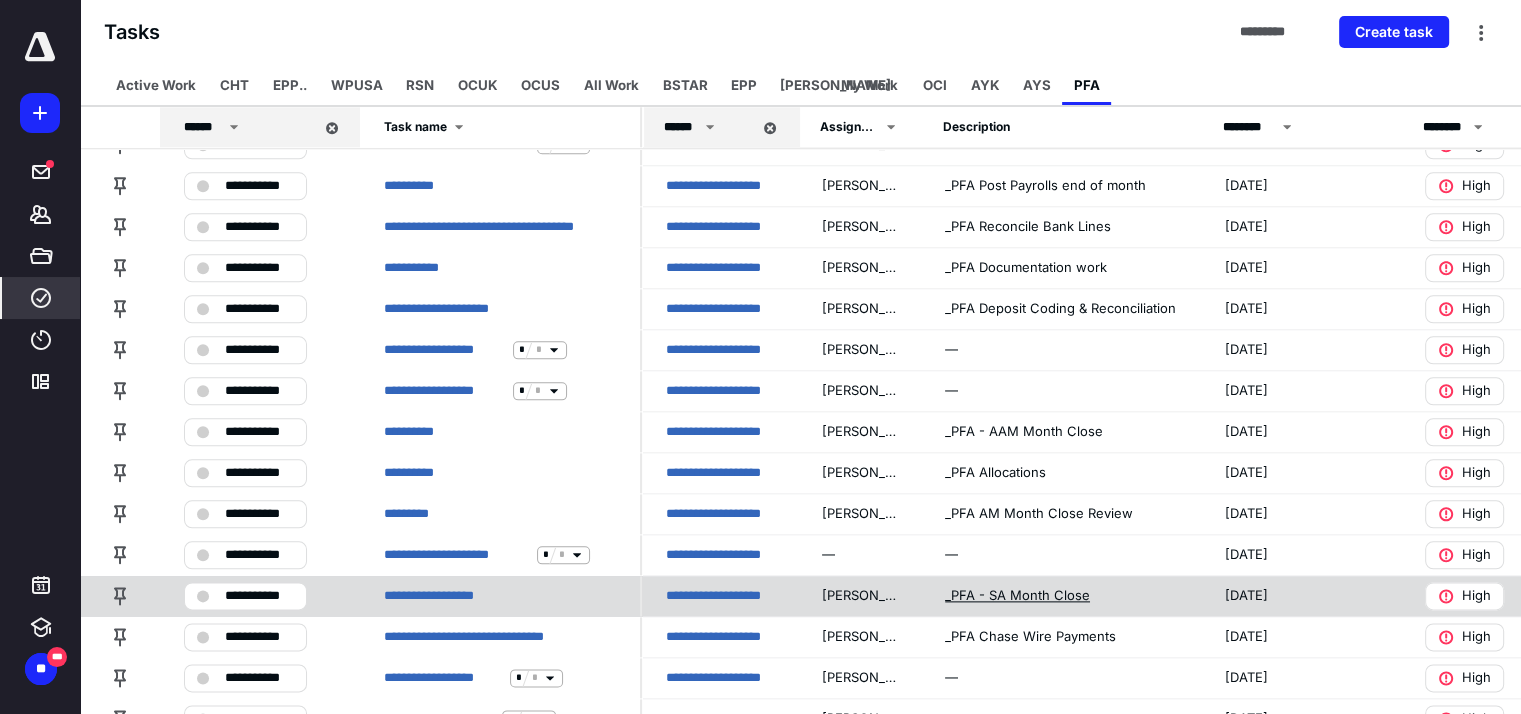scroll, scrollTop: 2280, scrollLeft: 0, axis: vertical 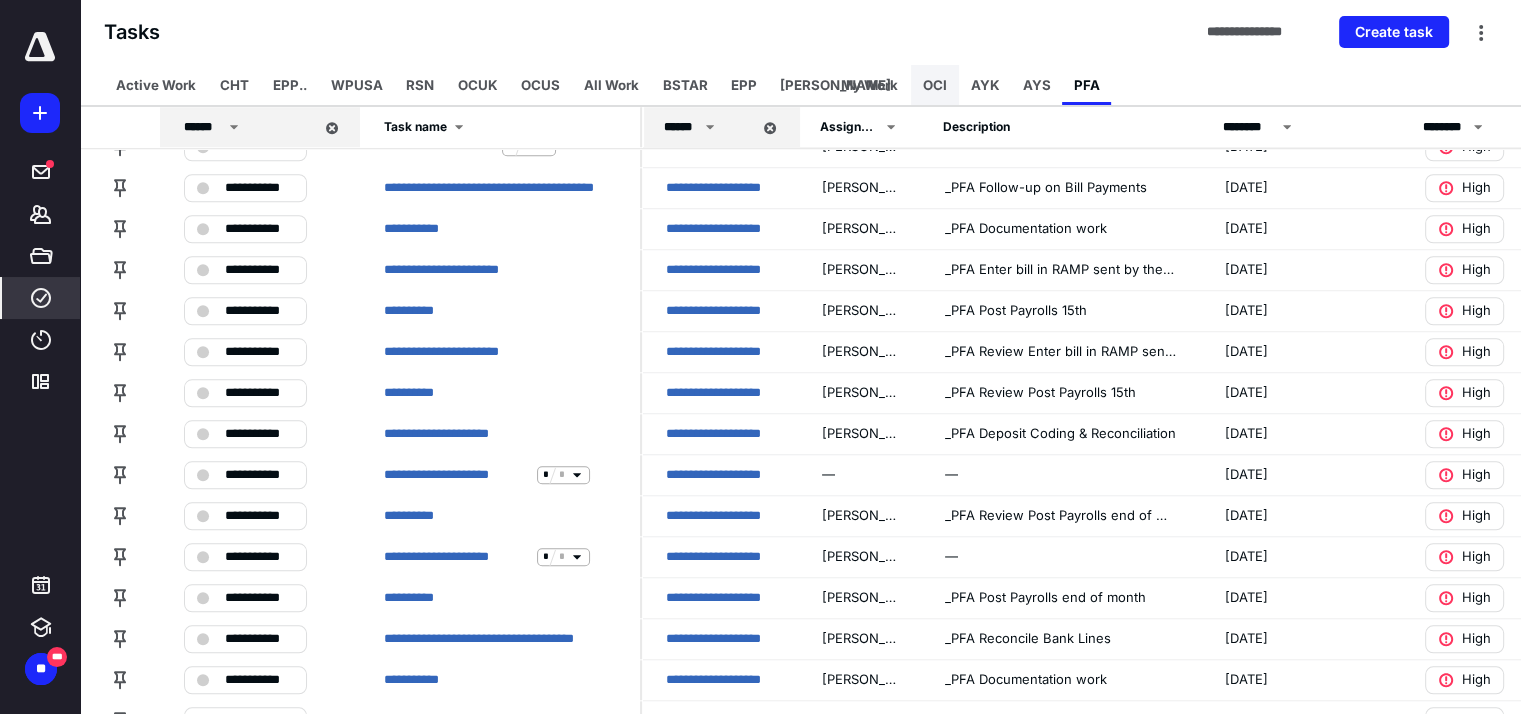 click on "OCI" at bounding box center (935, 85) 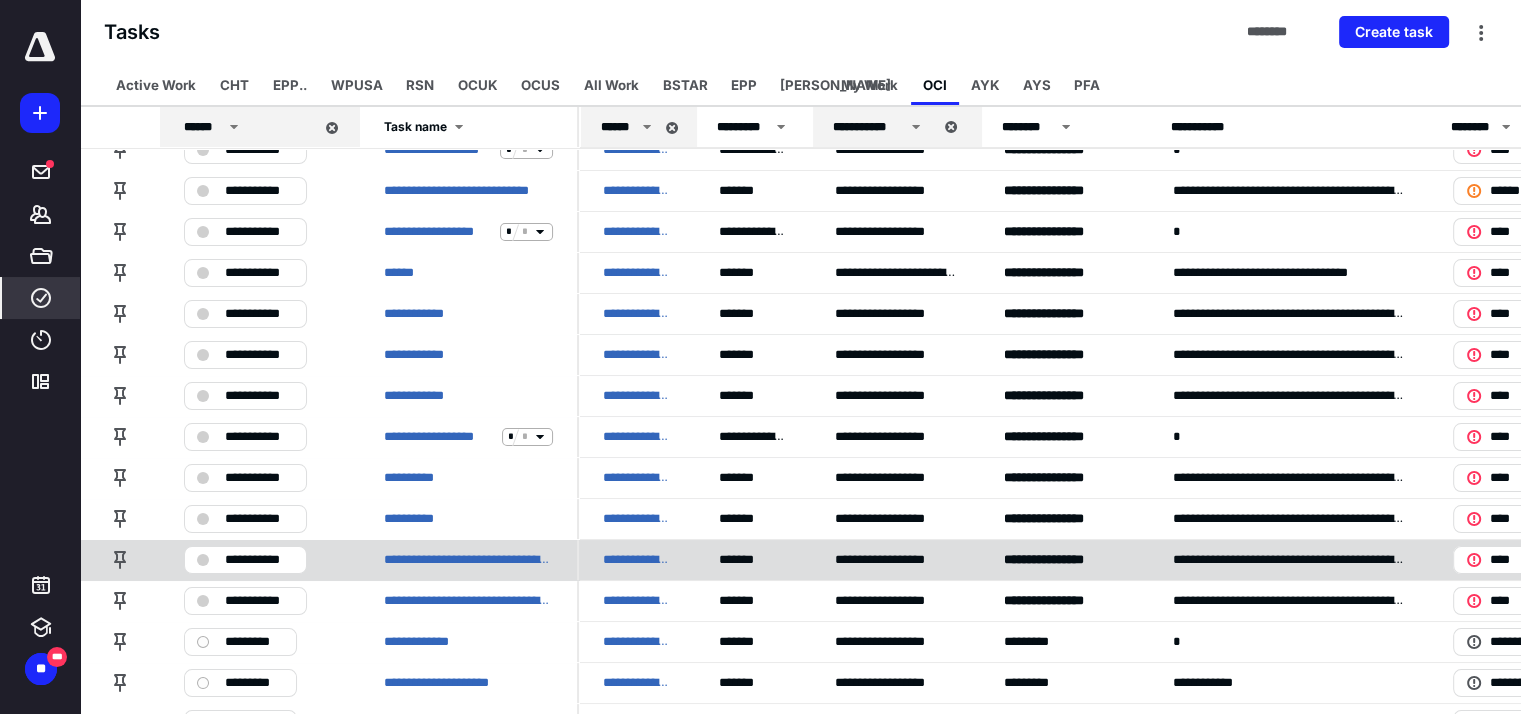 scroll, scrollTop: 0, scrollLeft: 0, axis: both 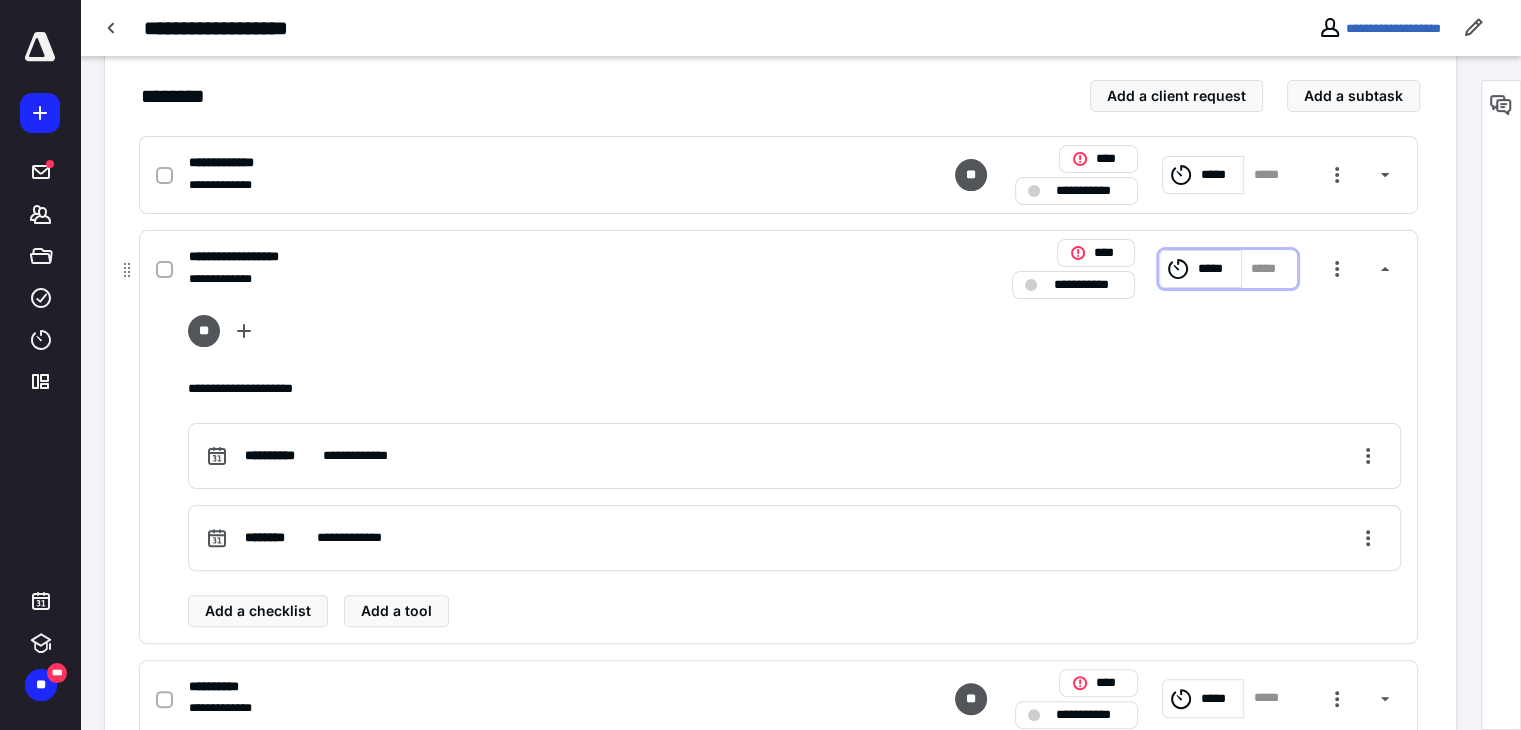 click on "*****" at bounding box center [1200, 269] 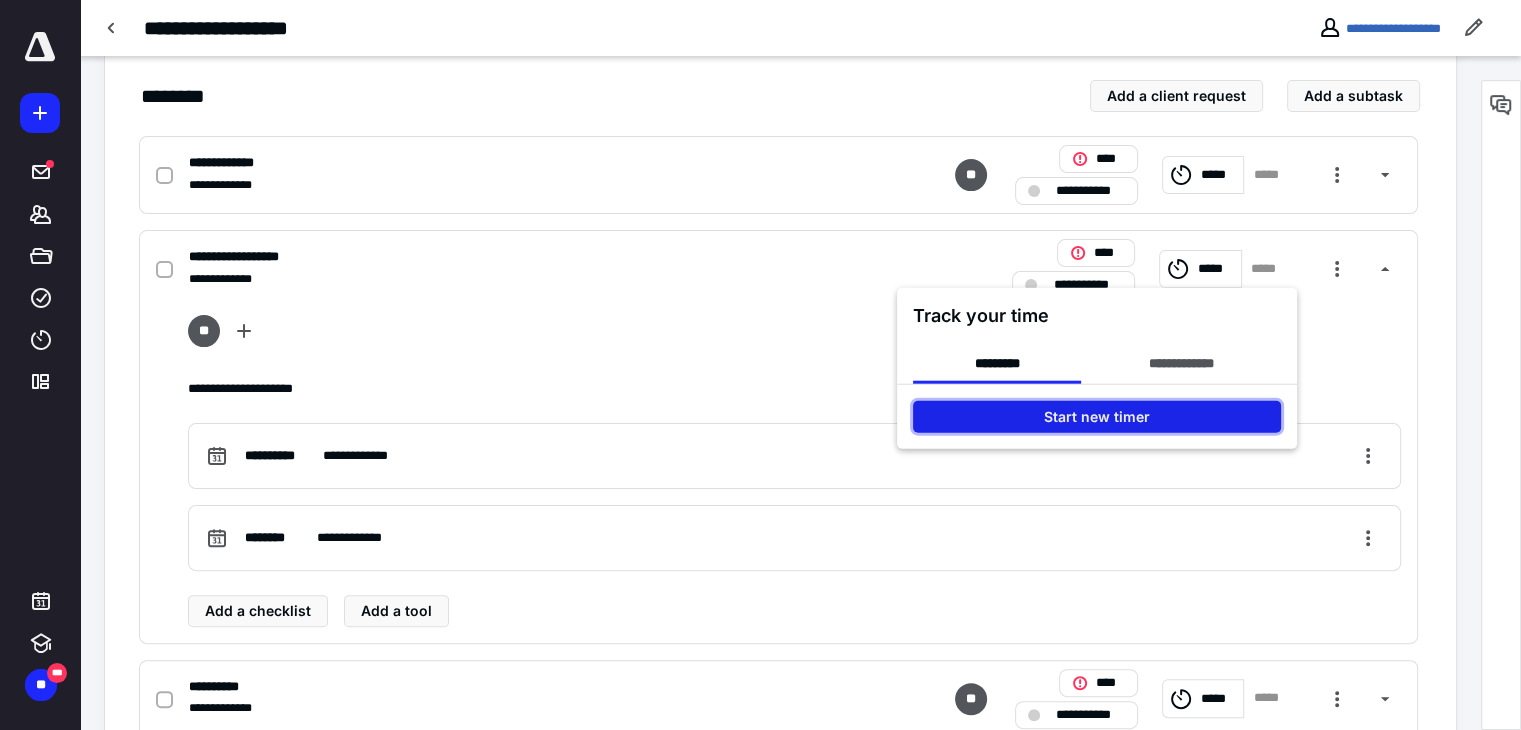click on "Start new timer" at bounding box center [1097, 417] 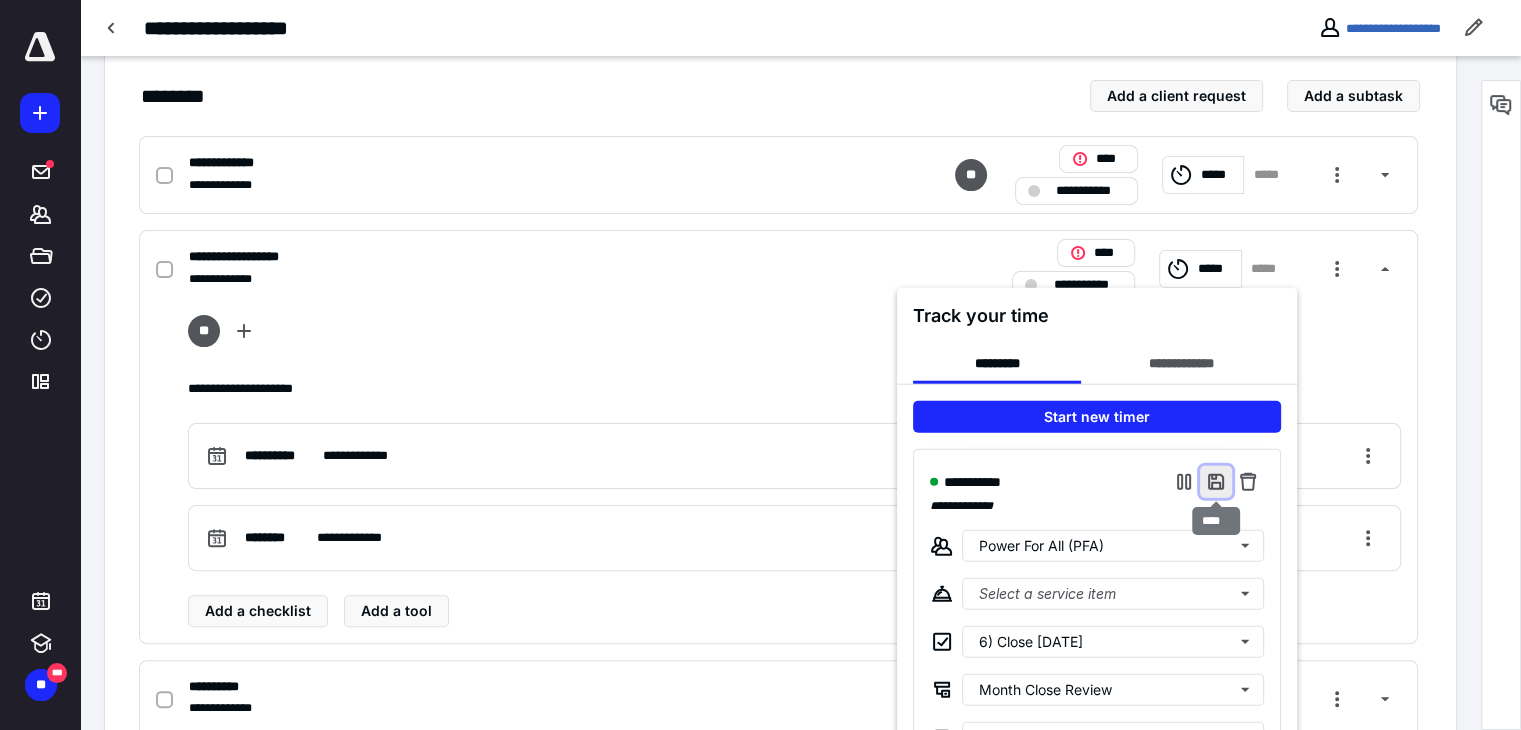 click at bounding box center [1216, 482] 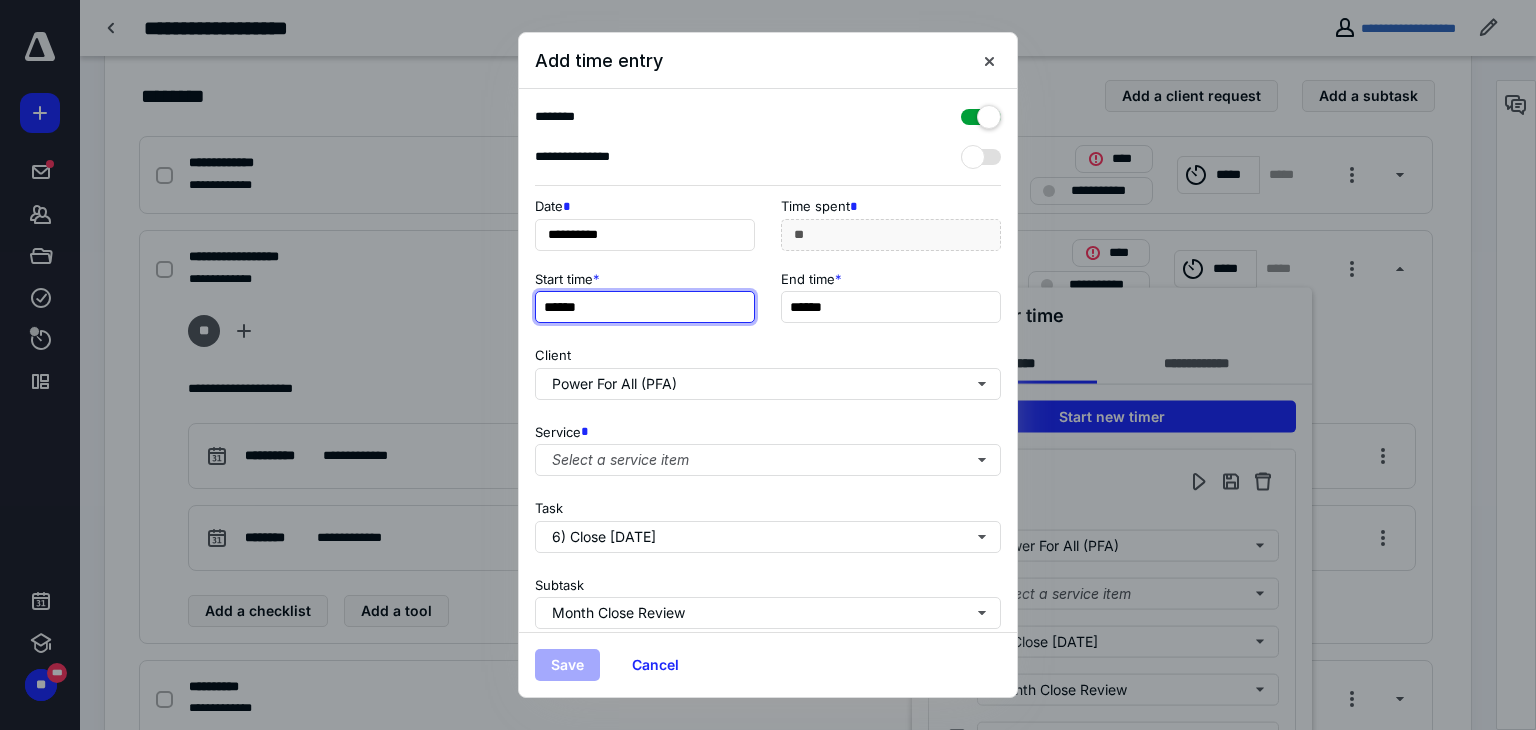 click on "******" at bounding box center (645, 307) 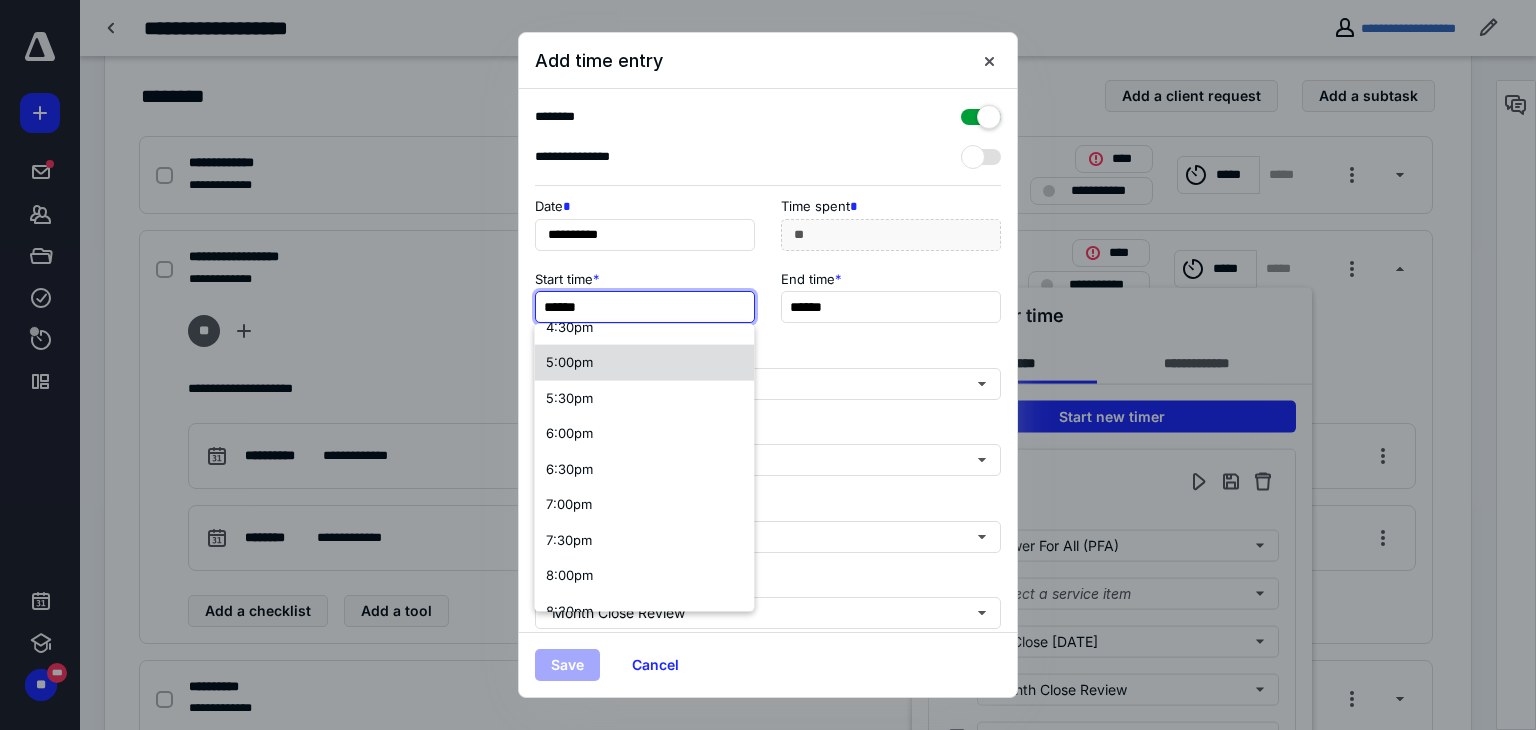 scroll, scrollTop: 1196, scrollLeft: 0, axis: vertical 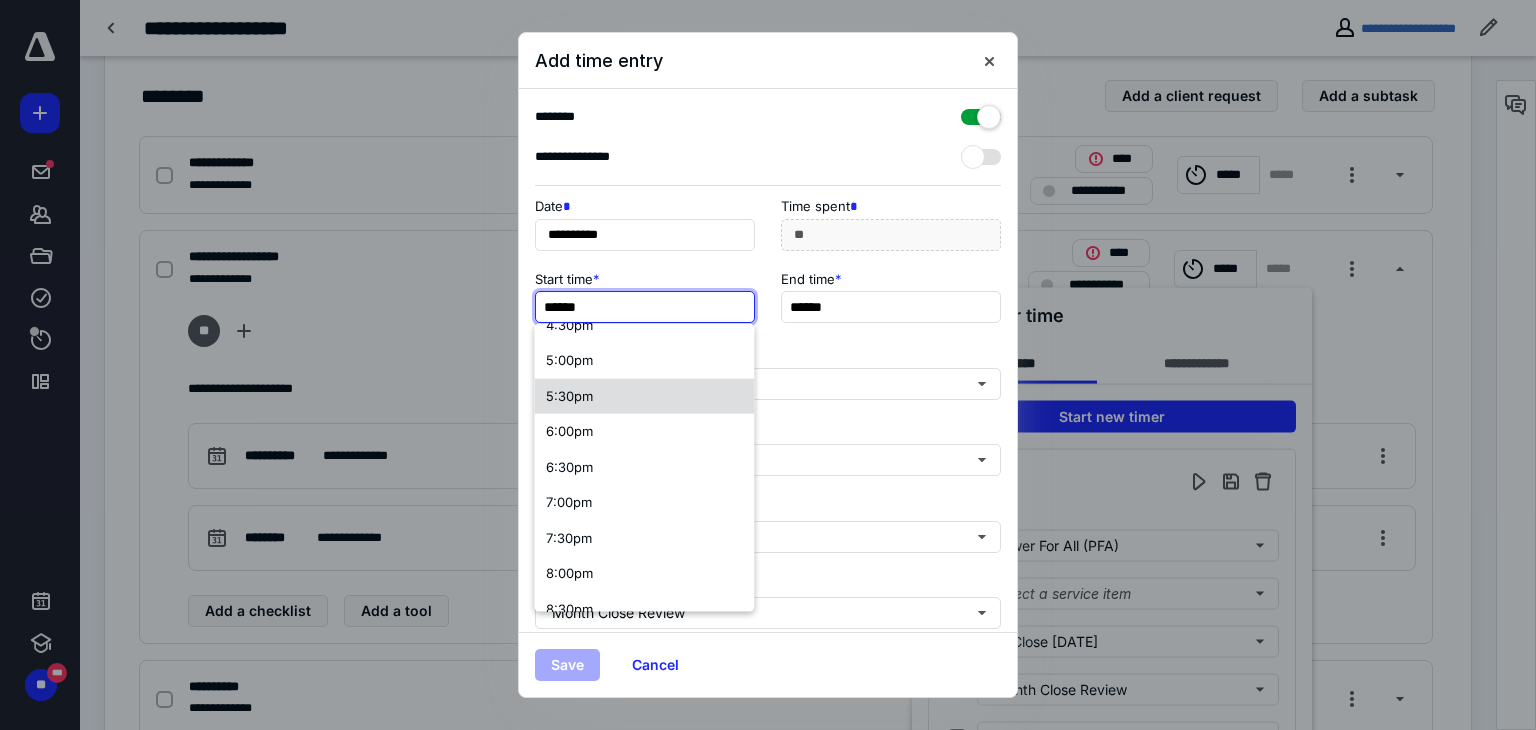 click on "5:30pm" at bounding box center (569, 396) 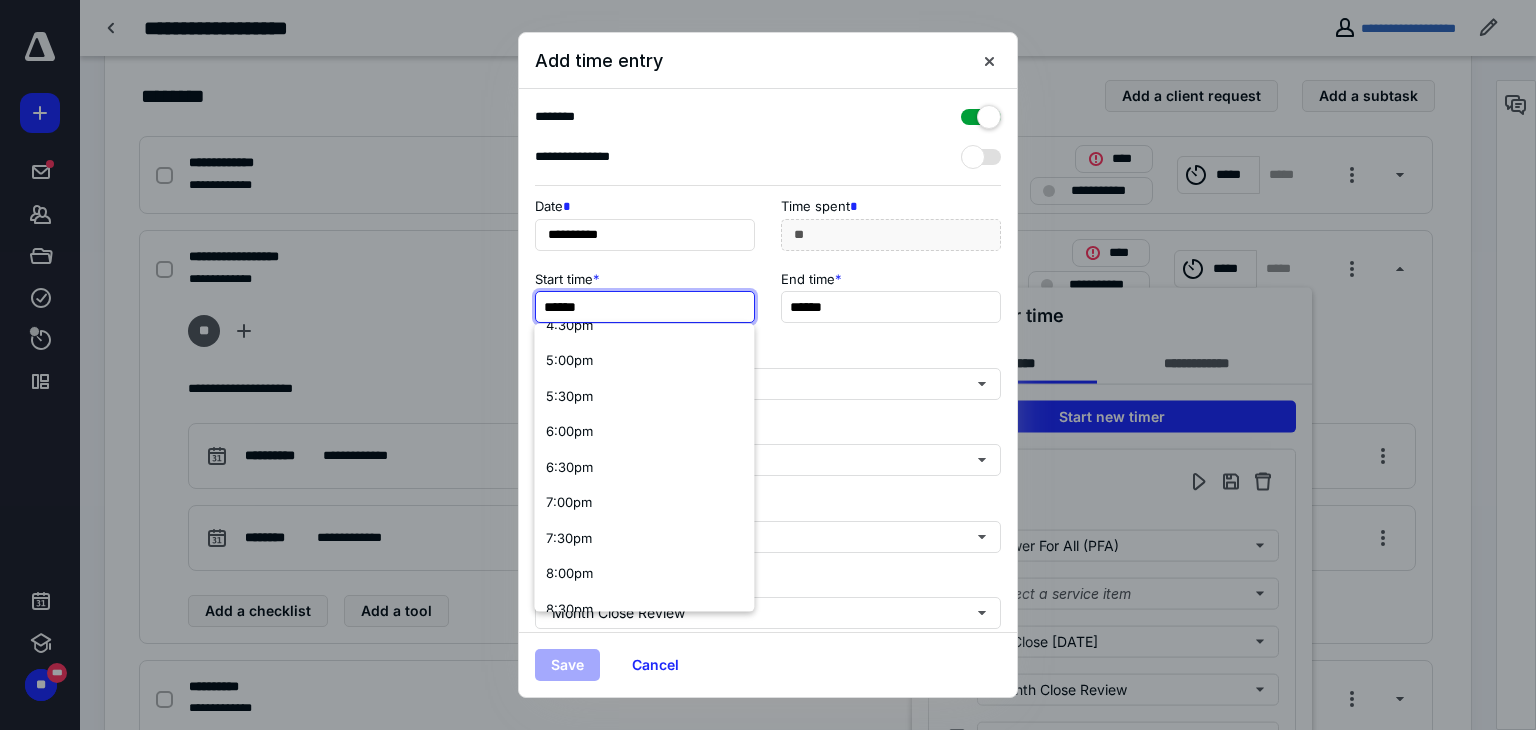 type on "******" 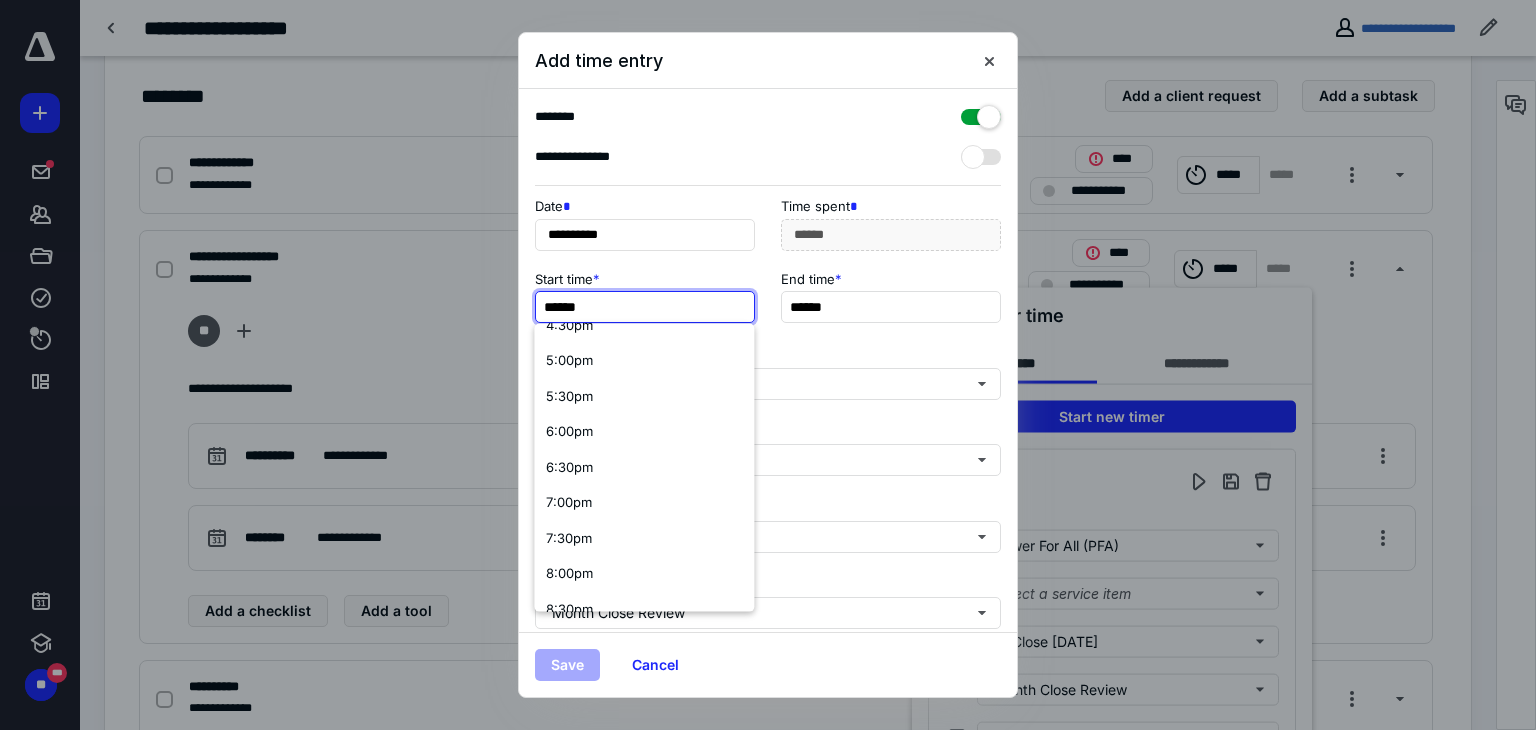 scroll, scrollTop: 0, scrollLeft: 0, axis: both 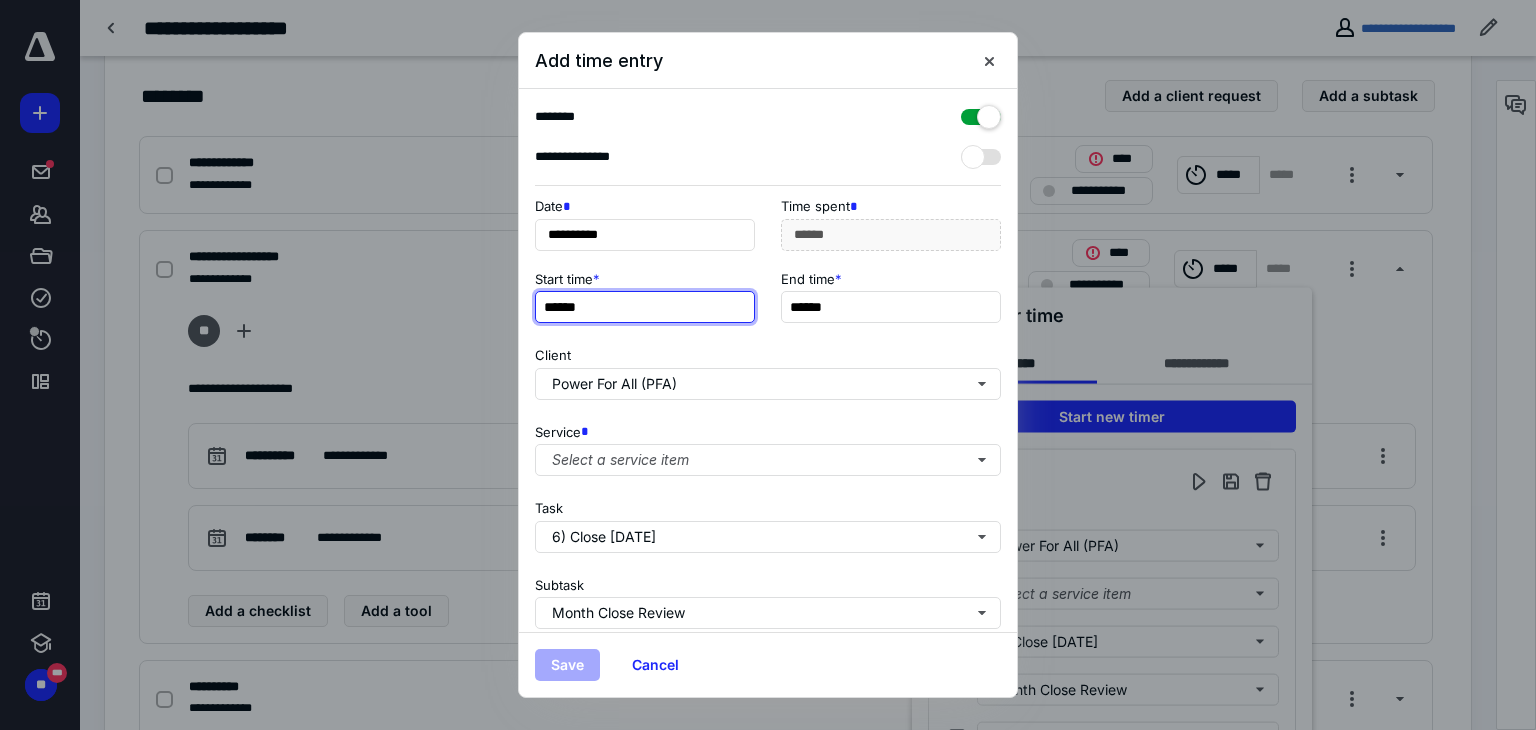 click on "******" at bounding box center [645, 307] 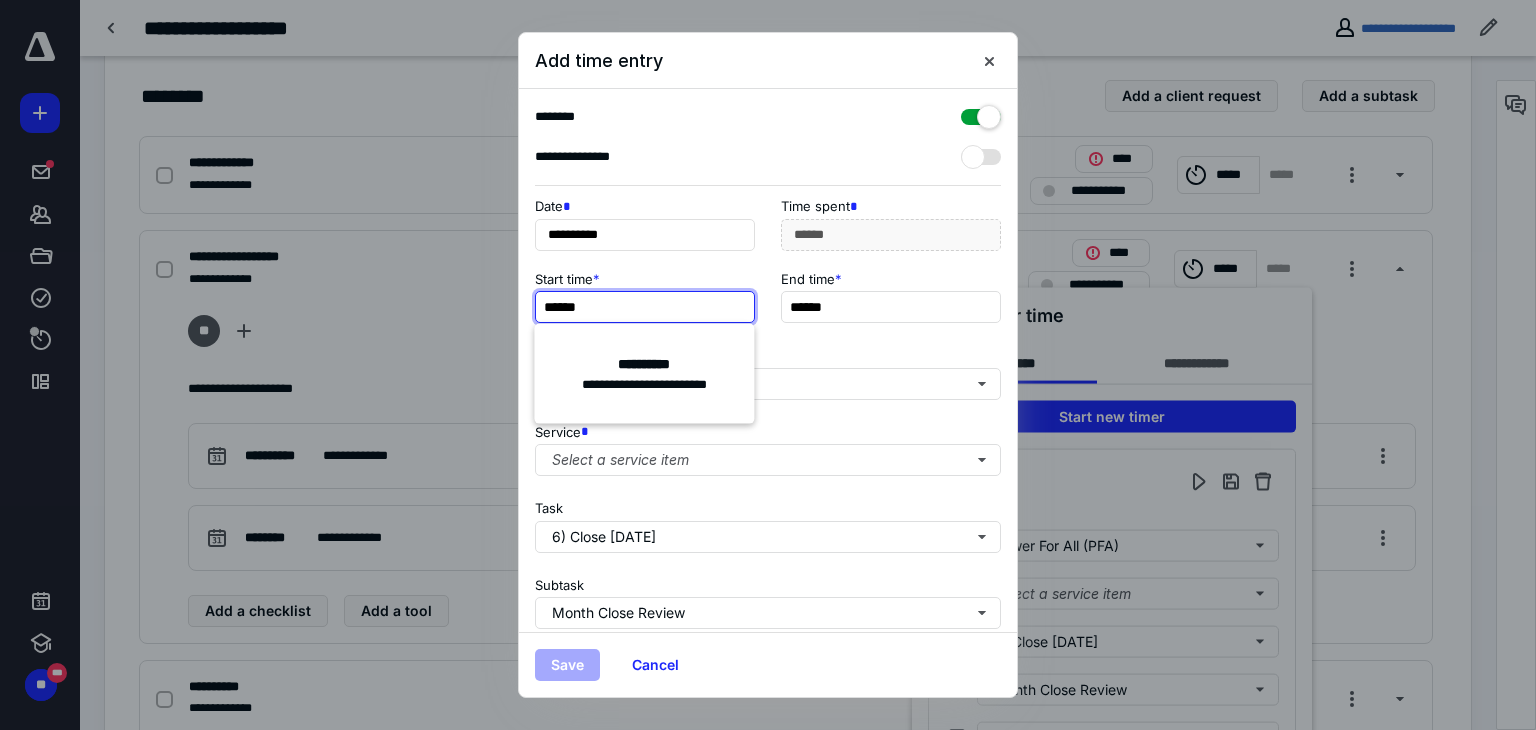 type on "******" 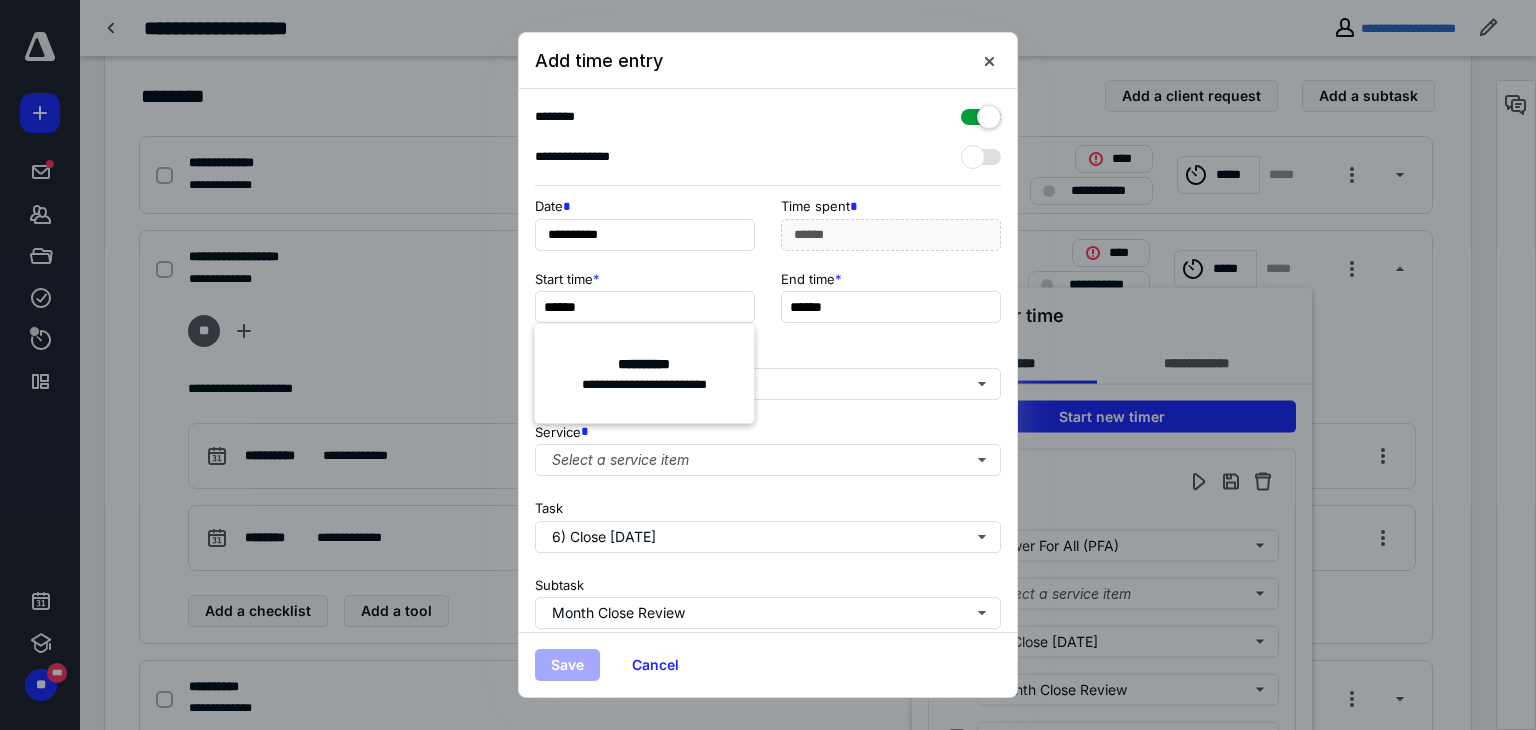 type on "******" 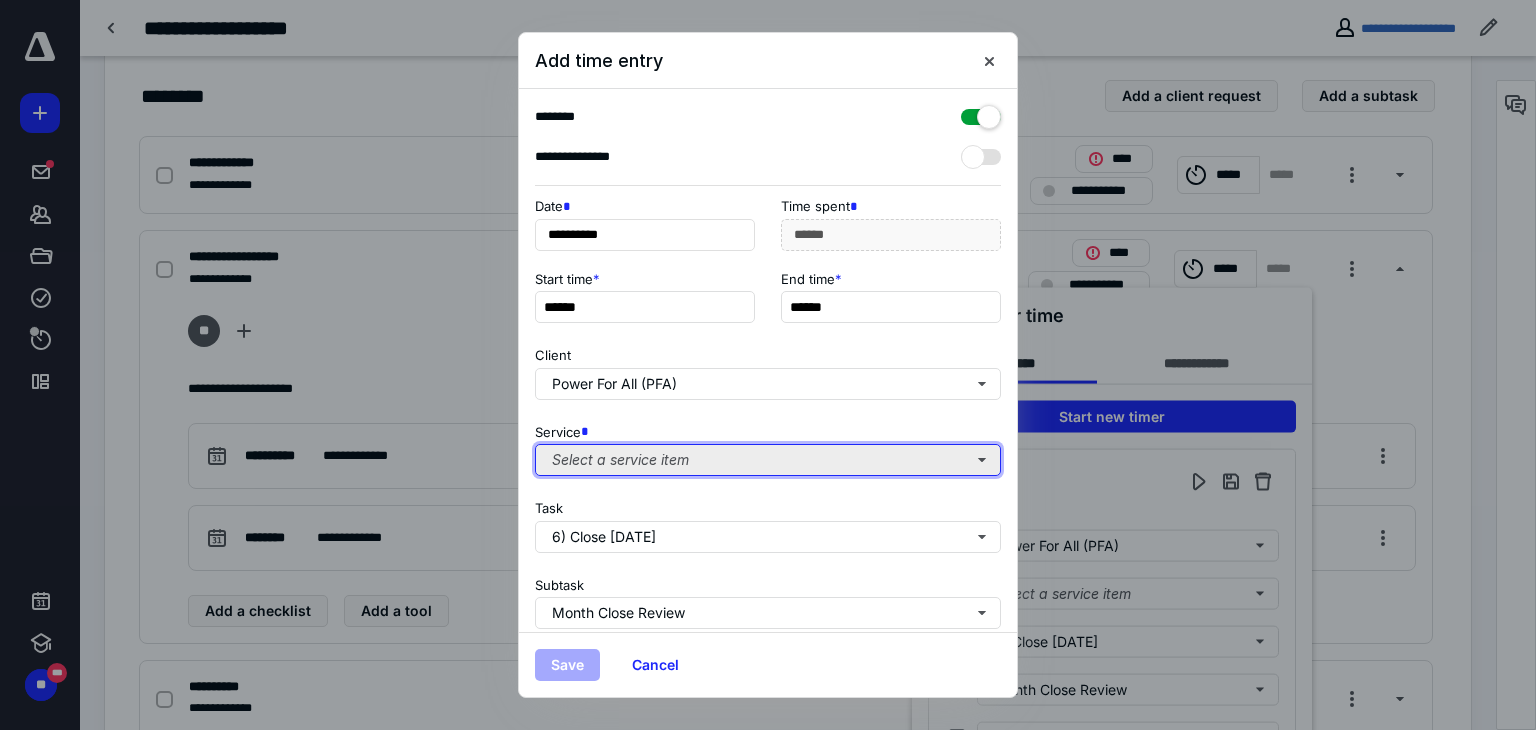 click on "Select a service item" at bounding box center (768, 460) 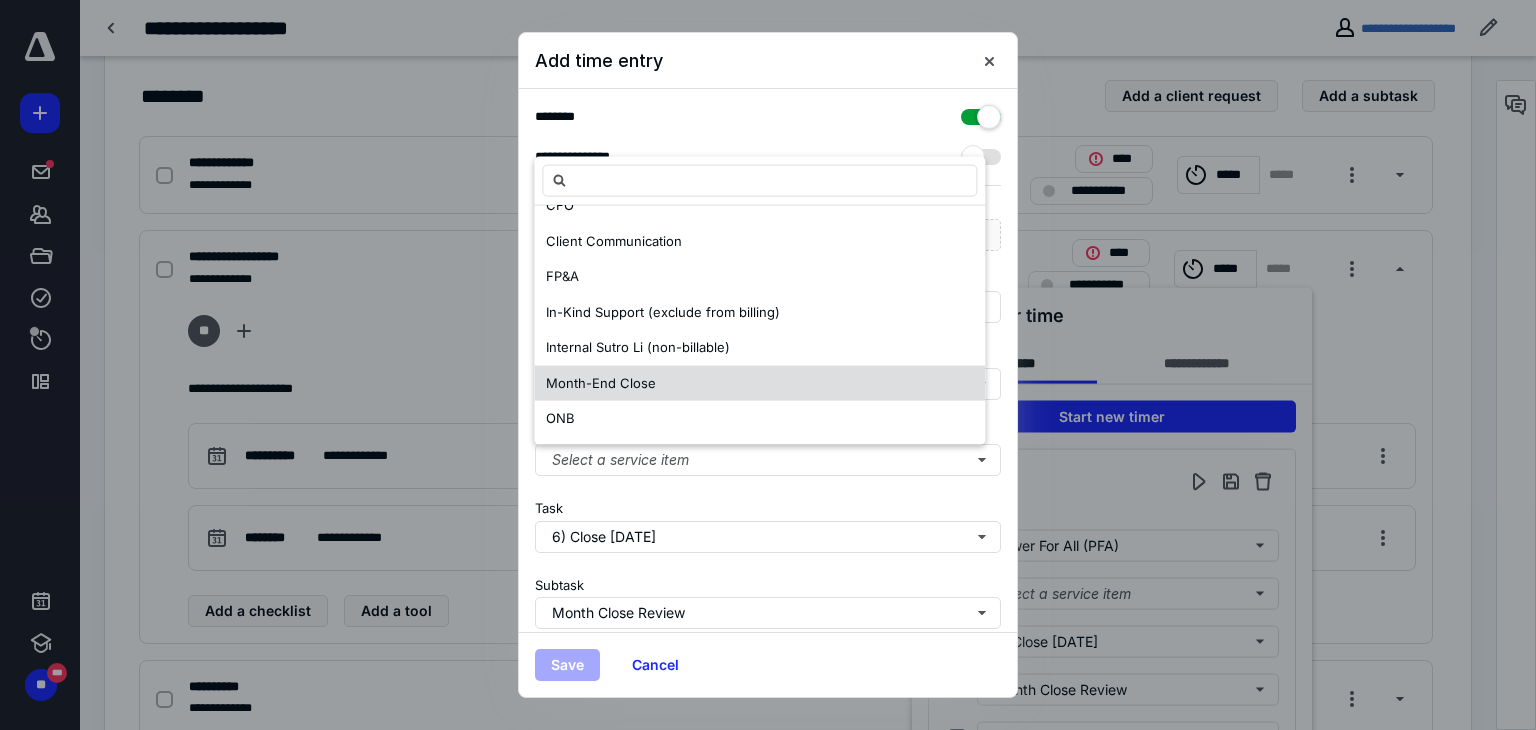 scroll, scrollTop: 207, scrollLeft: 0, axis: vertical 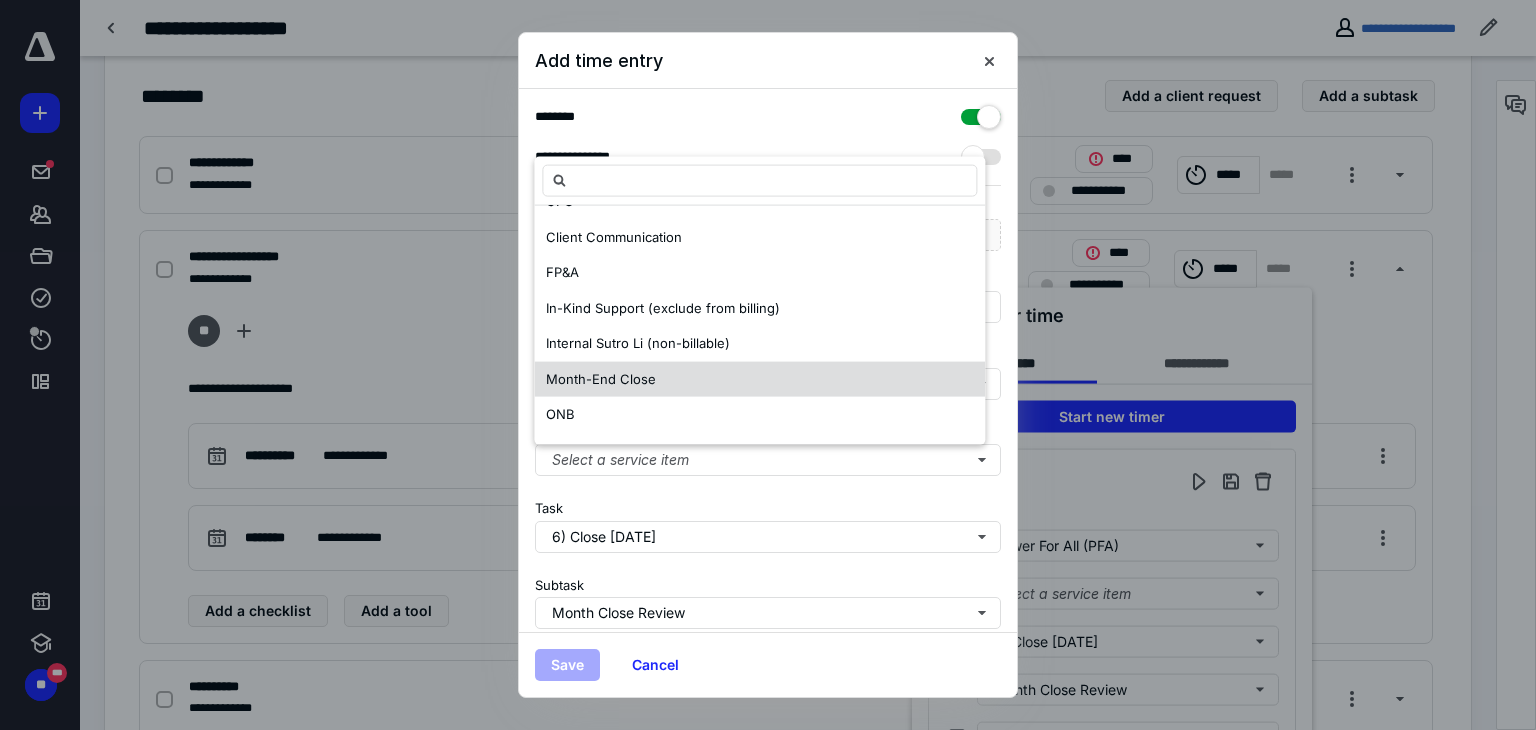 click on "Month-End Close" at bounding box center (759, 379) 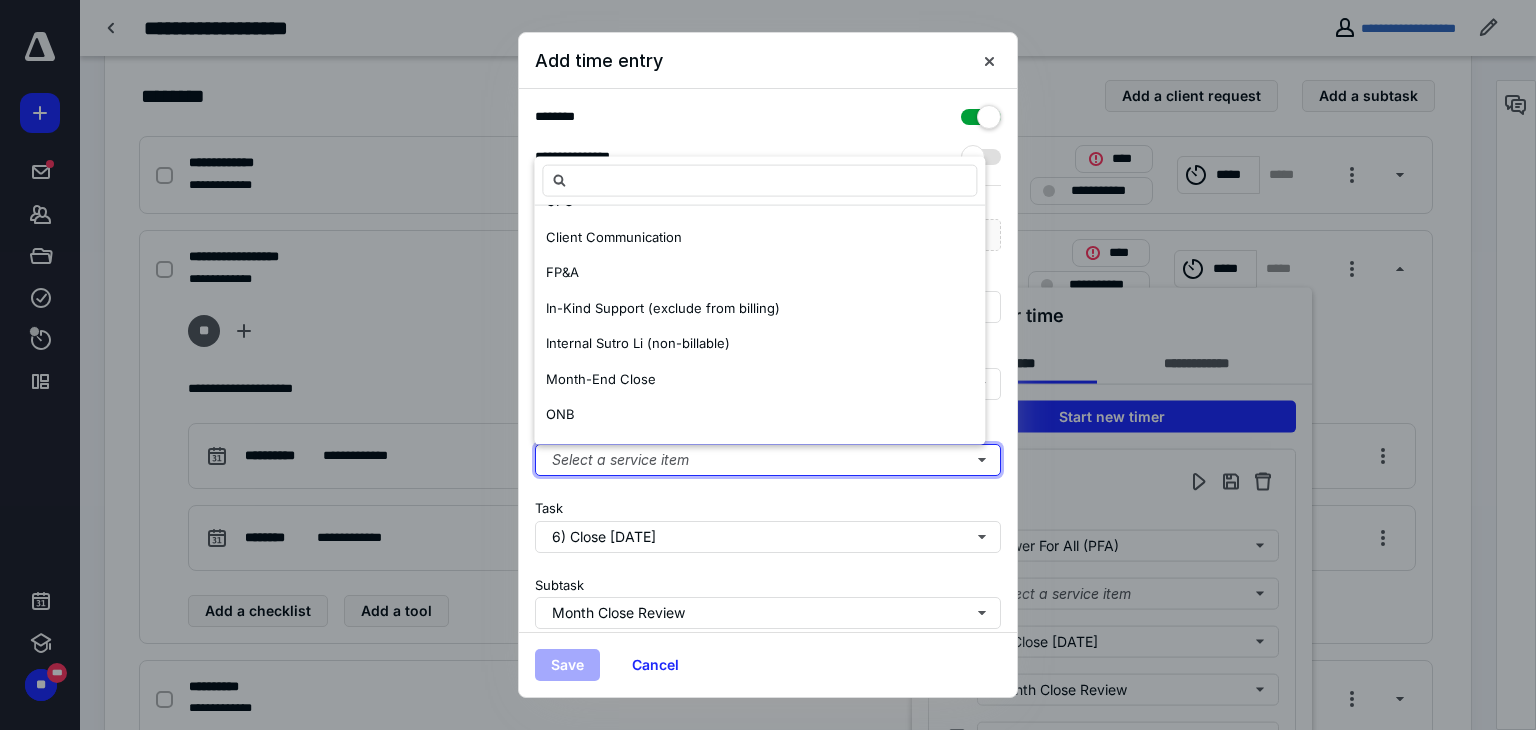 scroll, scrollTop: 0, scrollLeft: 0, axis: both 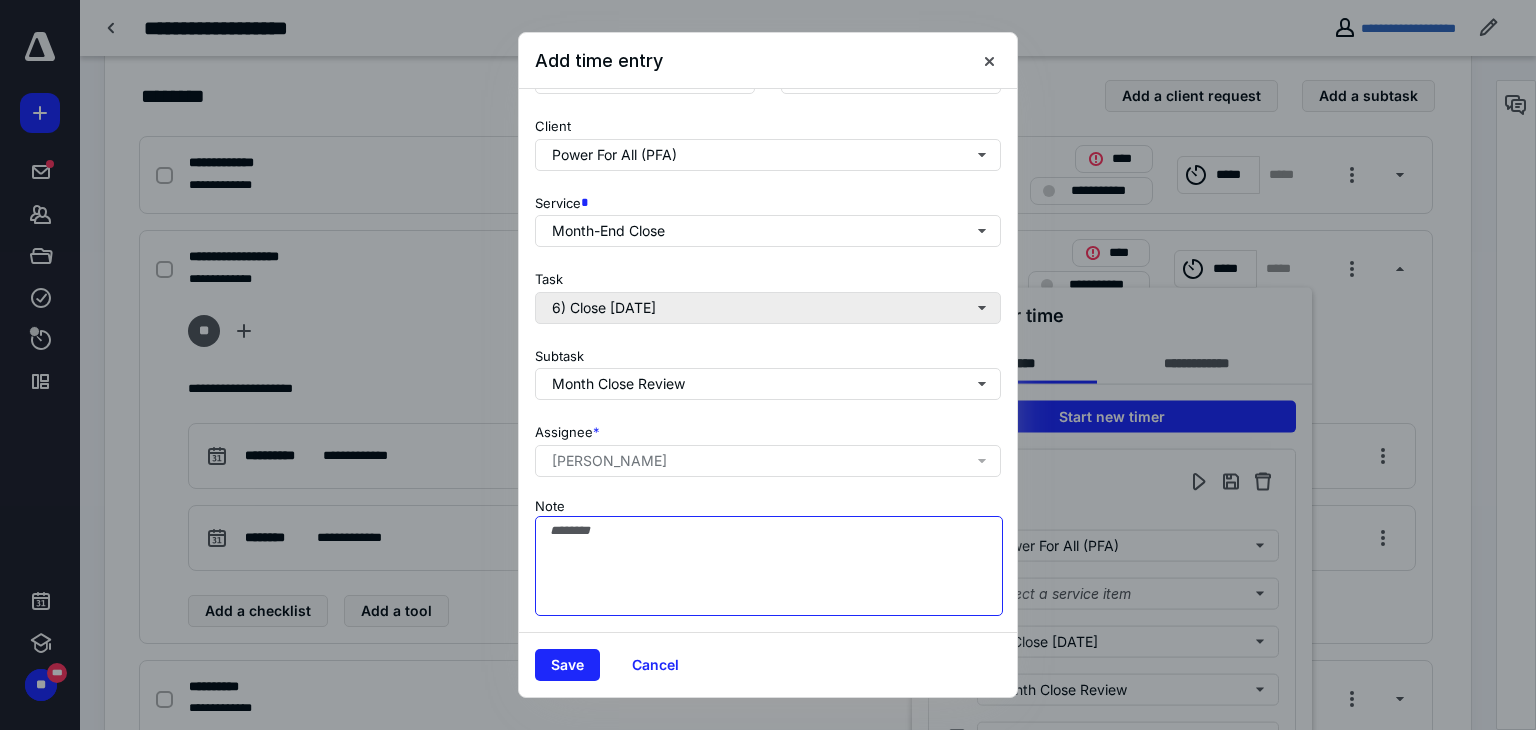 click on "Note" at bounding box center [769, 566] 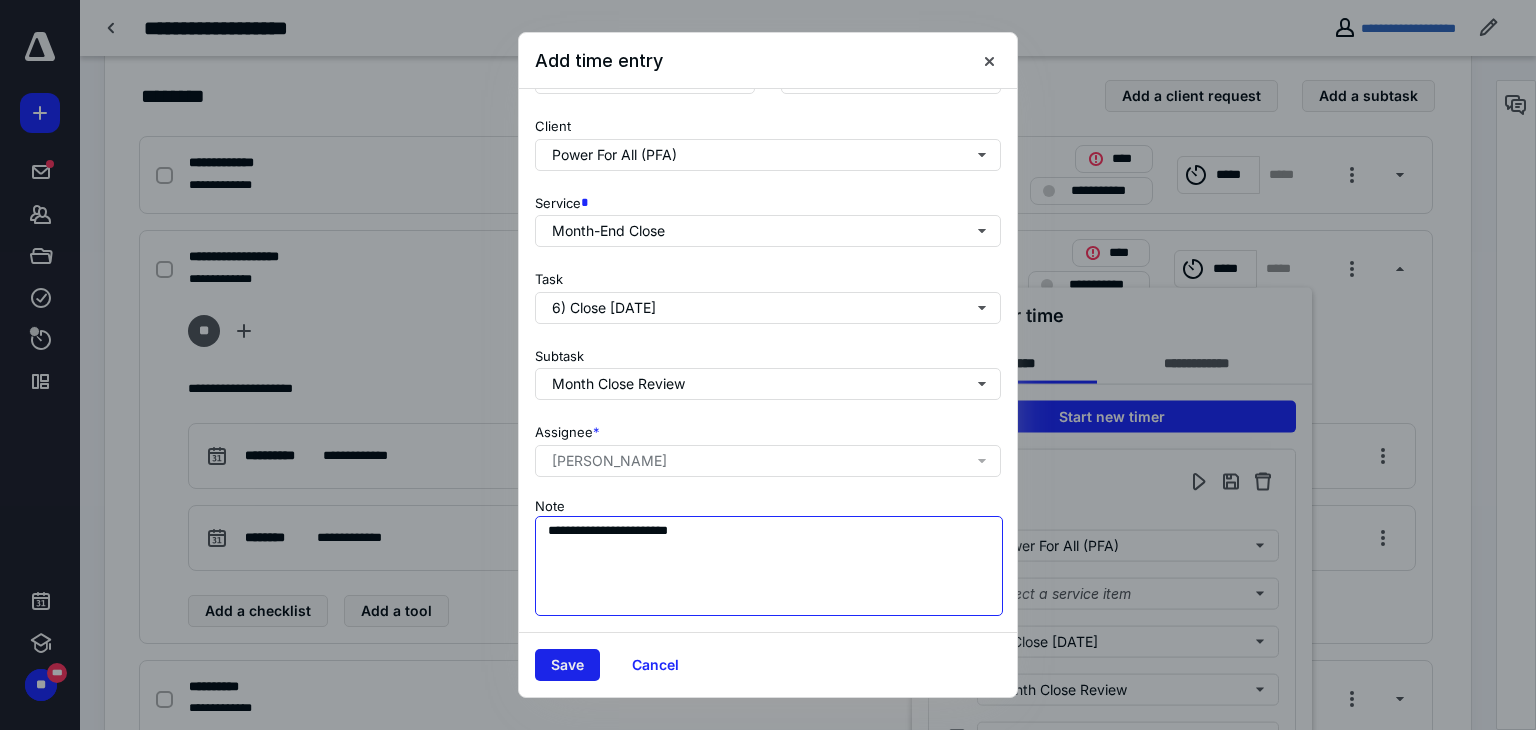 type on "**********" 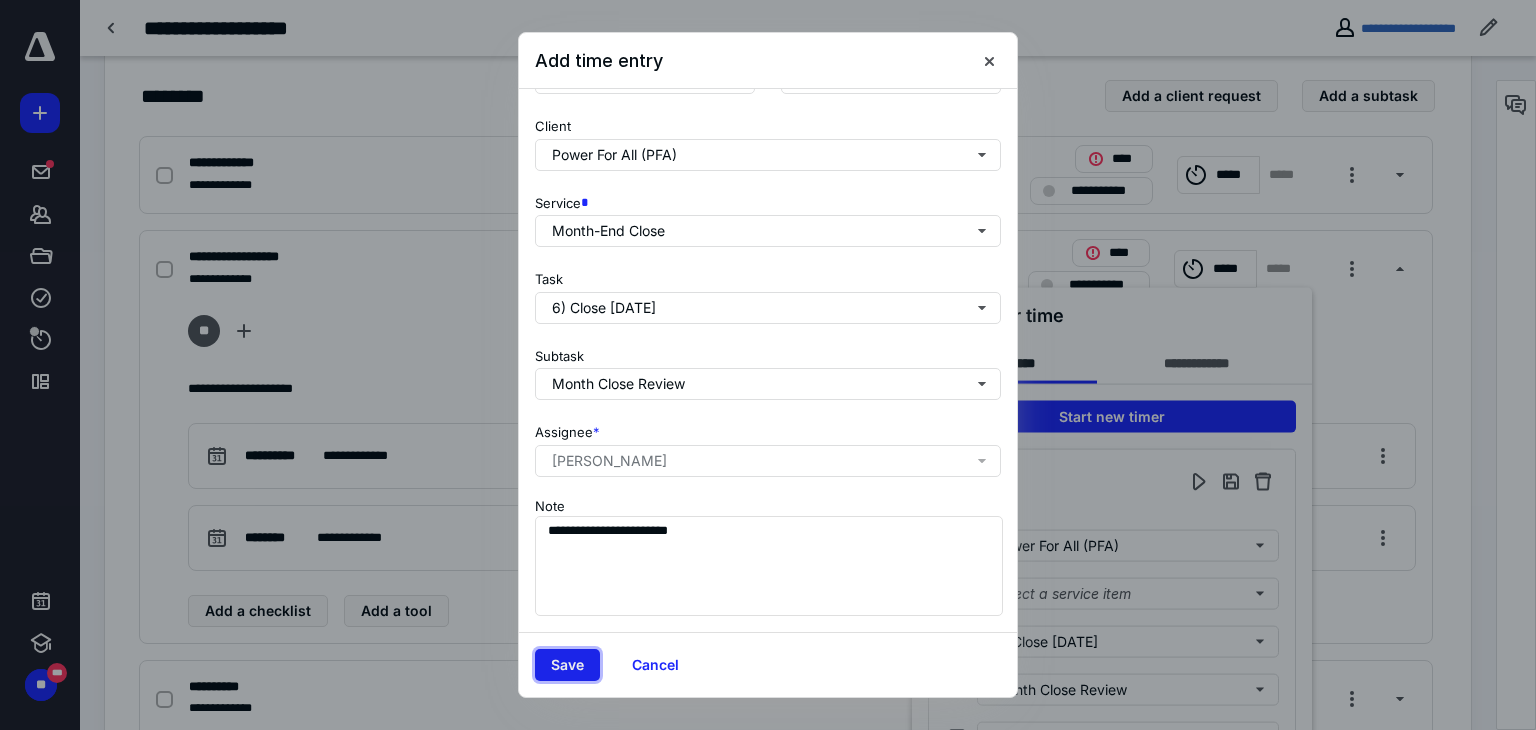 click on "Save" at bounding box center [567, 665] 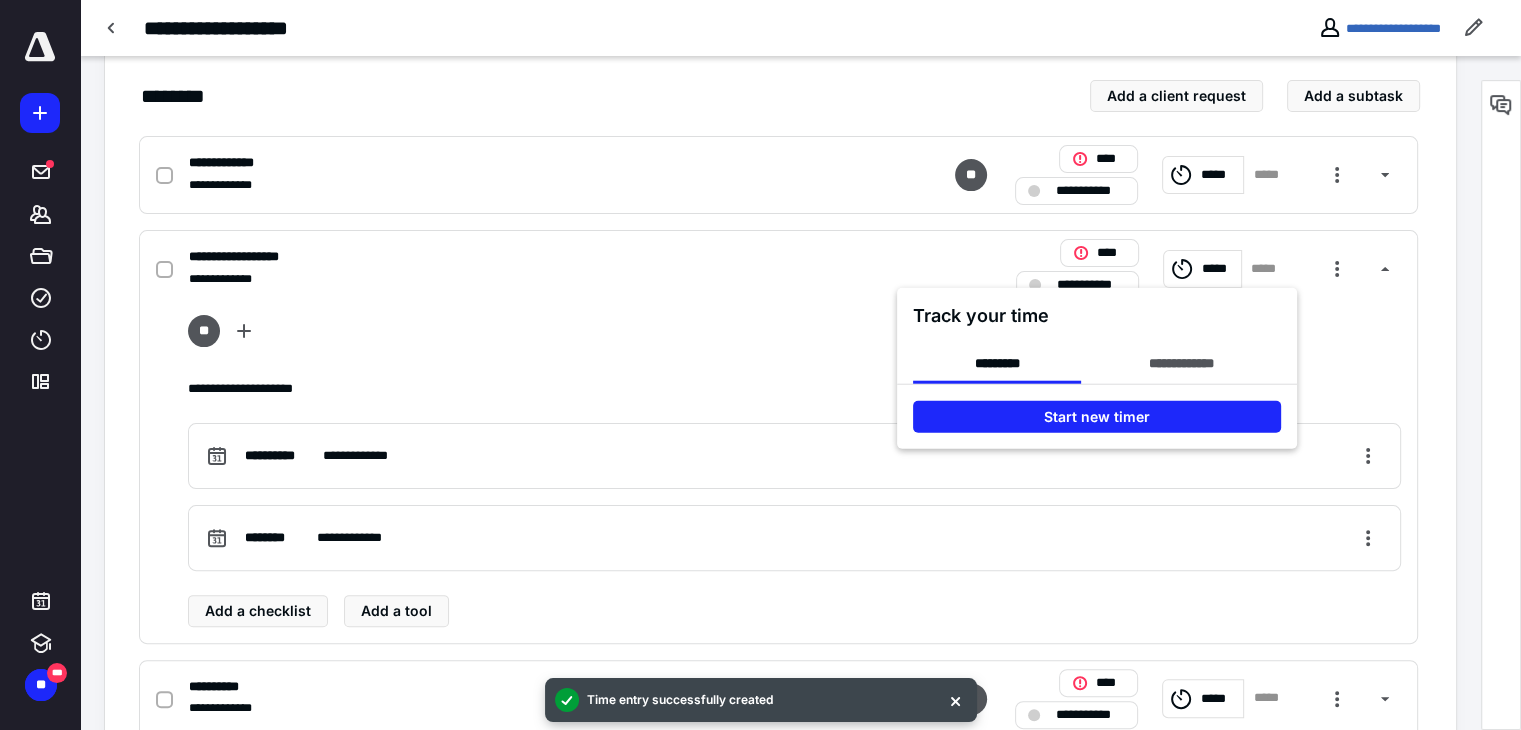 click at bounding box center (760, 365) 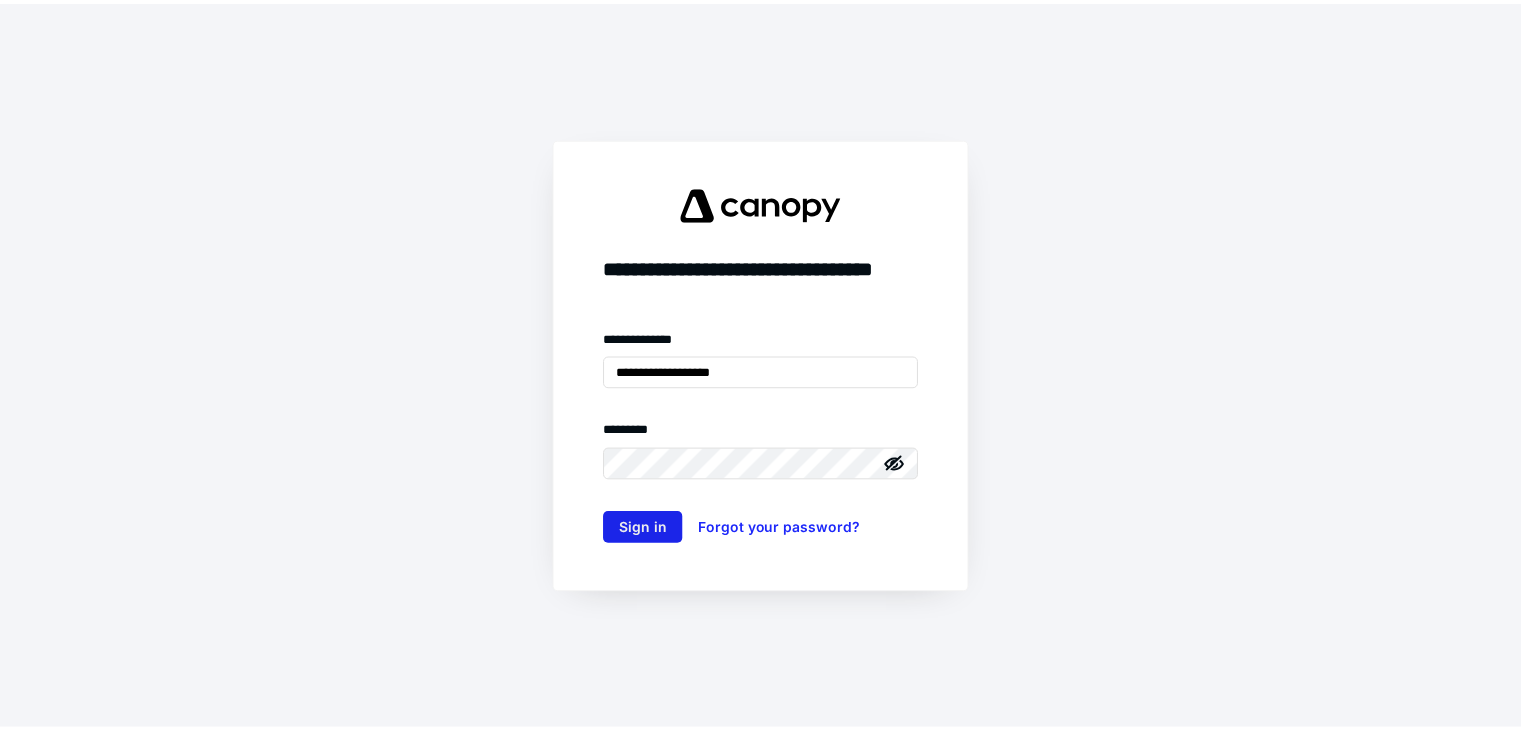 scroll, scrollTop: 0, scrollLeft: 0, axis: both 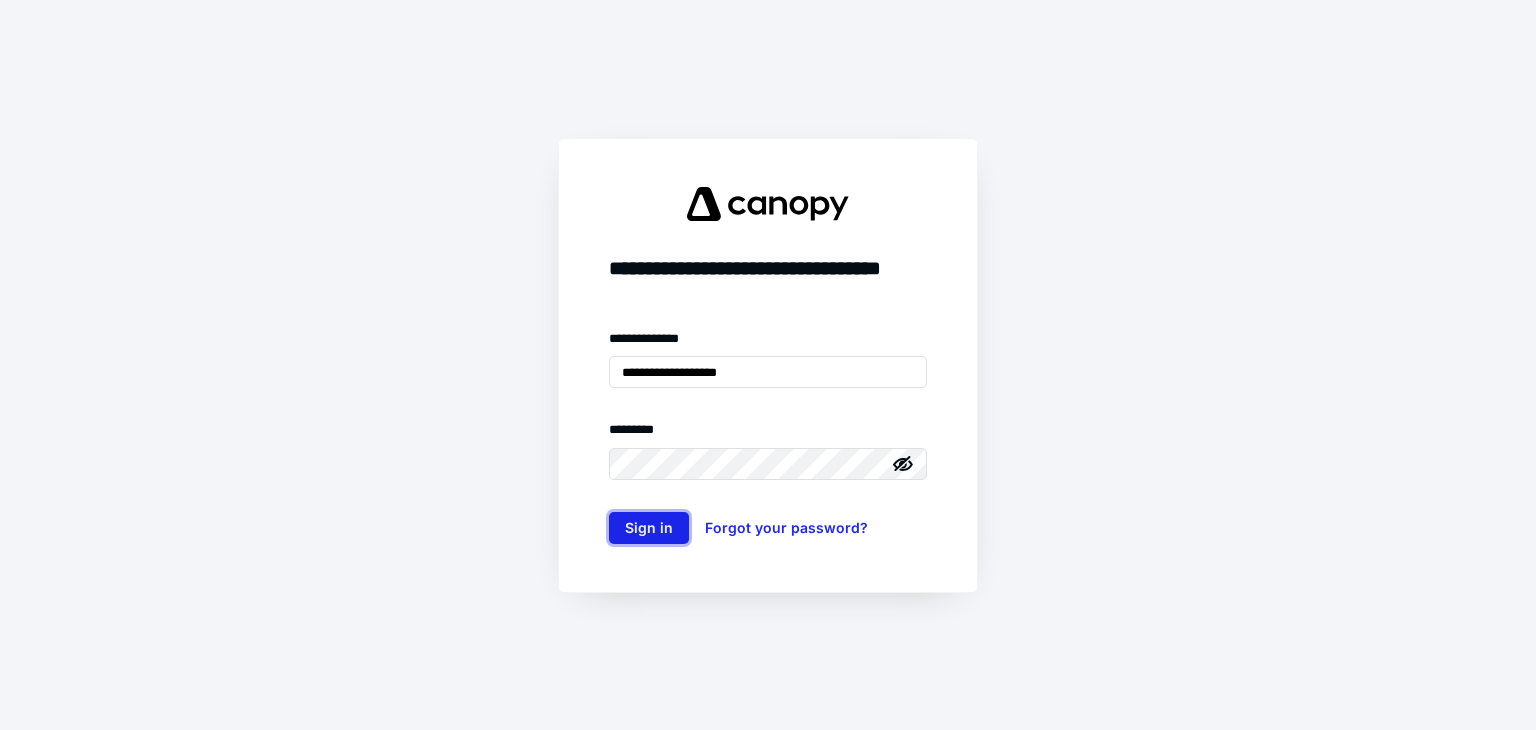 click on "Sign in" at bounding box center [649, 528] 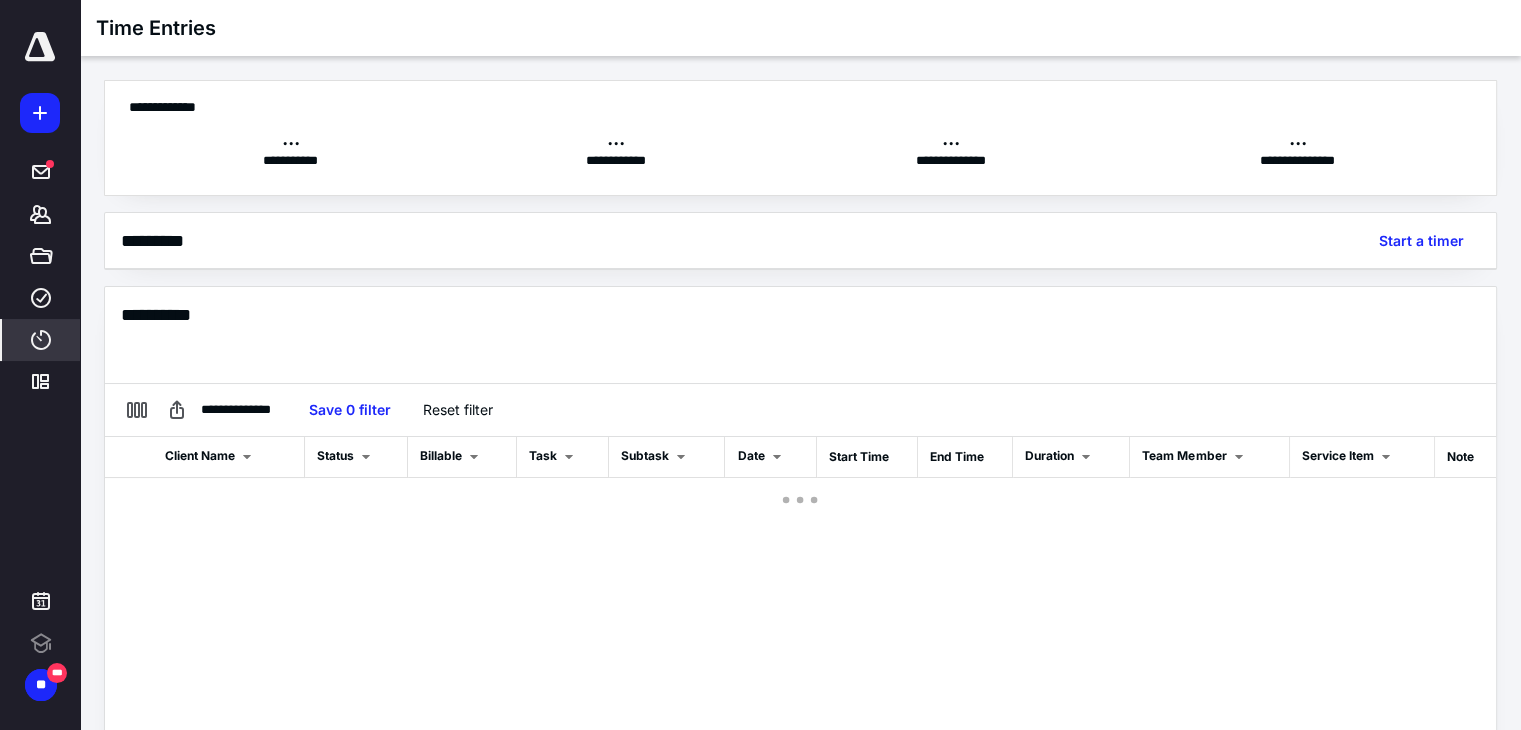 scroll, scrollTop: 0, scrollLeft: 0, axis: both 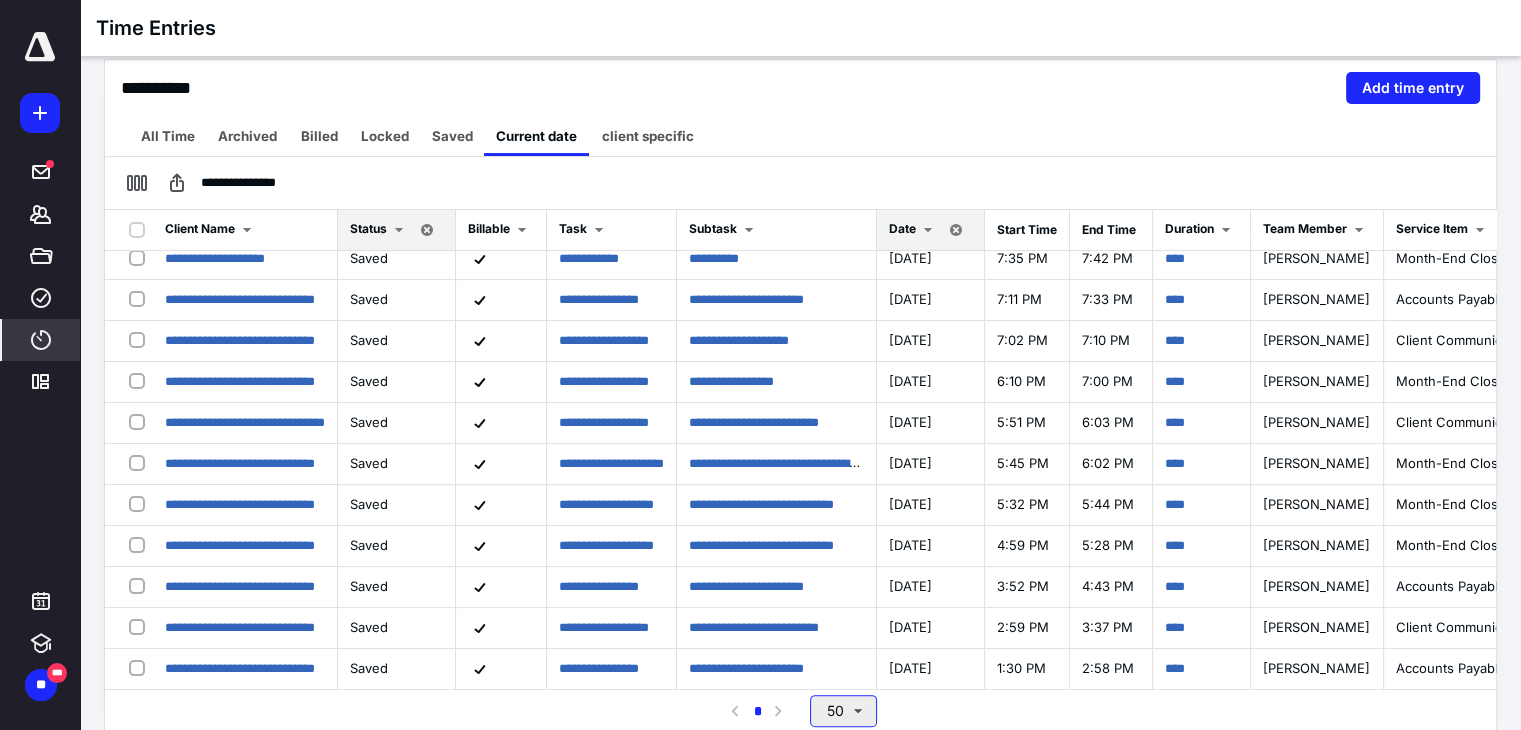 click on "50" at bounding box center (843, 711) 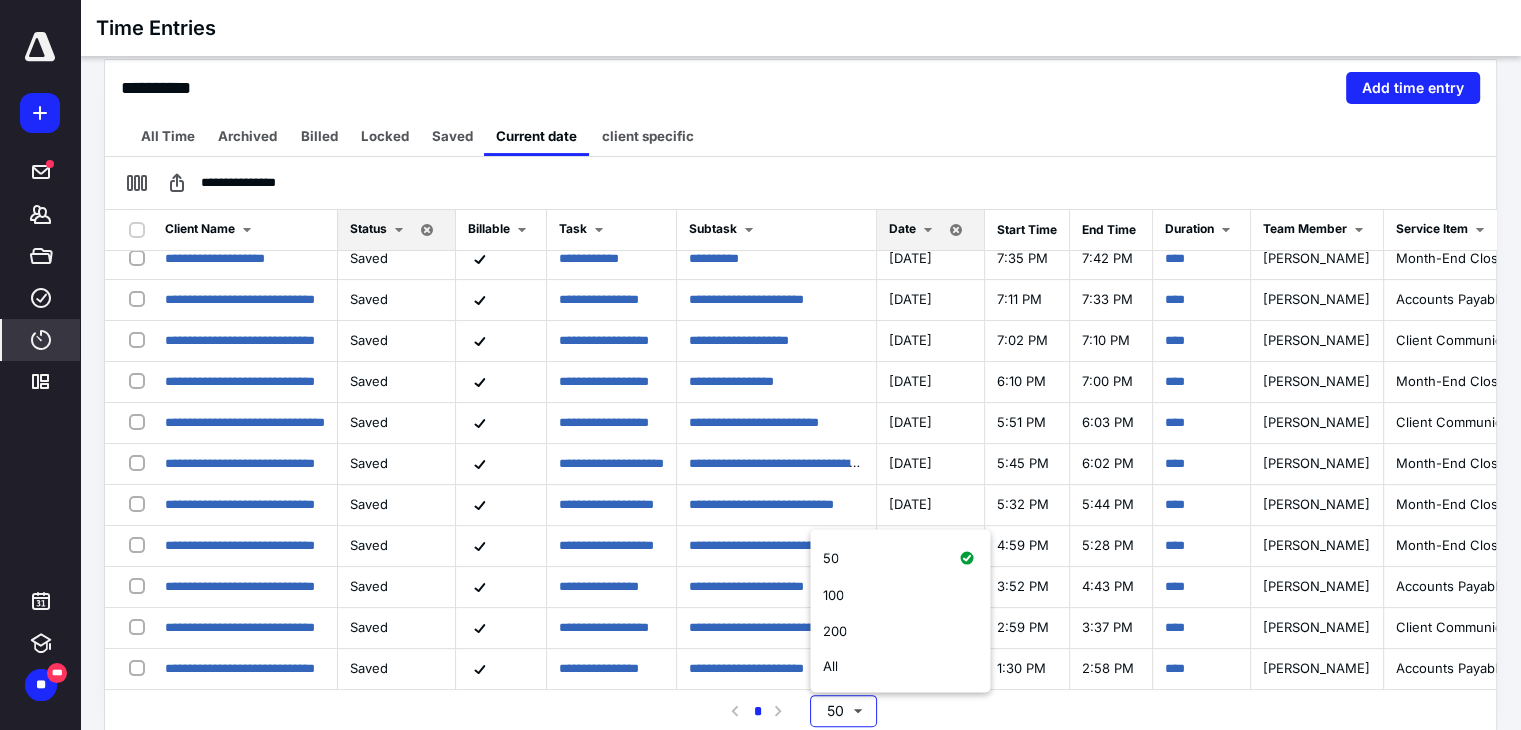 click on "All" at bounding box center [900, 667] 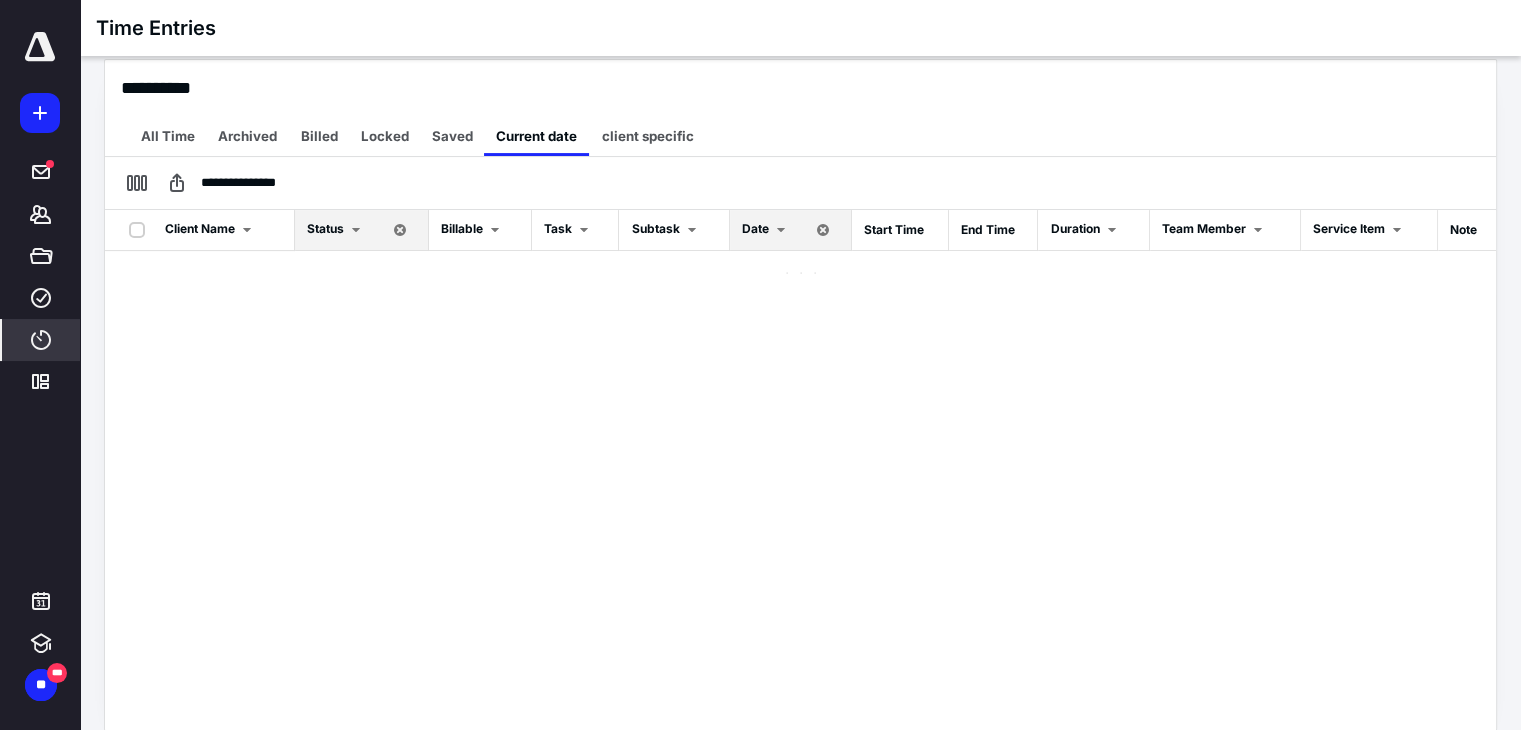 scroll, scrollTop: 441, scrollLeft: 0, axis: vertical 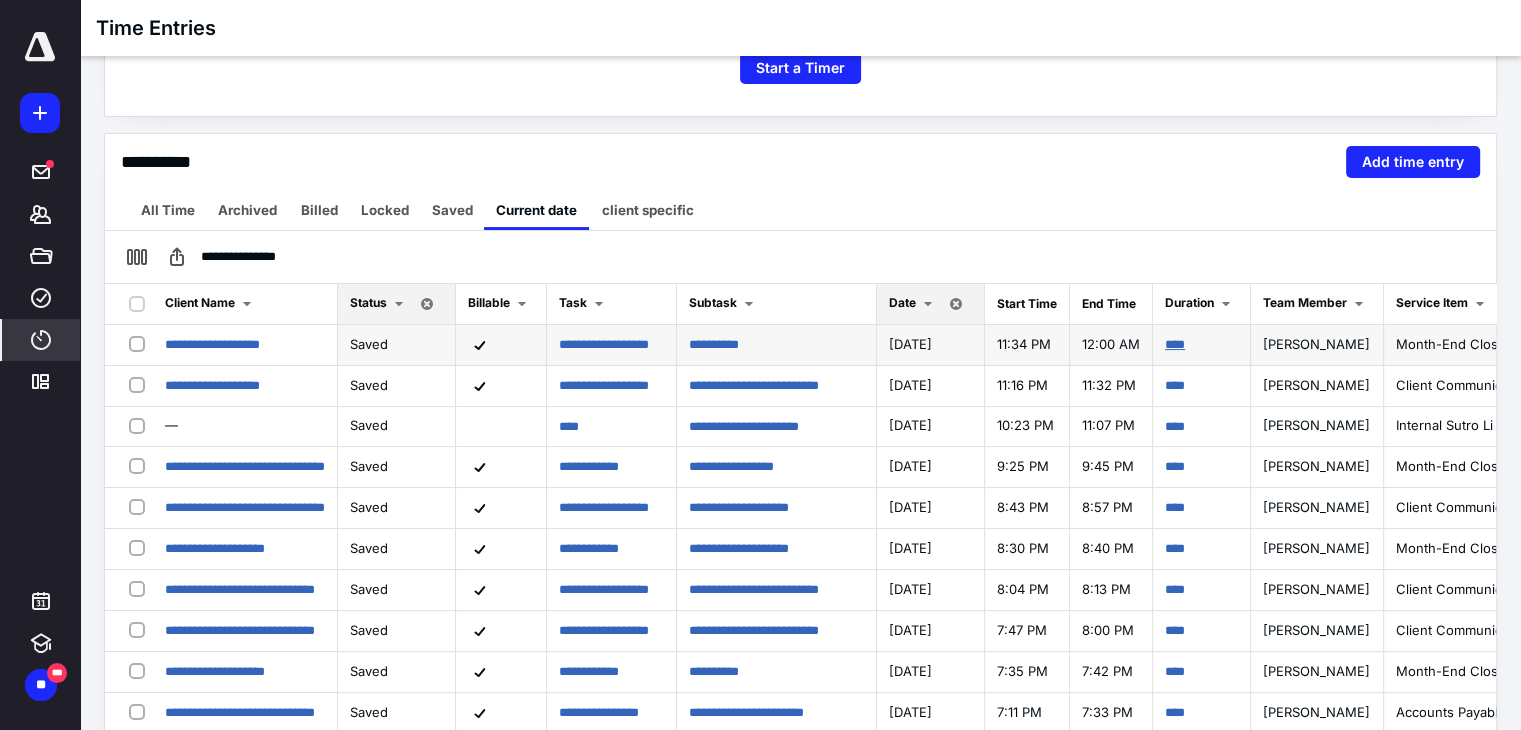 click on "****" at bounding box center (1175, 344) 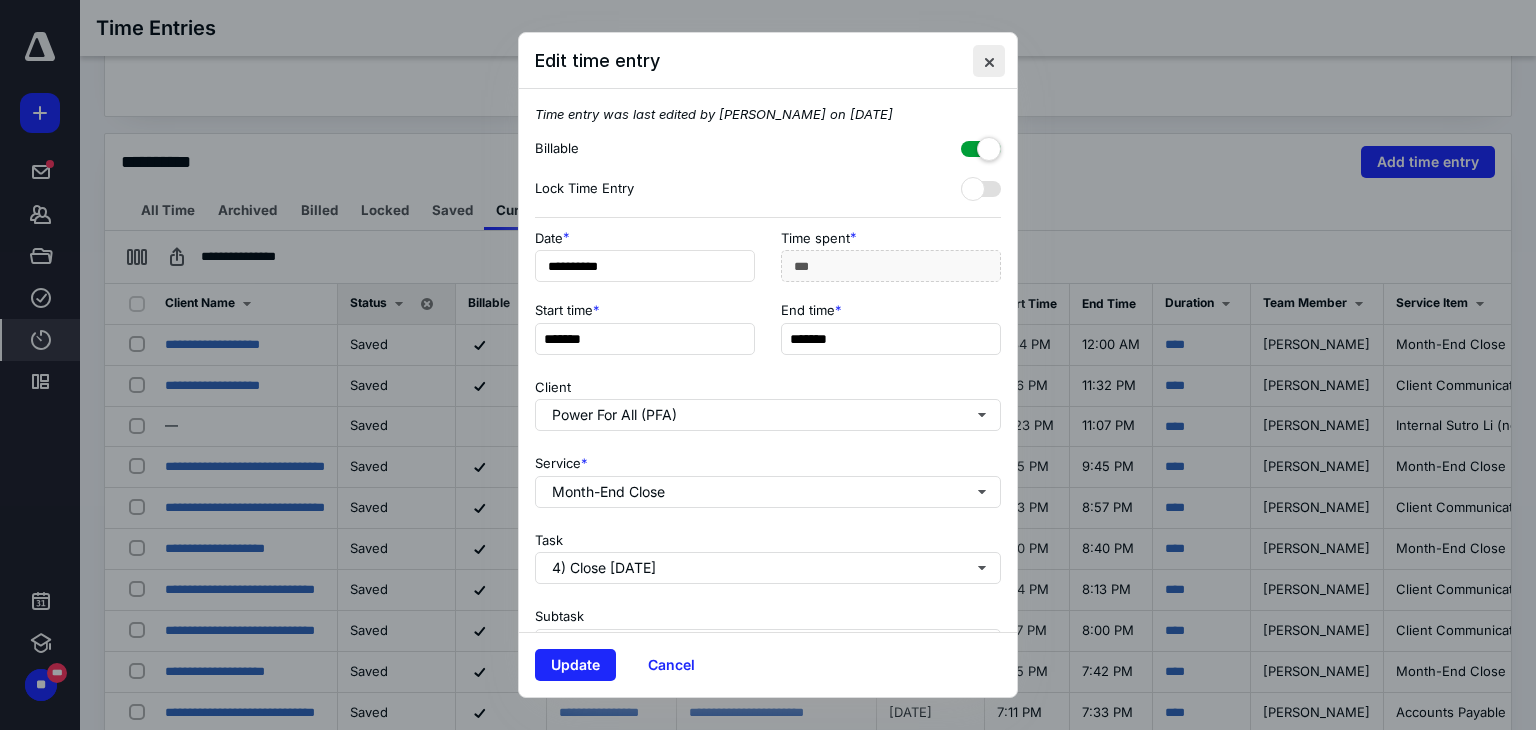 click at bounding box center [989, 61] 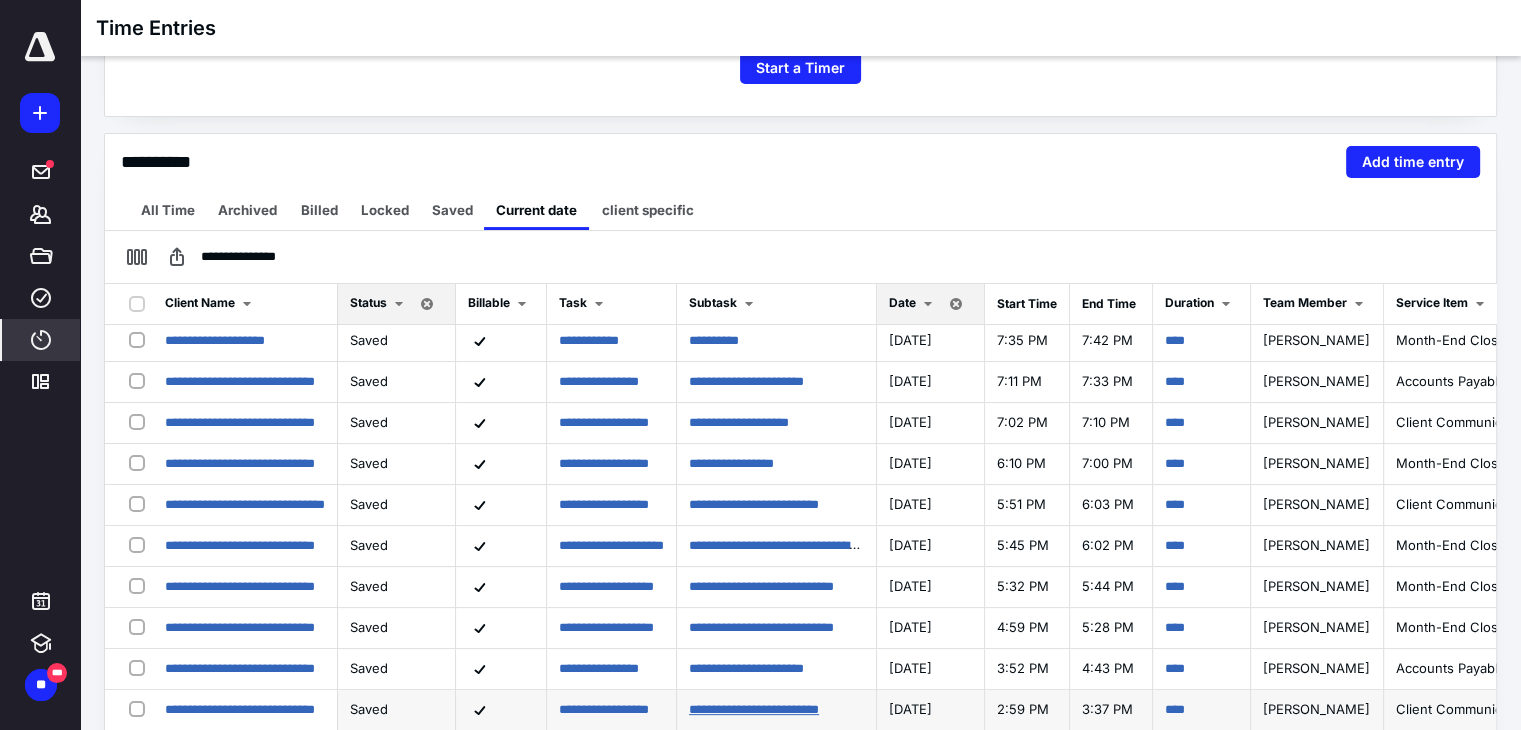 scroll, scrollTop: 352, scrollLeft: 0, axis: vertical 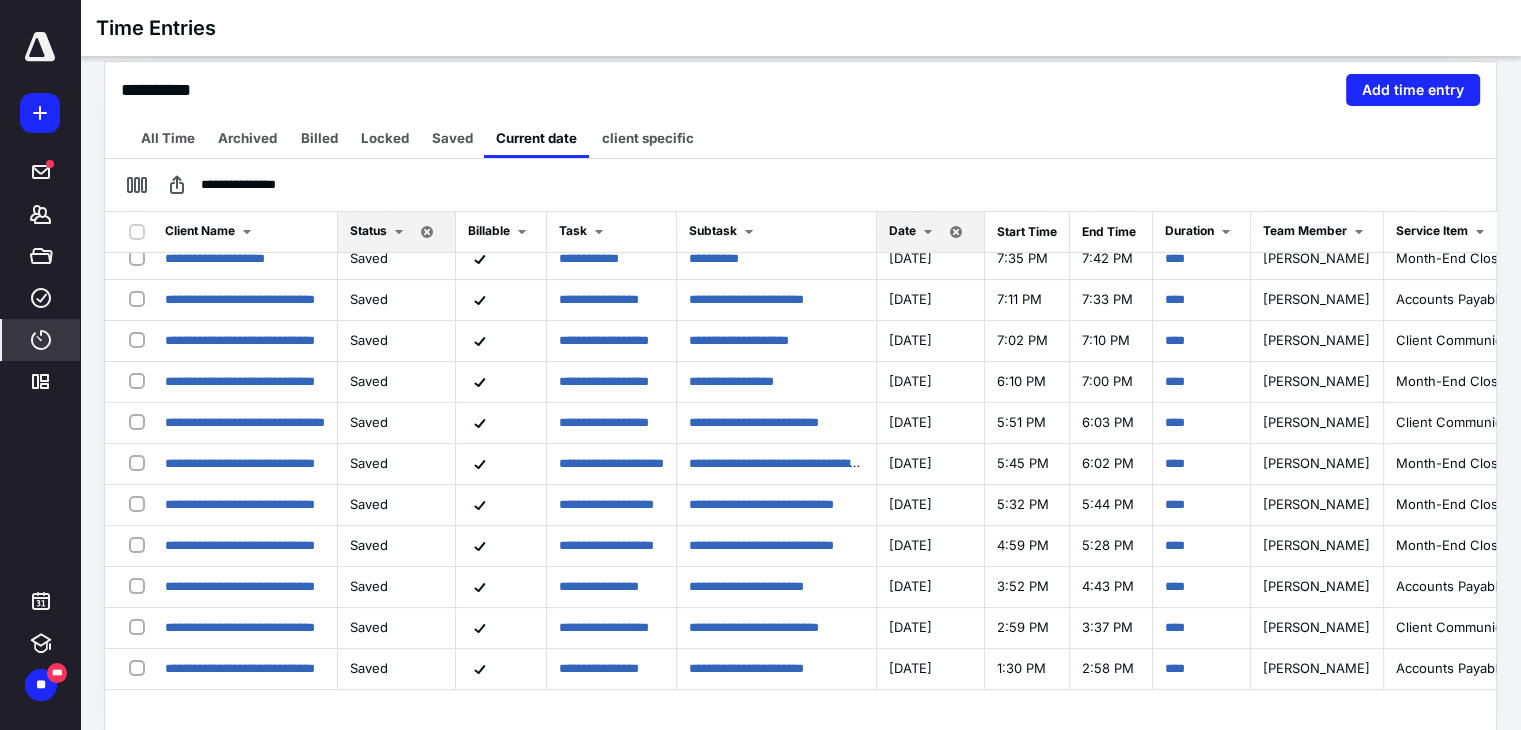 click at bounding box center (928, 232) 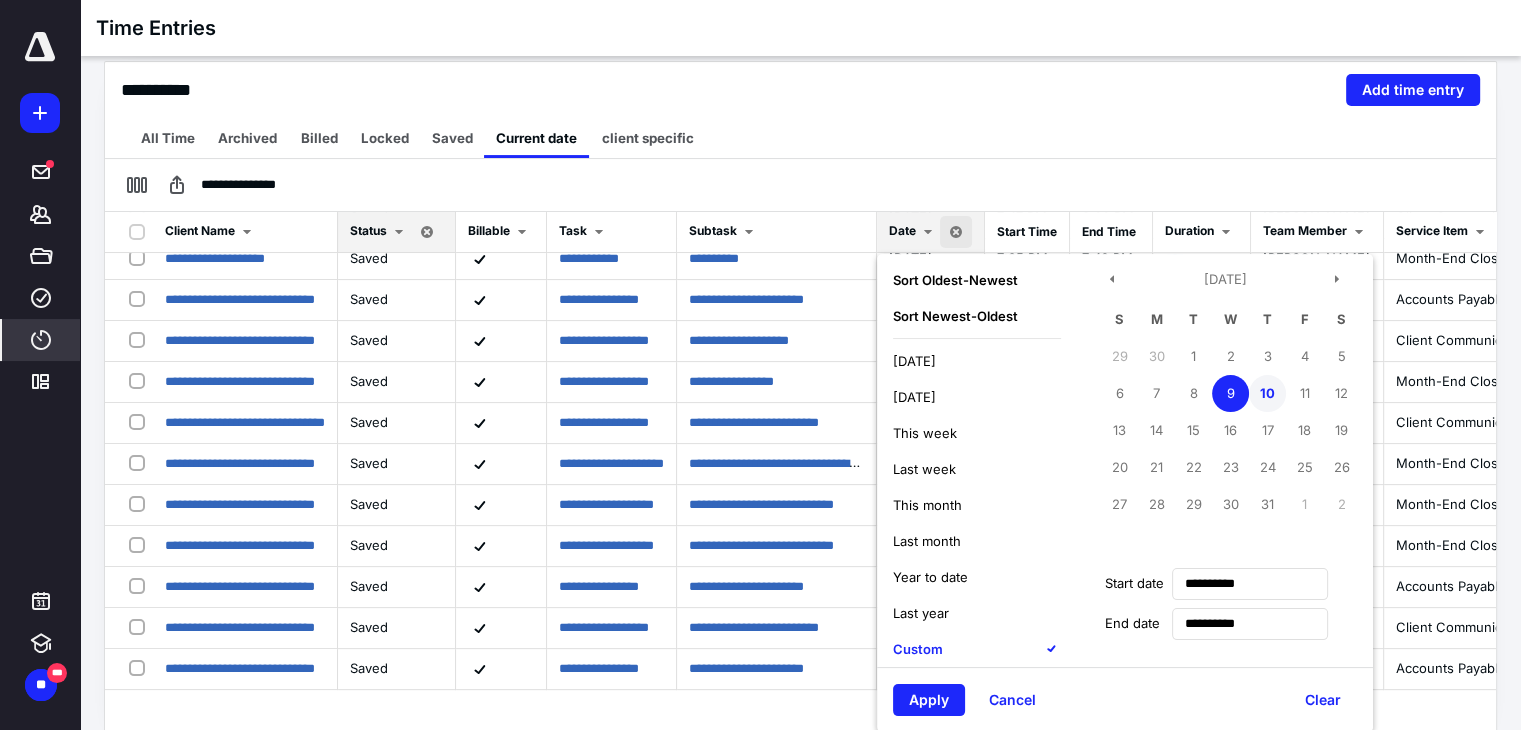 click on "10" at bounding box center (1267, 393) 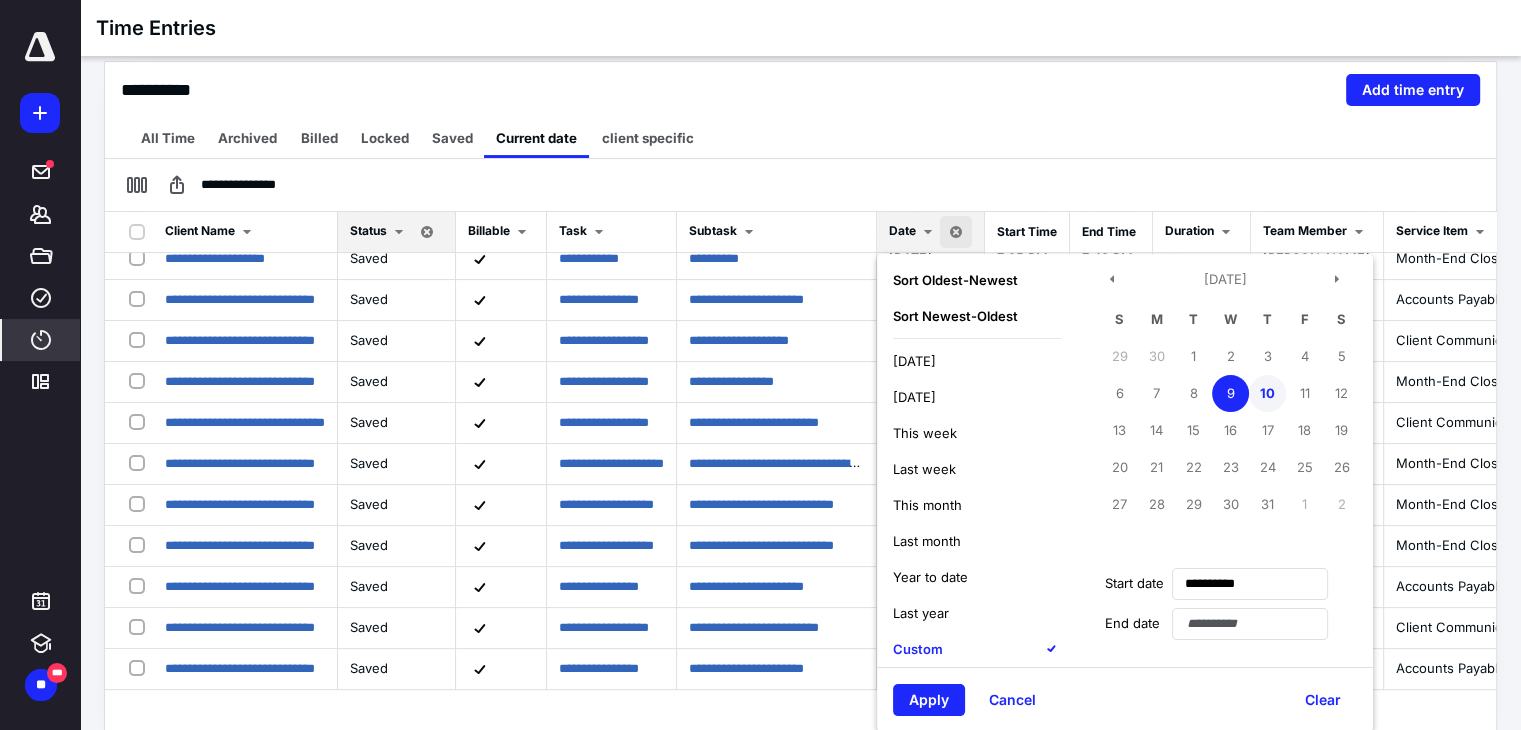 click on "10" at bounding box center [1267, 393] 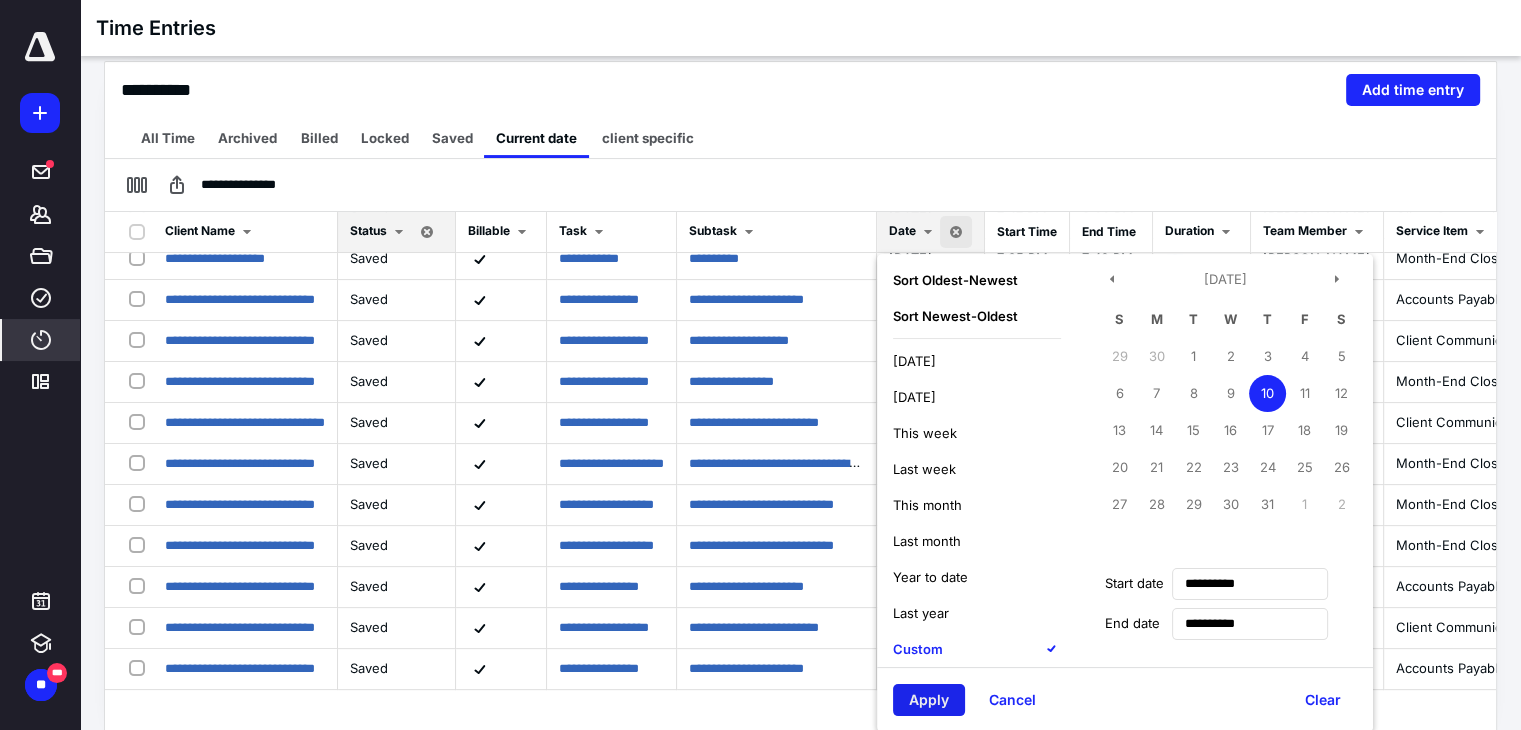 click on "Apply" at bounding box center (929, 700) 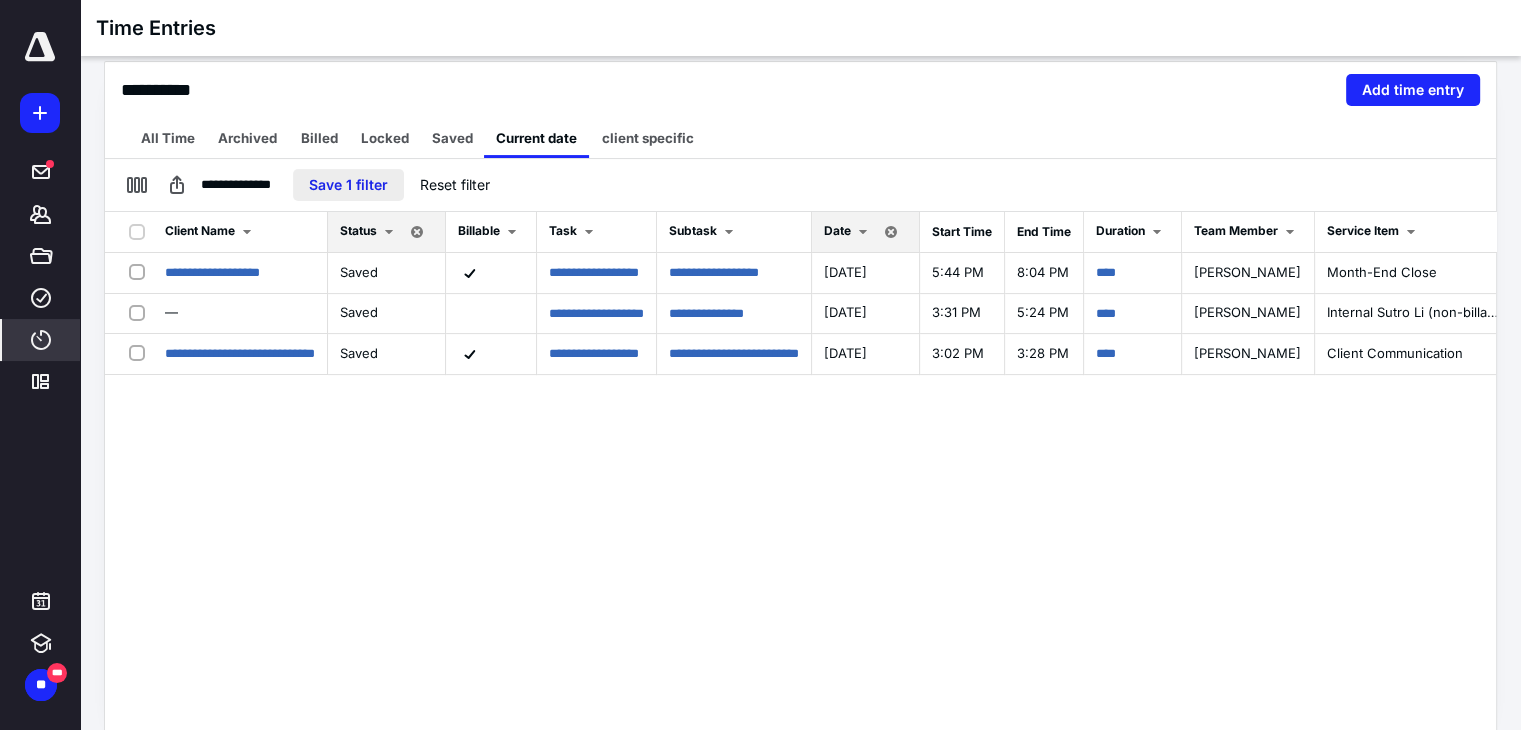 click on "Save 1 filter" at bounding box center (348, 185) 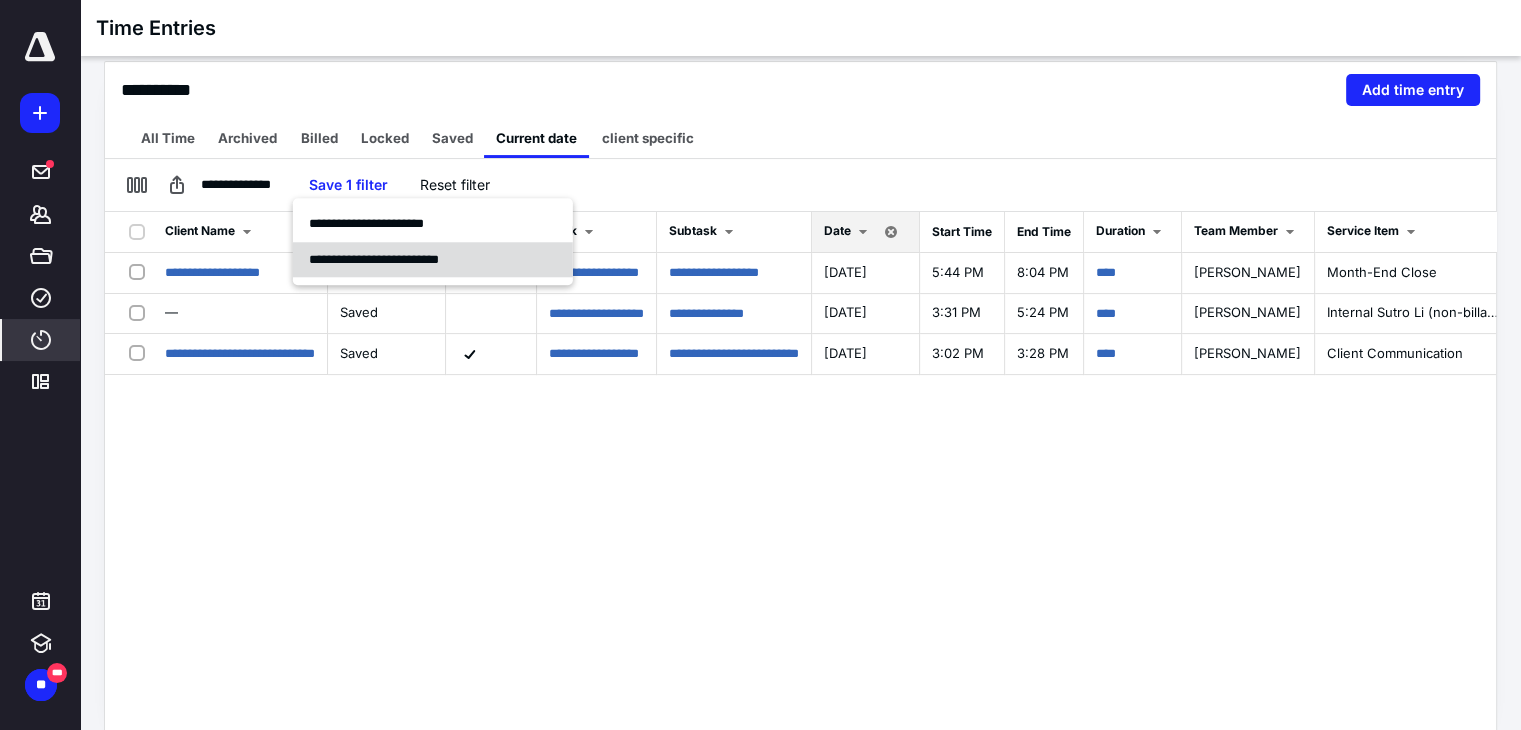 click on "**********" at bounding box center [374, 259] 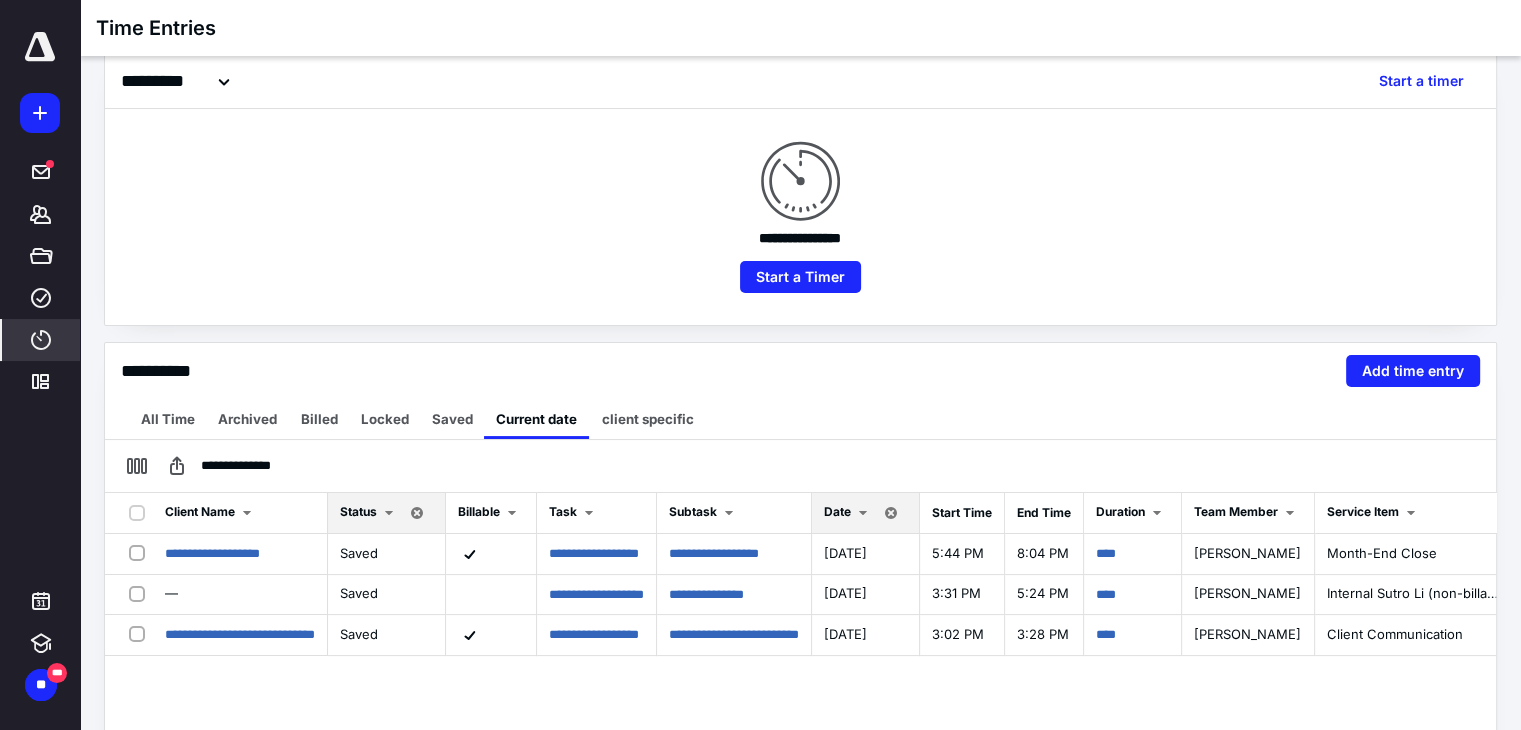scroll, scrollTop: 162, scrollLeft: 0, axis: vertical 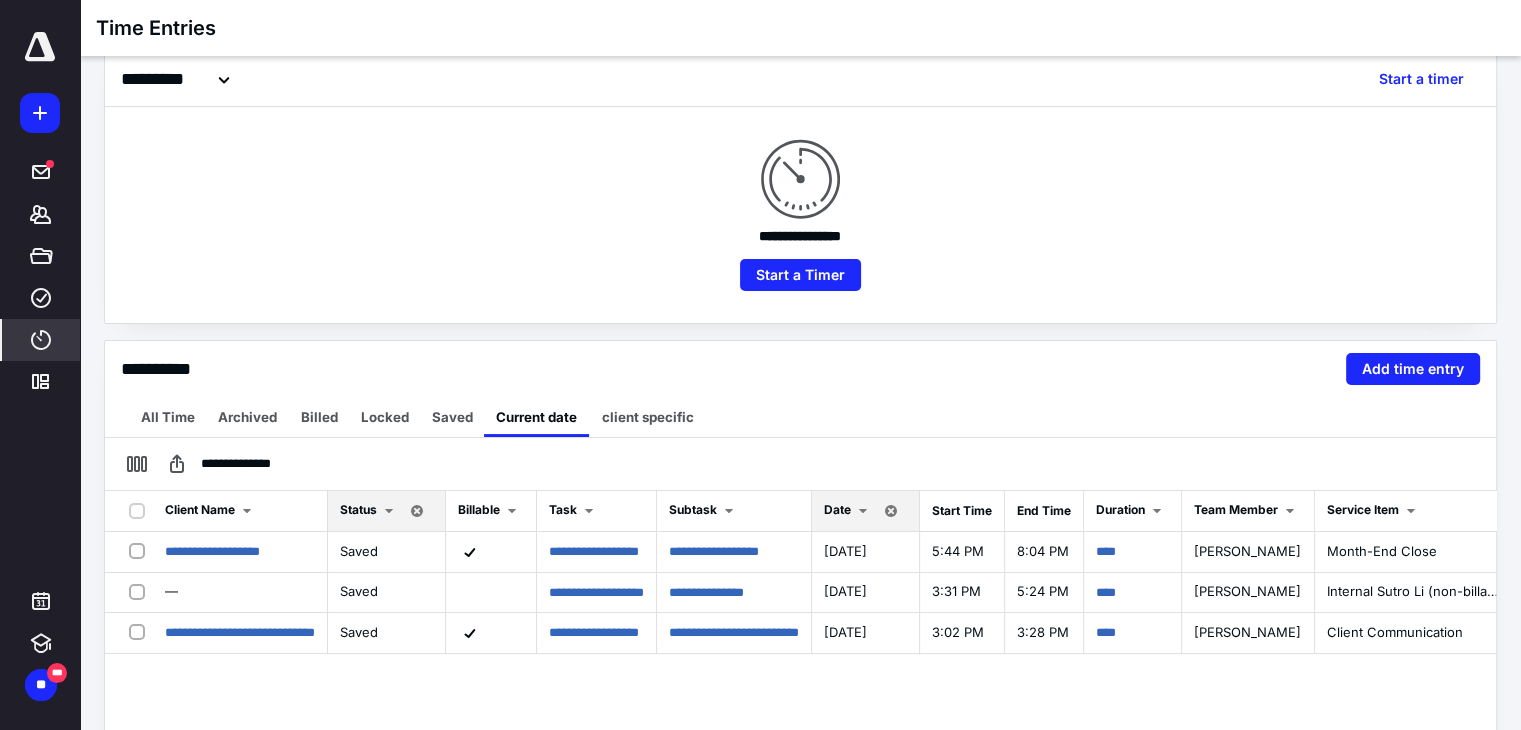 drag, startPoint x: 516, startPoint y: -38, endPoint x: 504, endPoint y: -68, distance: 32.31099 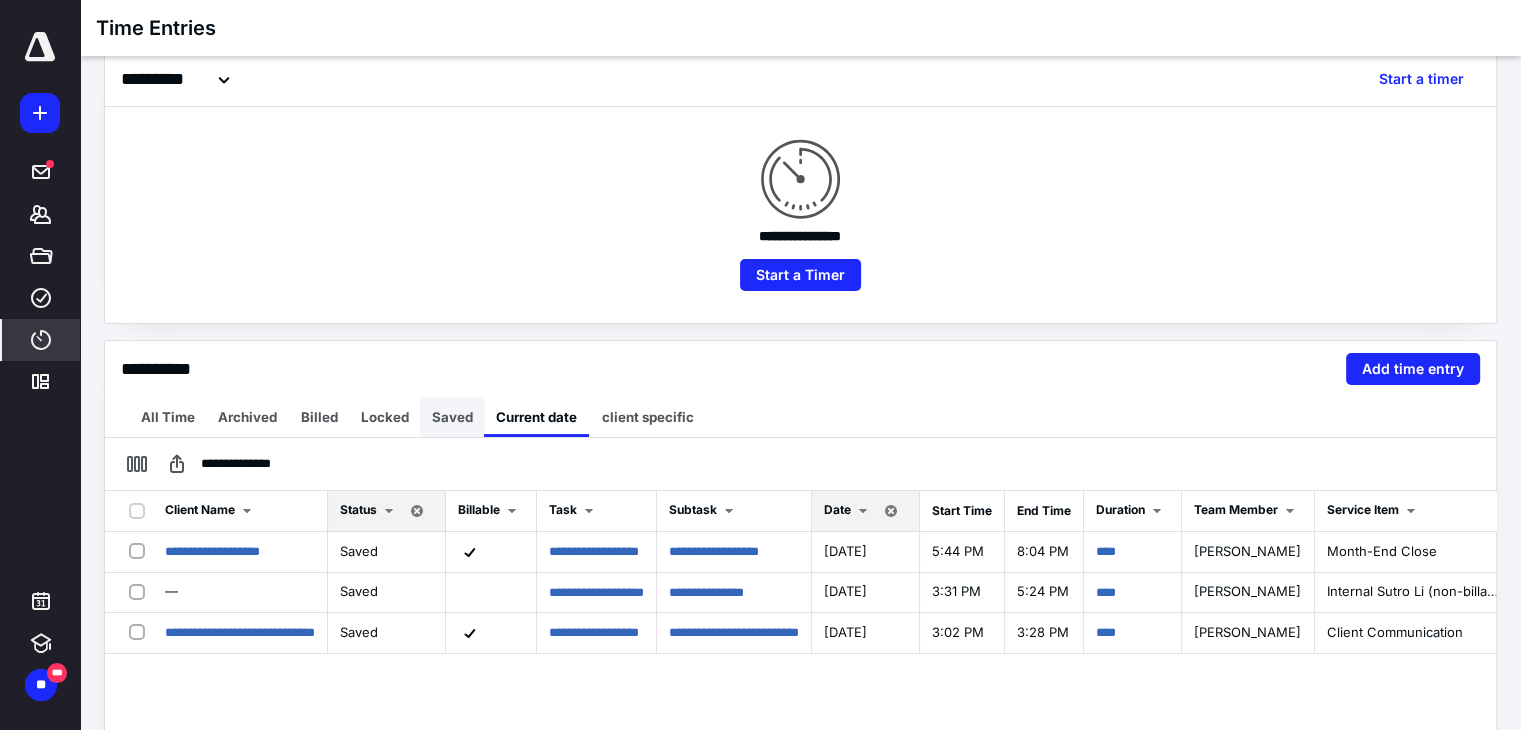click on "Saved" at bounding box center (452, 417) 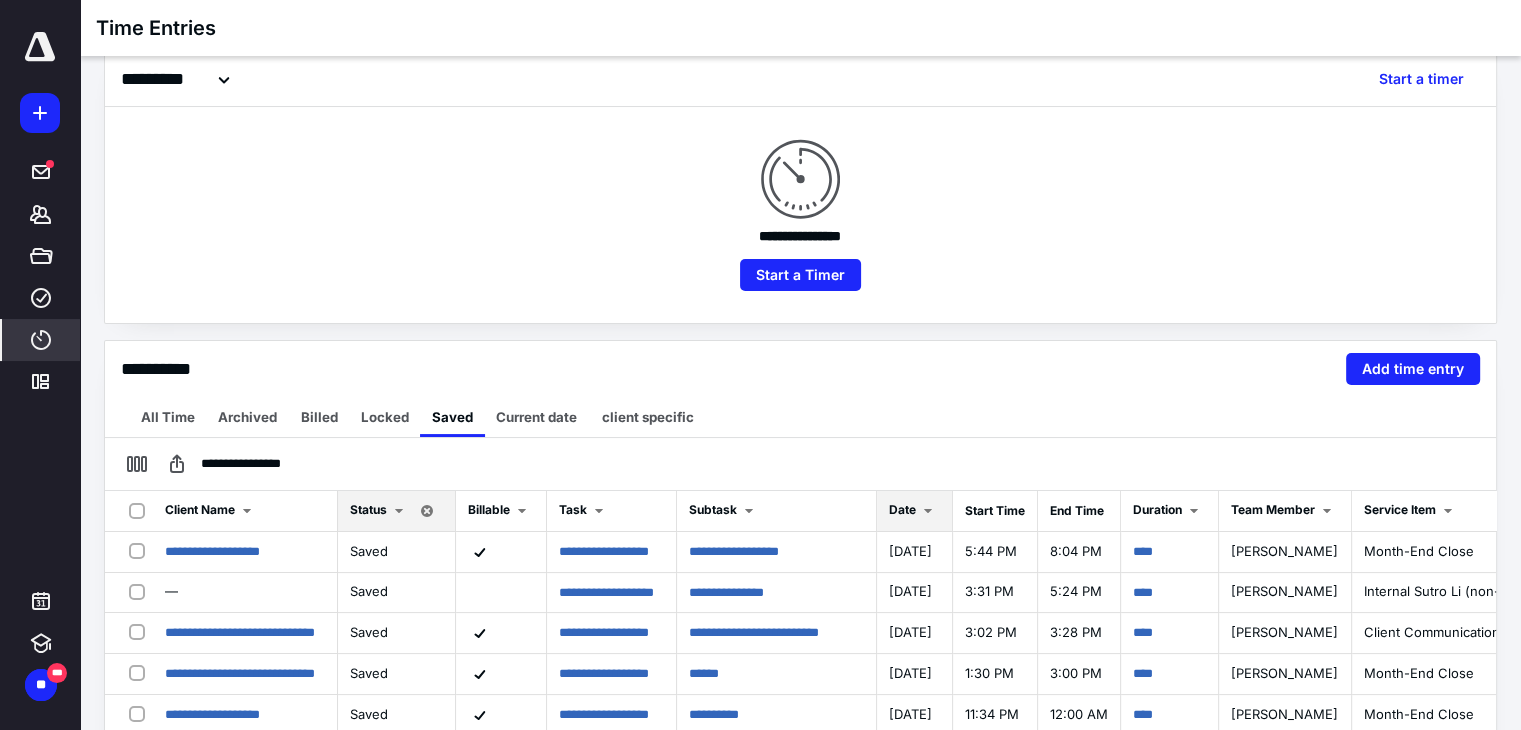 click on "Current date" at bounding box center [536, 417] 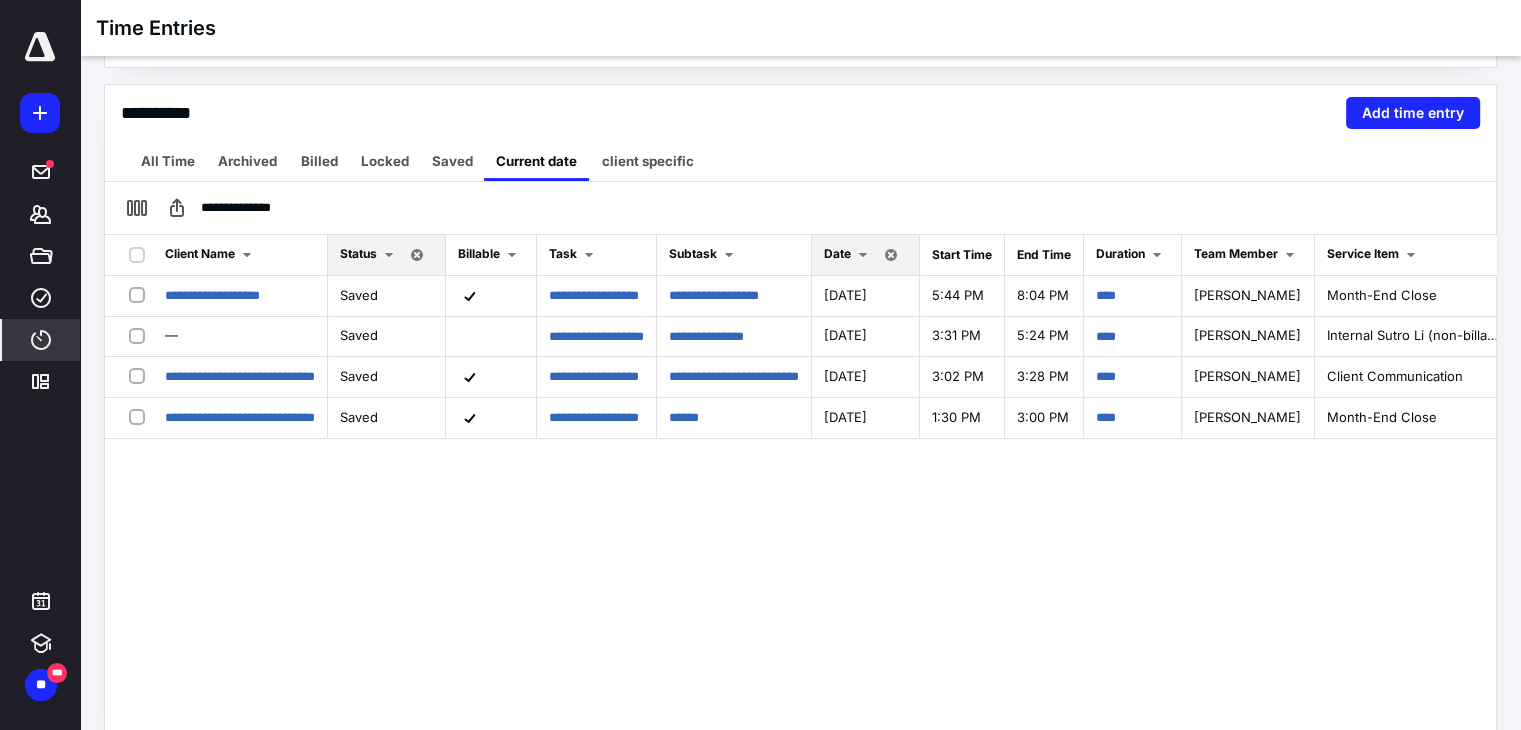 scroll, scrollTop: 419, scrollLeft: 0, axis: vertical 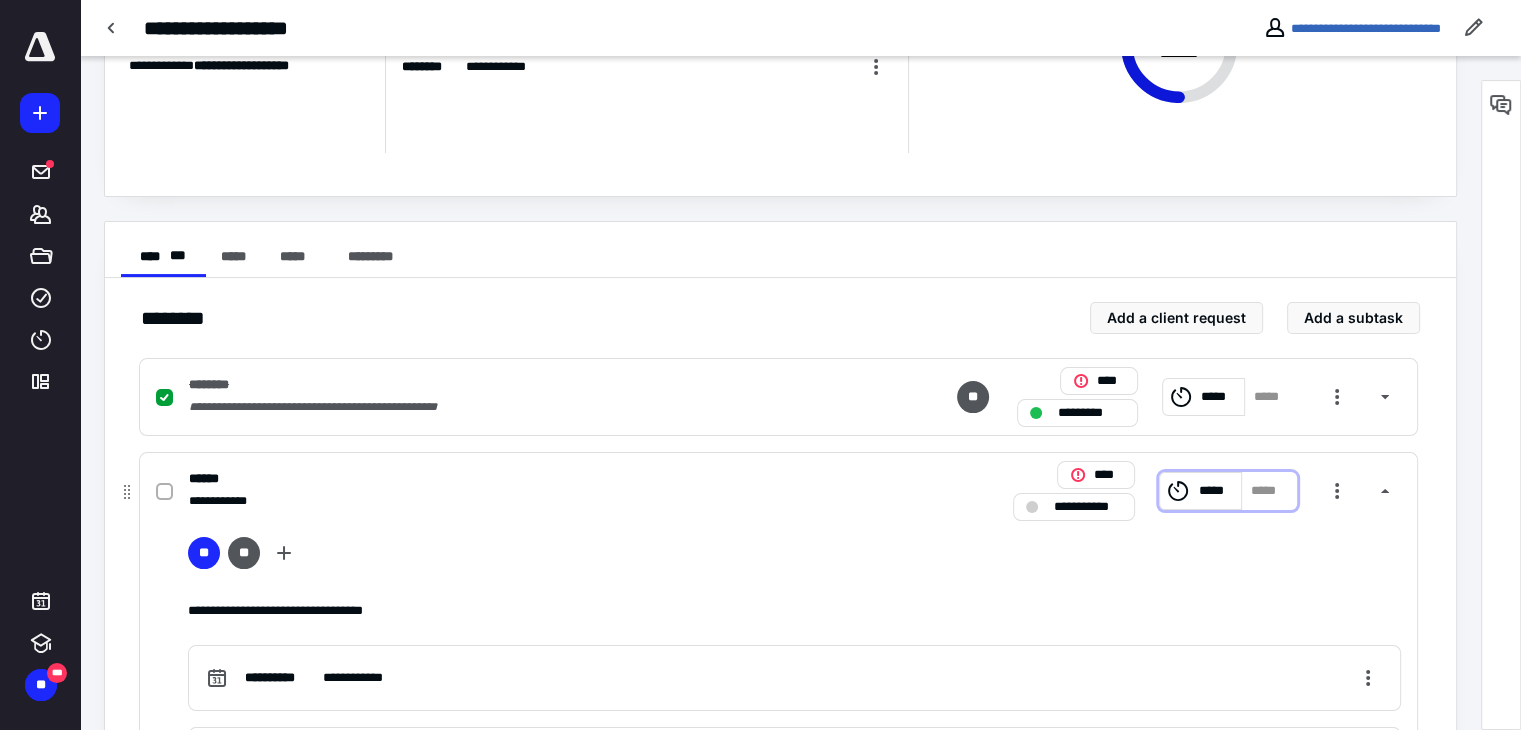 click on "*****" at bounding box center (1216, 491) 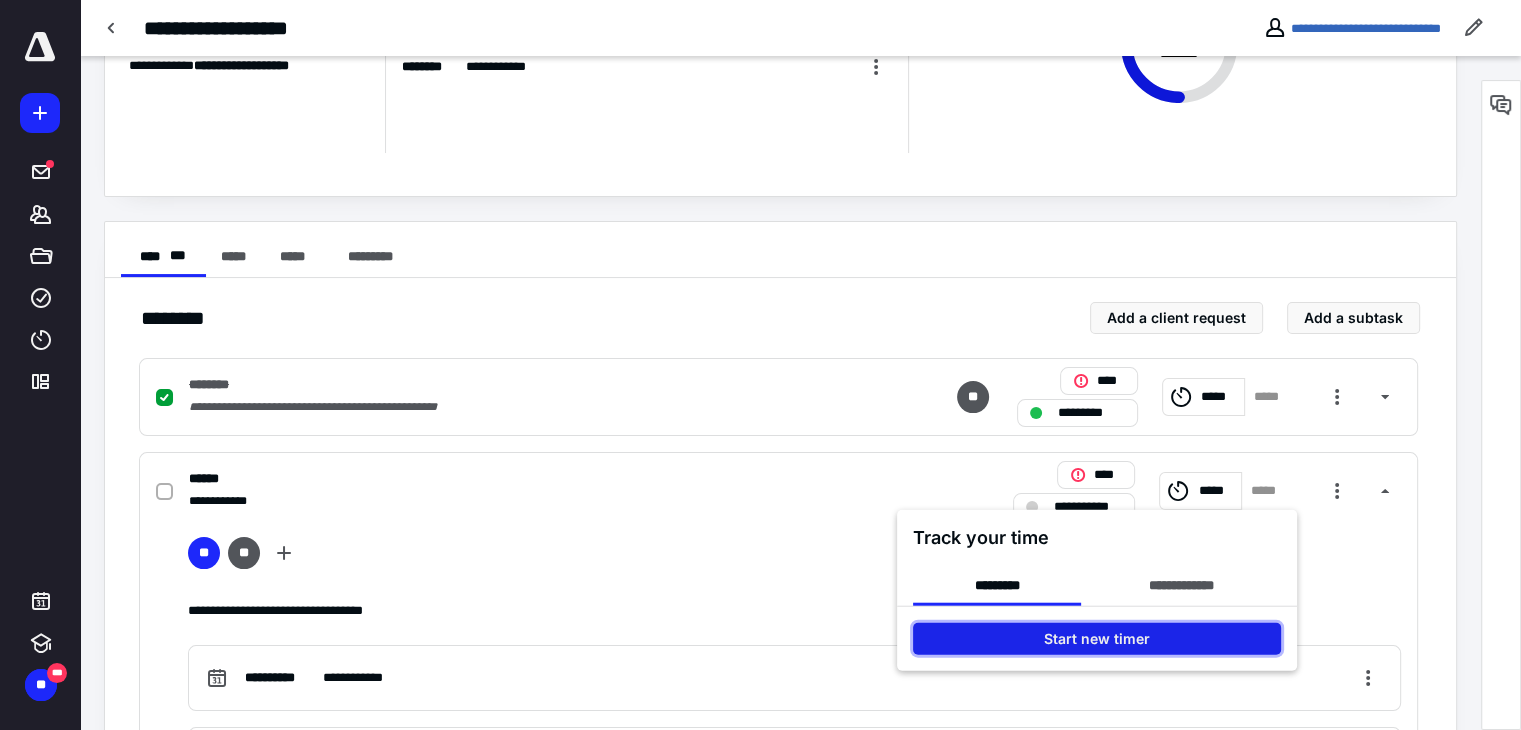 click on "Start new timer" at bounding box center [1097, 639] 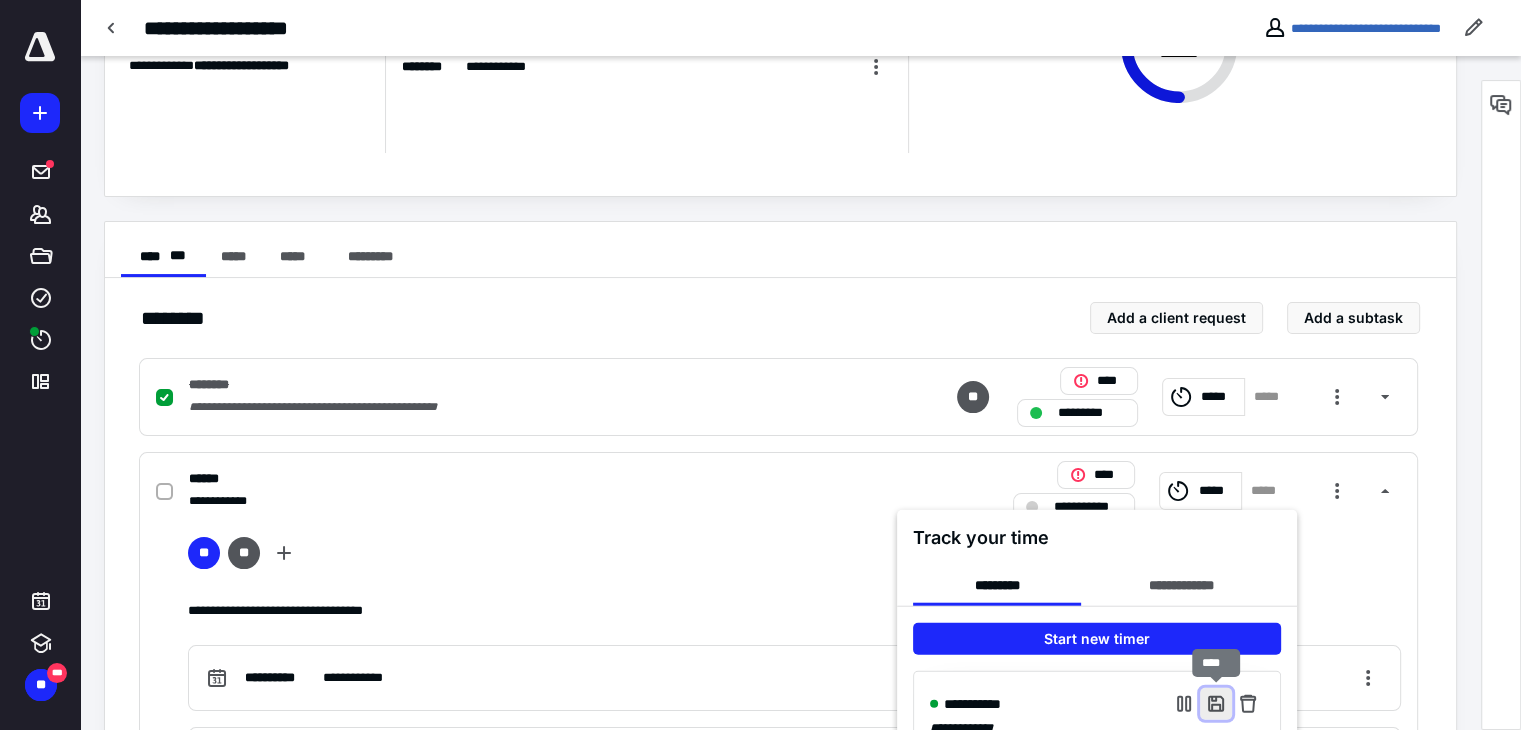click at bounding box center (1216, 704) 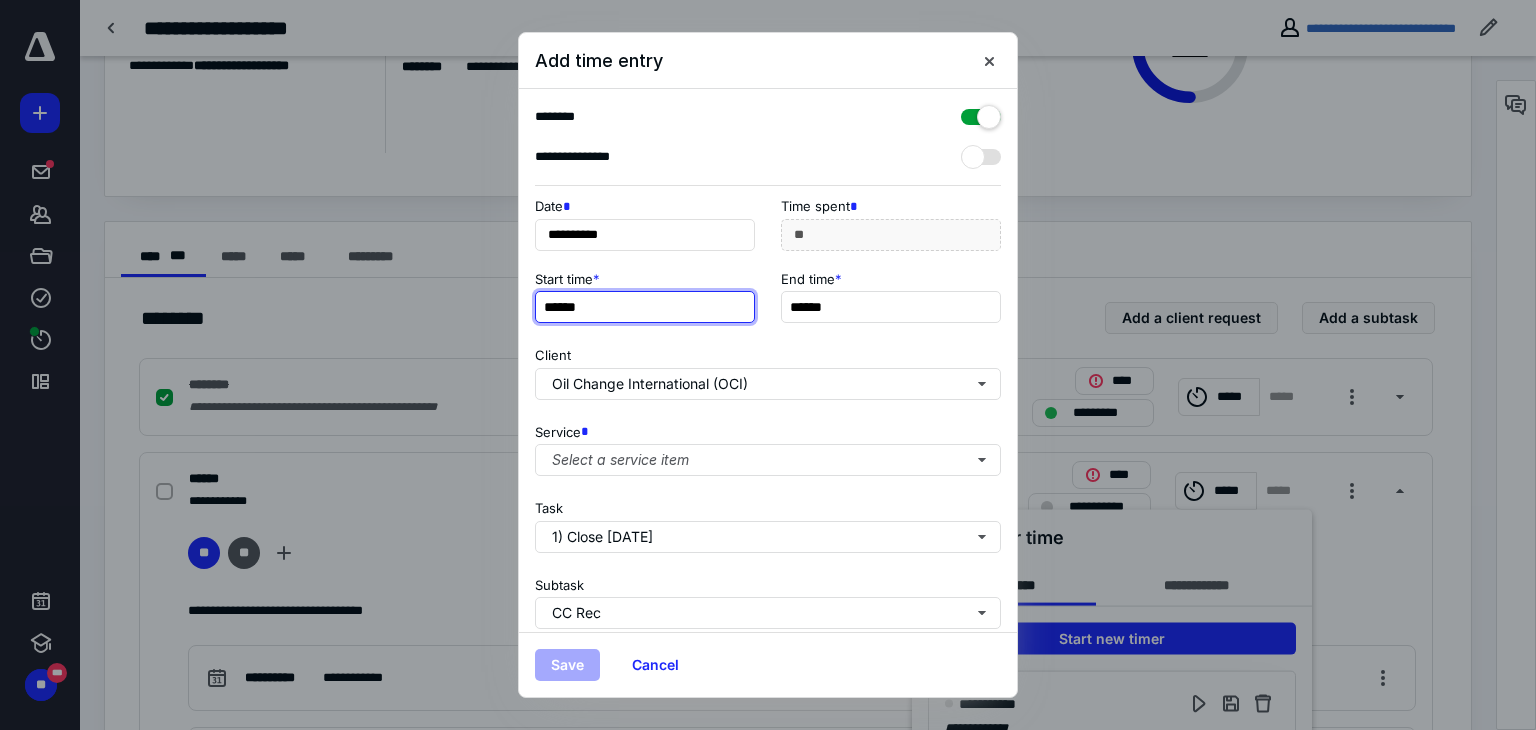click on "******" at bounding box center [645, 307] 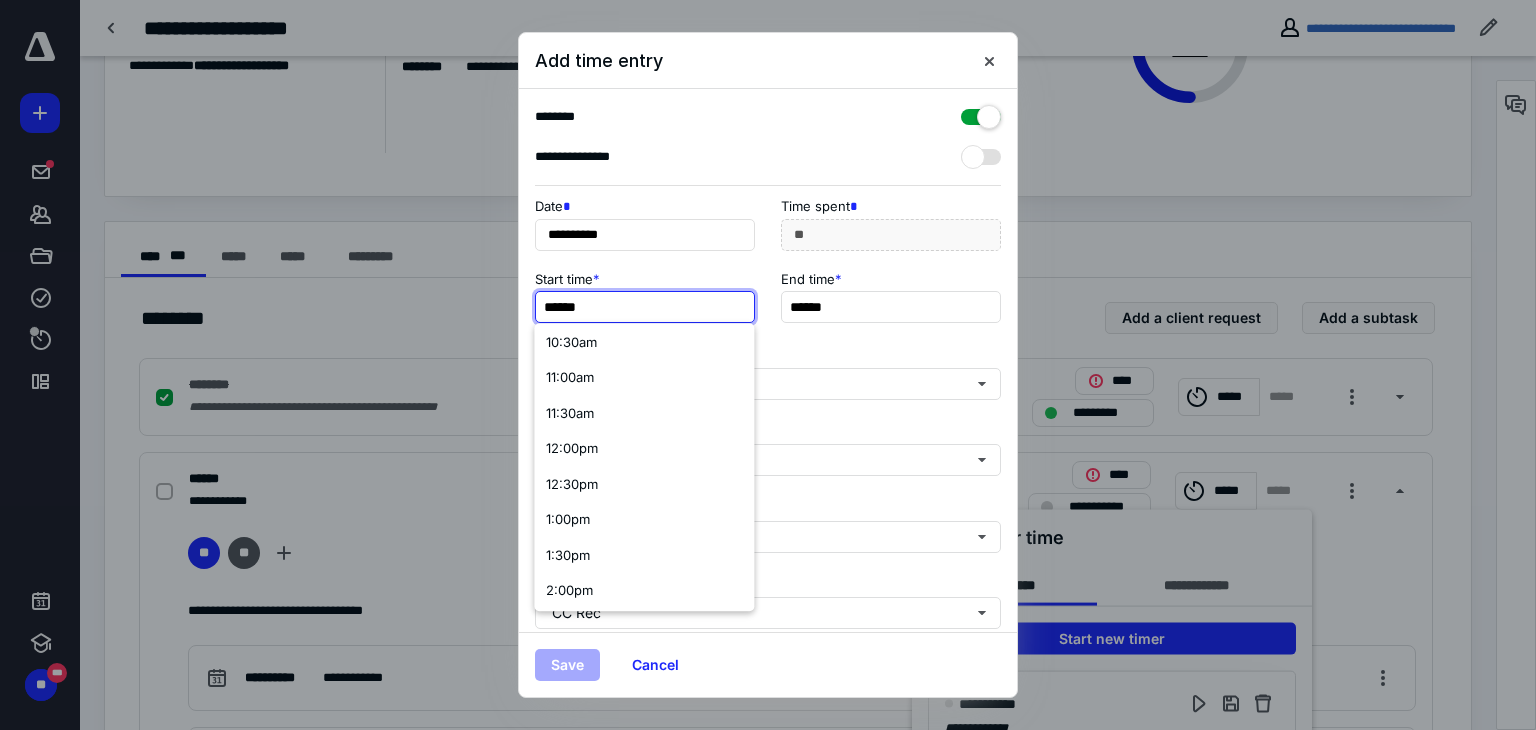 scroll, scrollTop: 756, scrollLeft: 0, axis: vertical 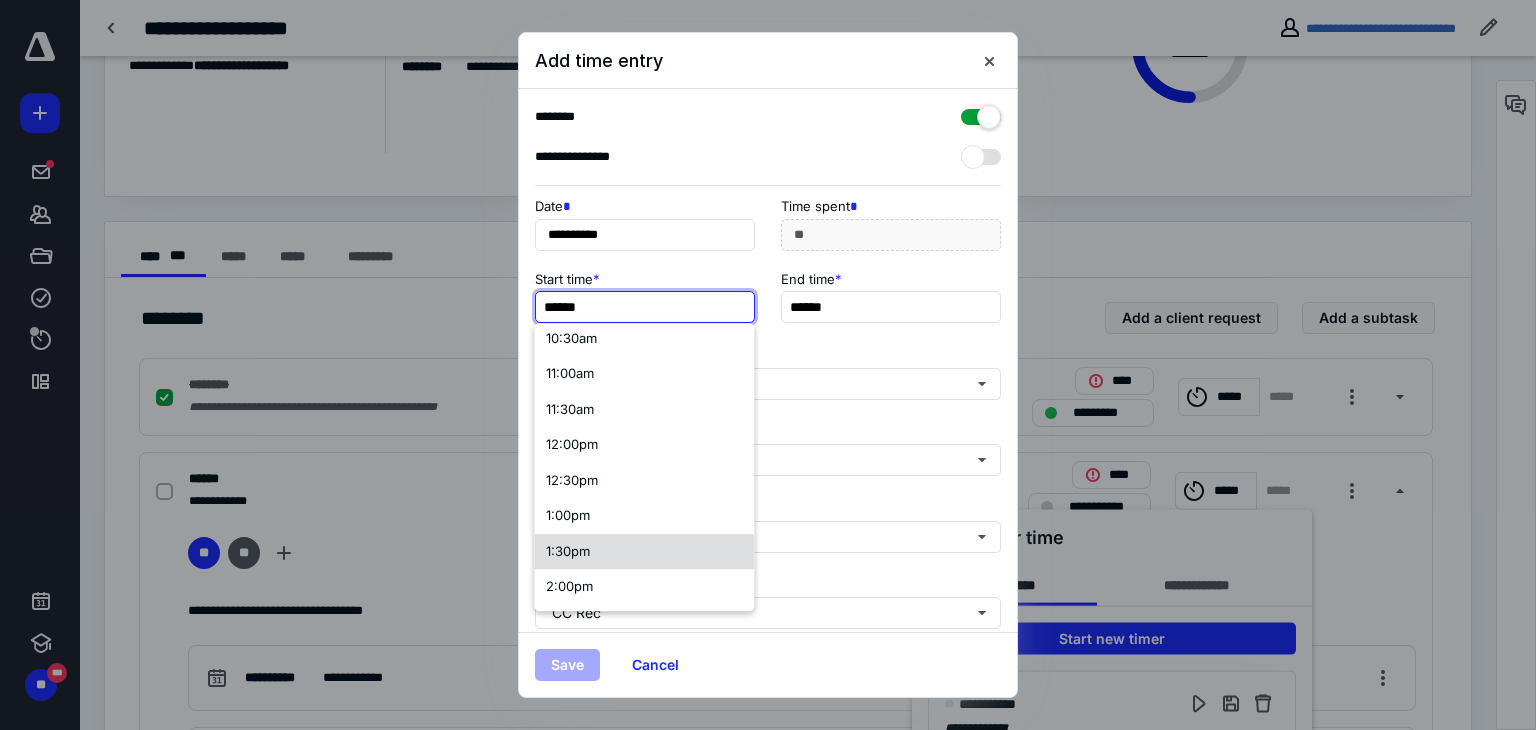click on "1:30pm" at bounding box center [644, 552] 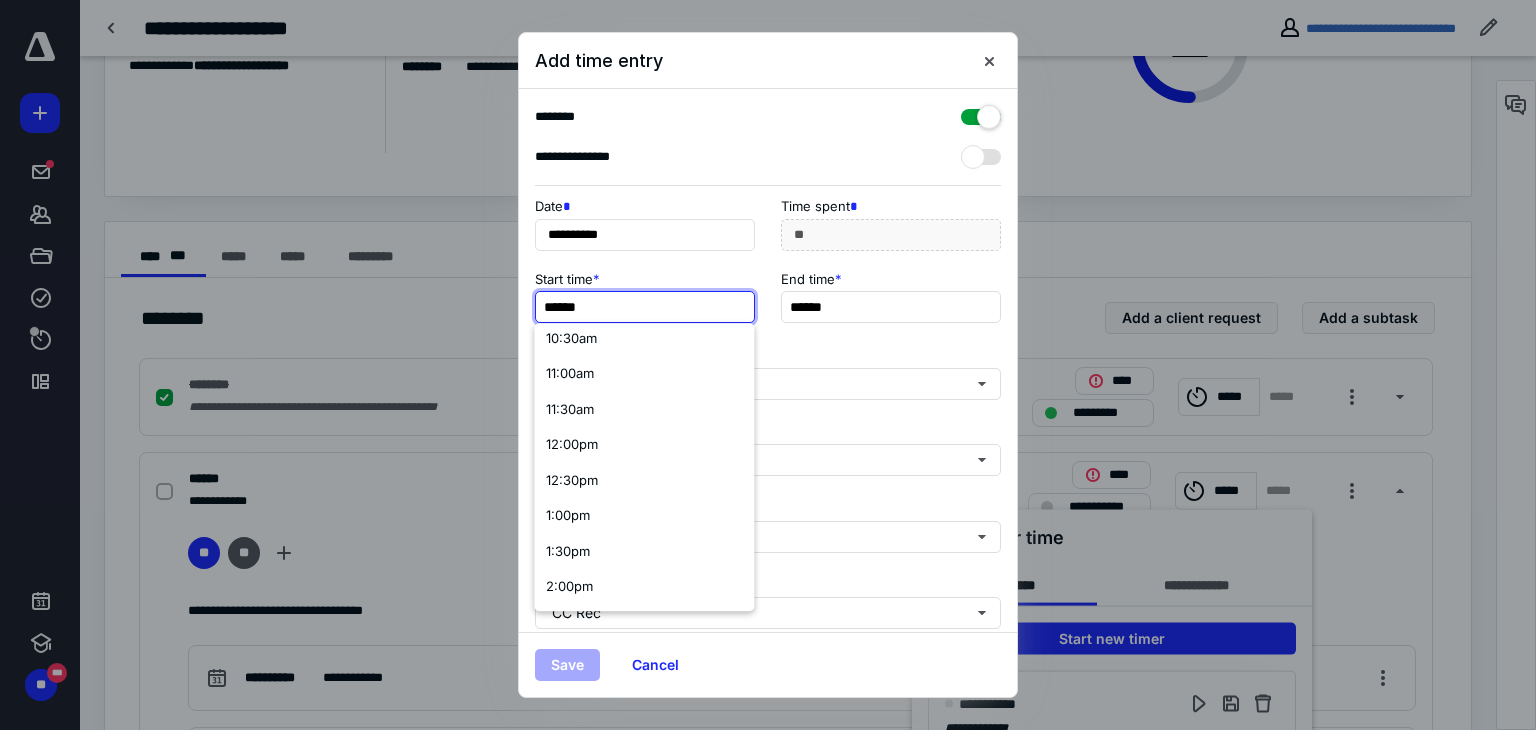 type on "******" 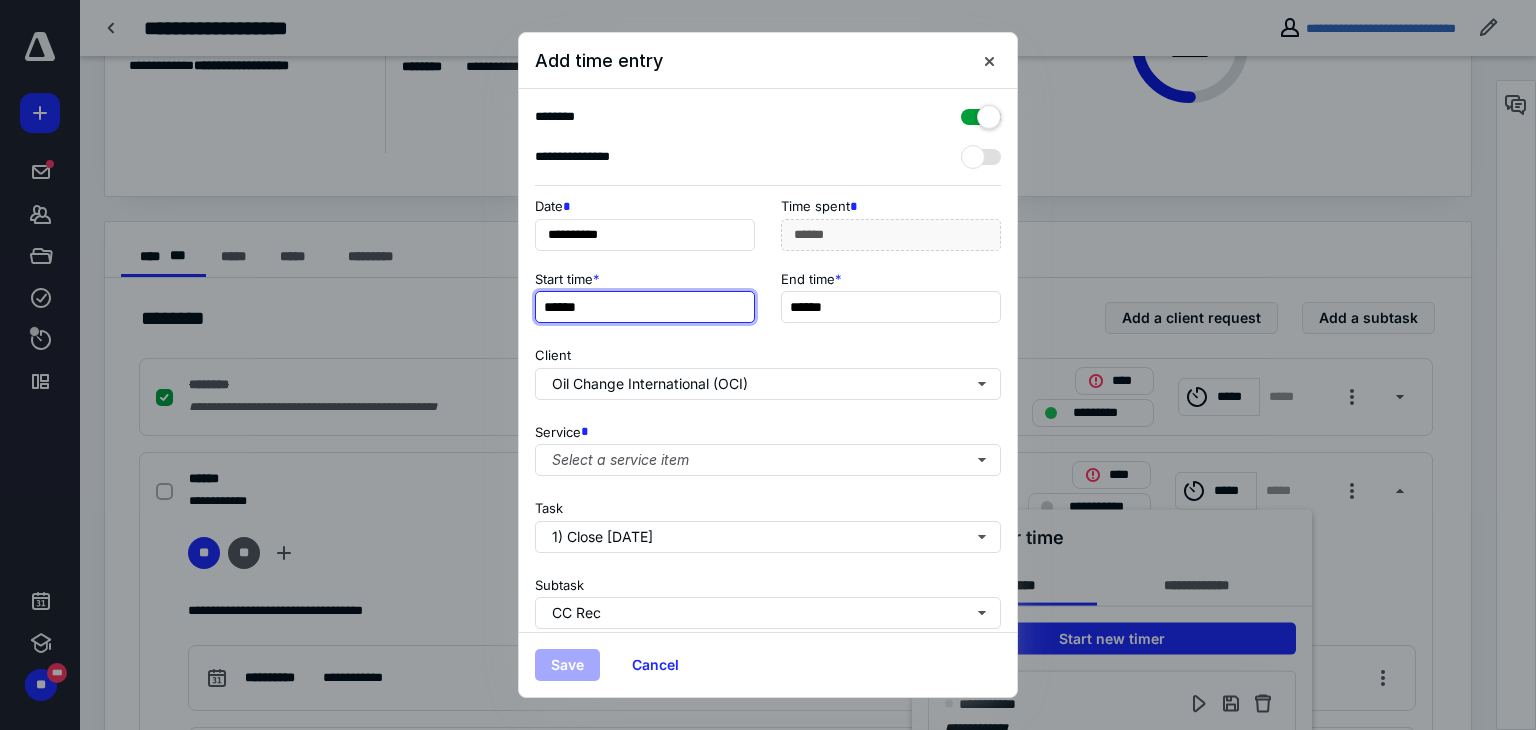 scroll, scrollTop: 0, scrollLeft: 0, axis: both 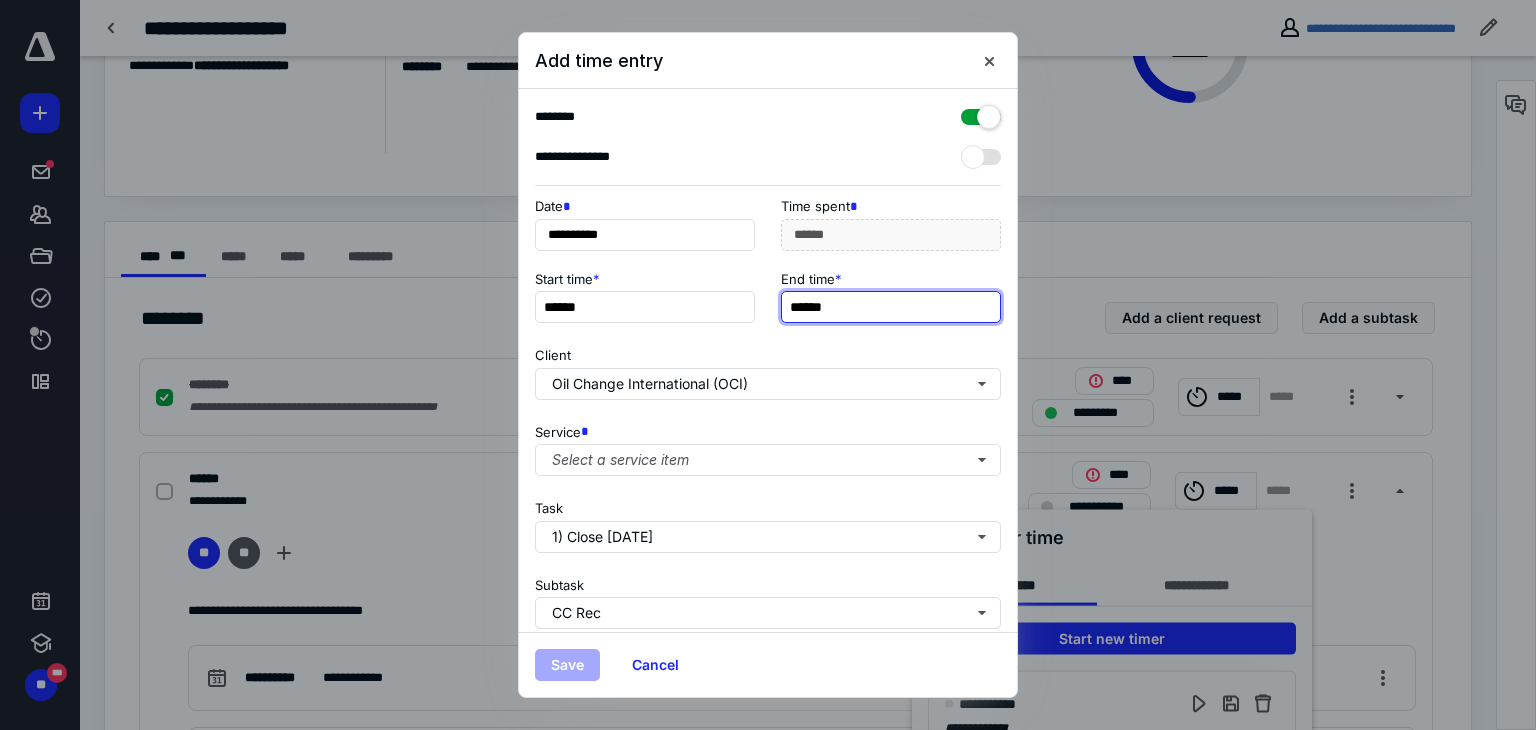 click on "******" at bounding box center [891, 307] 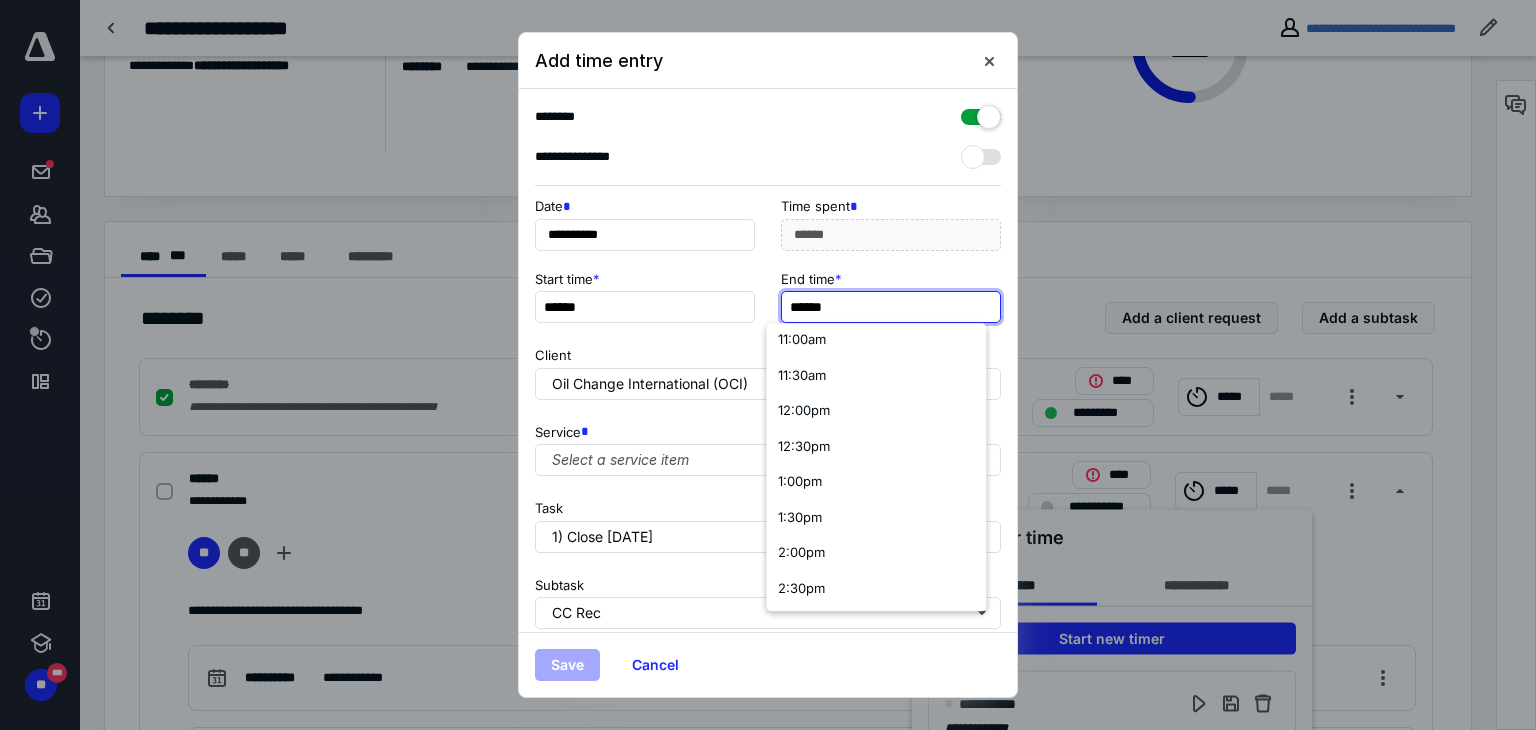 scroll, scrollTop: 892, scrollLeft: 0, axis: vertical 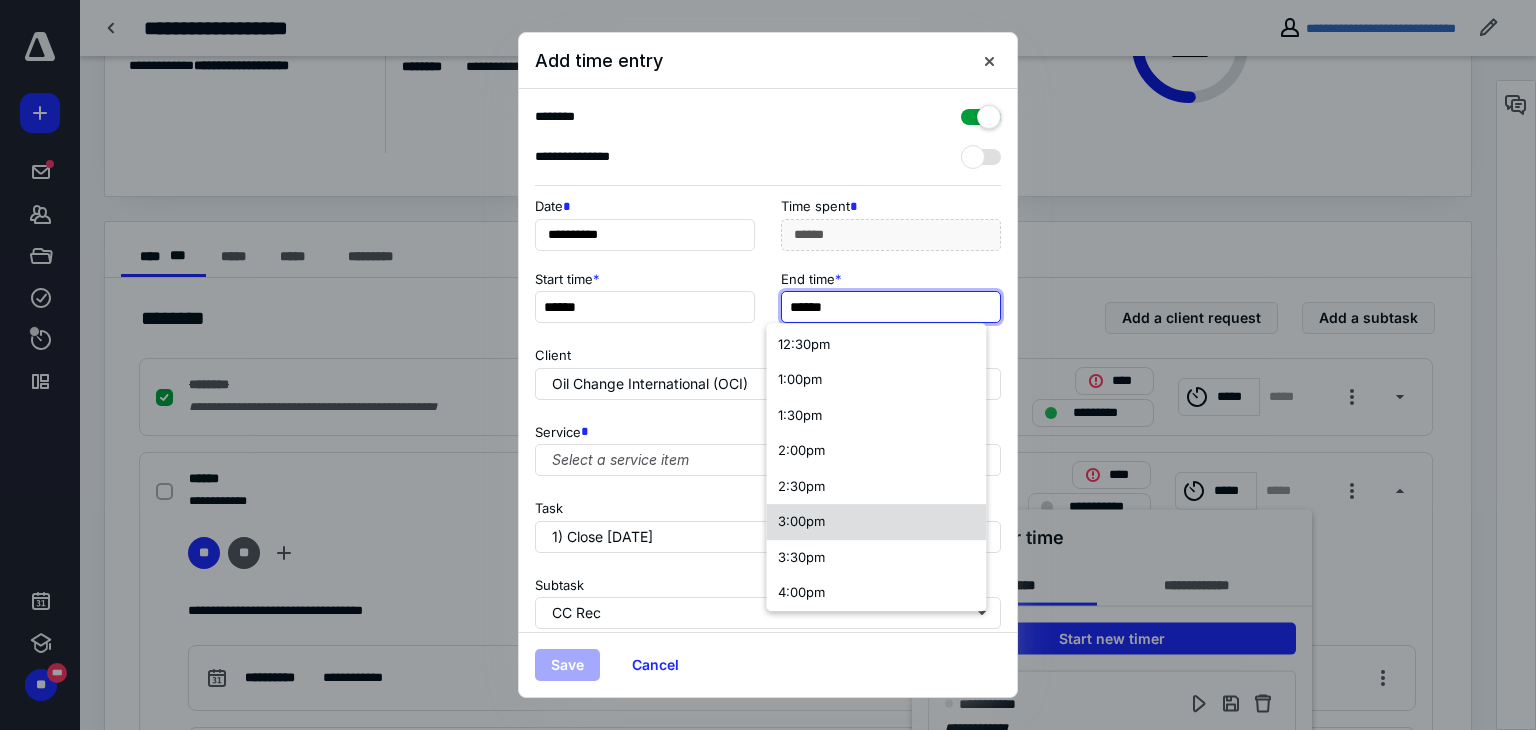 click on "3:00pm" at bounding box center [801, 521] 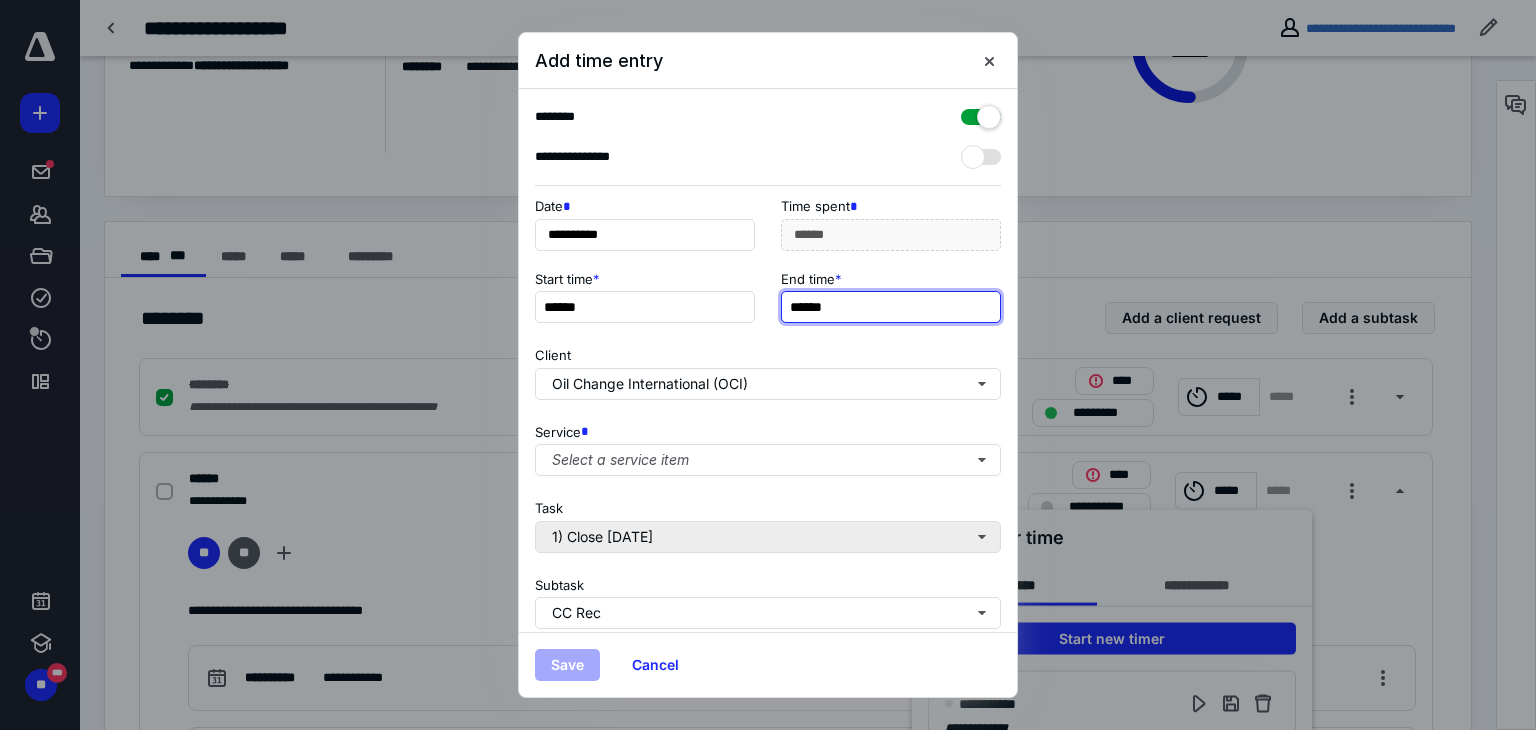scroll, scrollTop: 0, scrollLeft: 0, axis: both 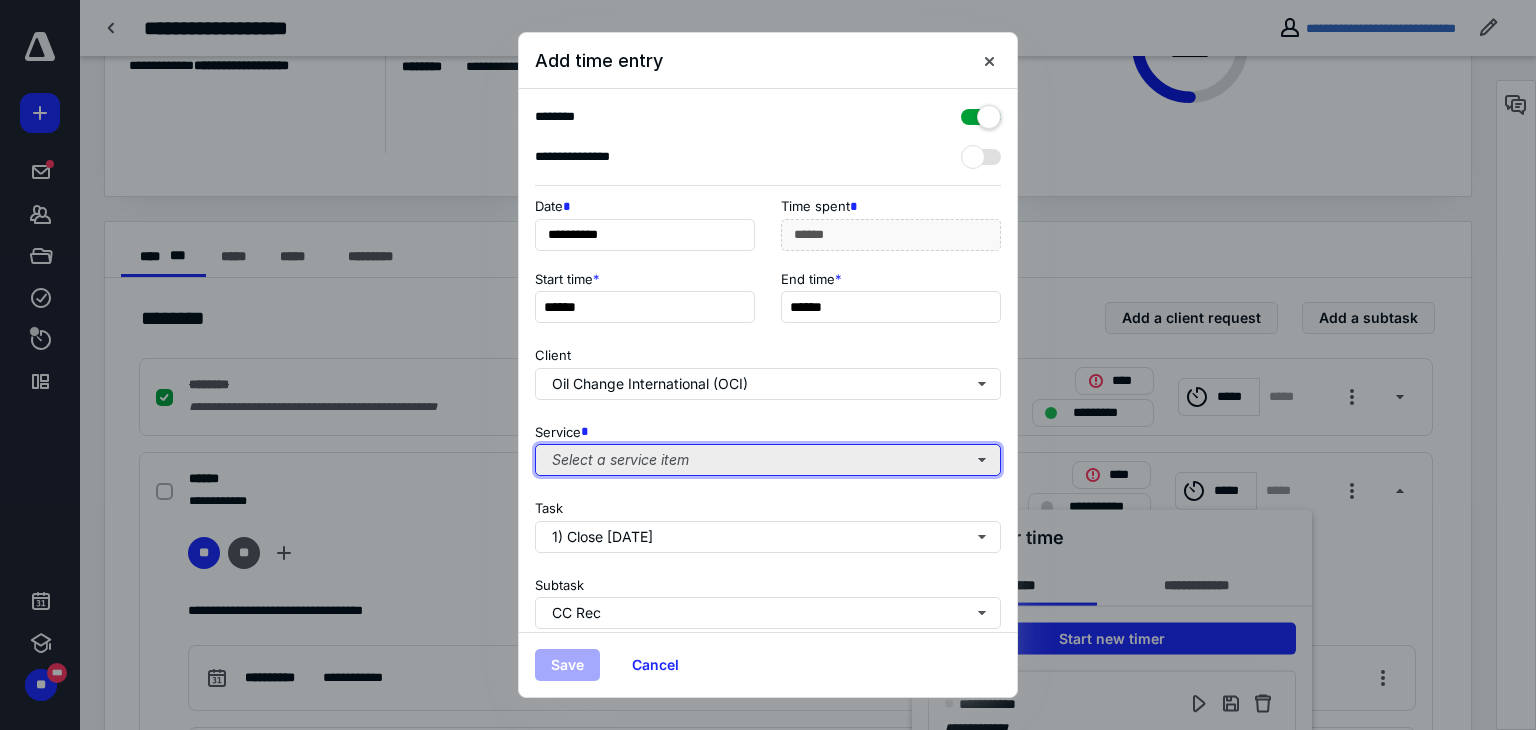click on "Select a service item" at bounding box center (768, 460) 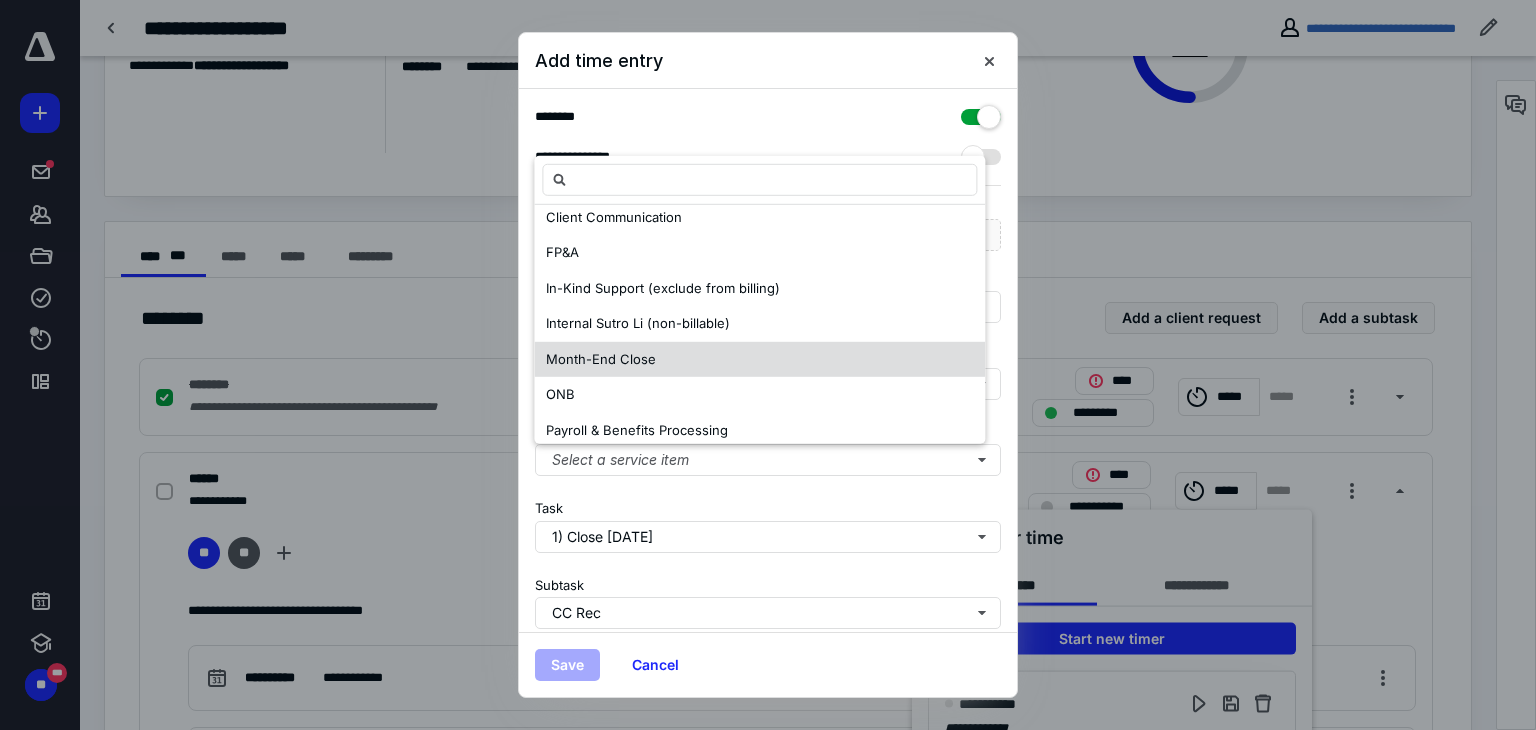 scroll, scrollTop: 232, scrollLeft: 0, axis: vertical 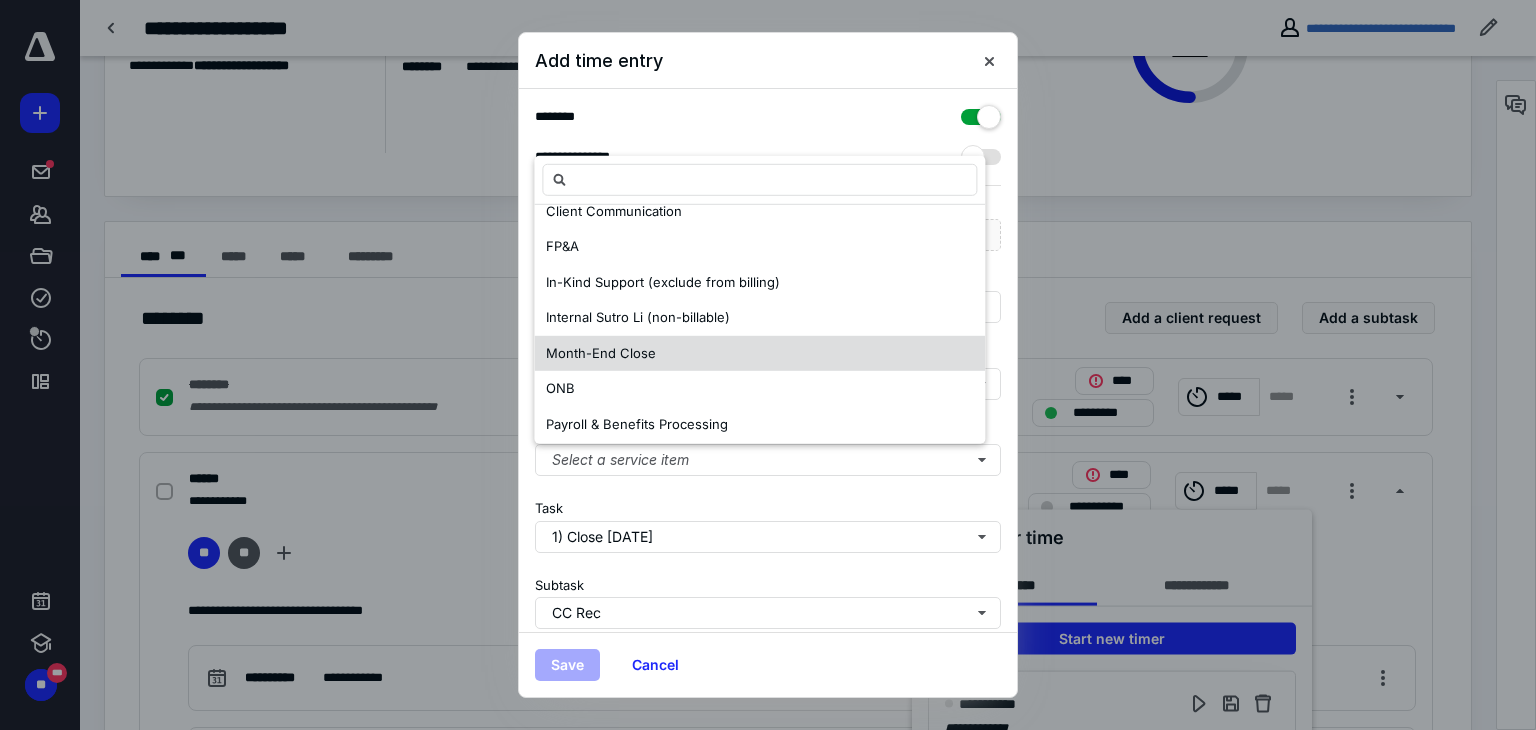 click on "Month-End Close" at bounding box center [601, 353] 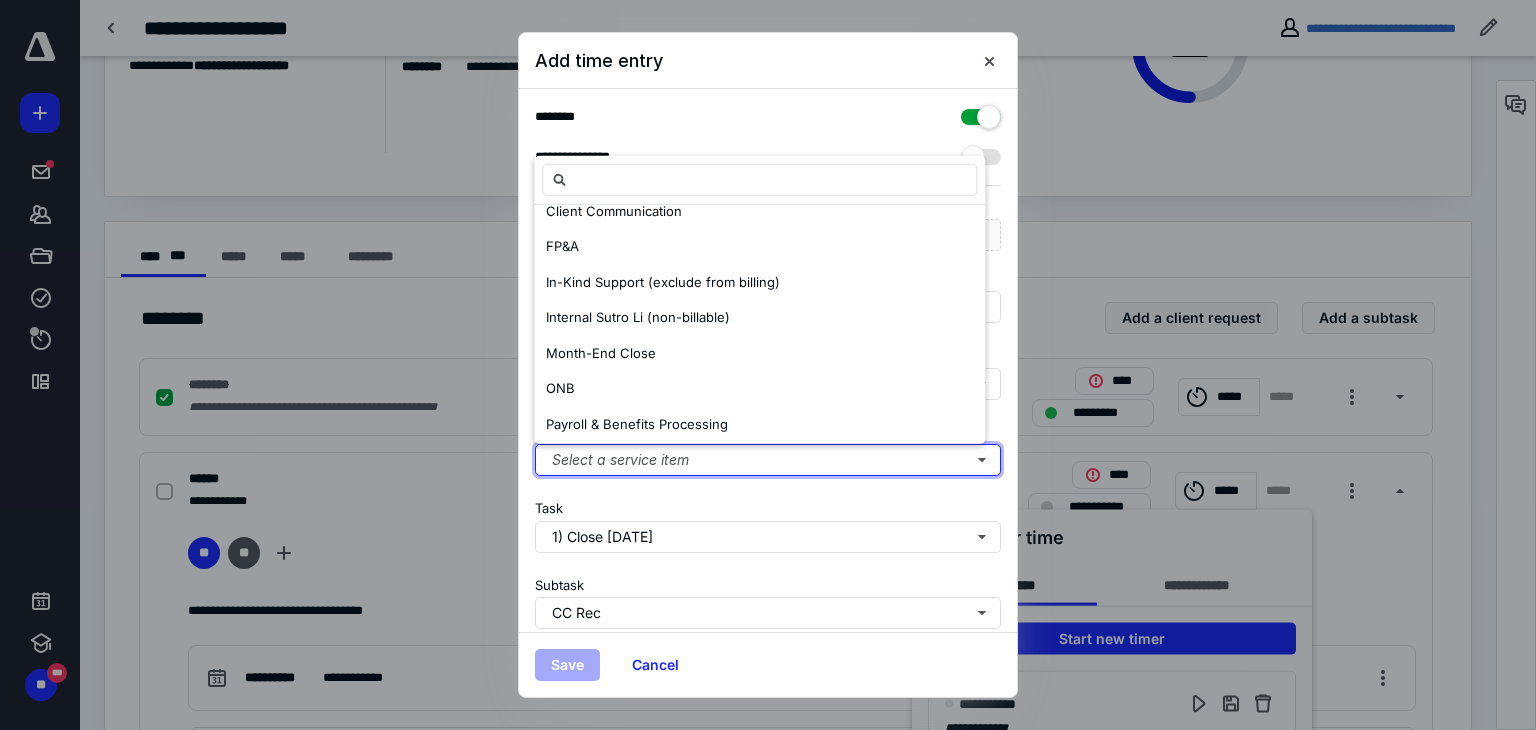 scroll, scrollTop: 0, scrollLeft: 0, axis: both 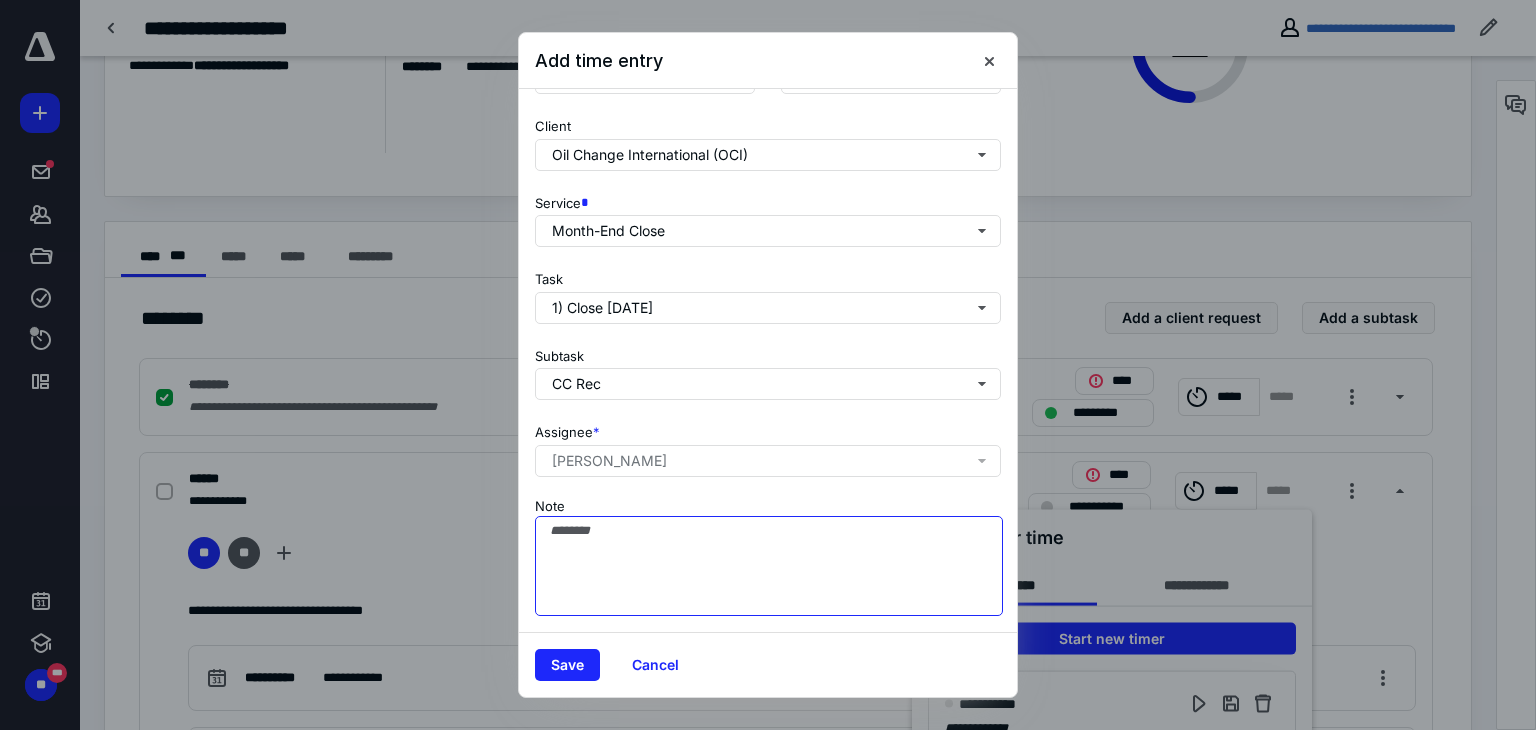 click on "Note" at bounding box center [769, 566] 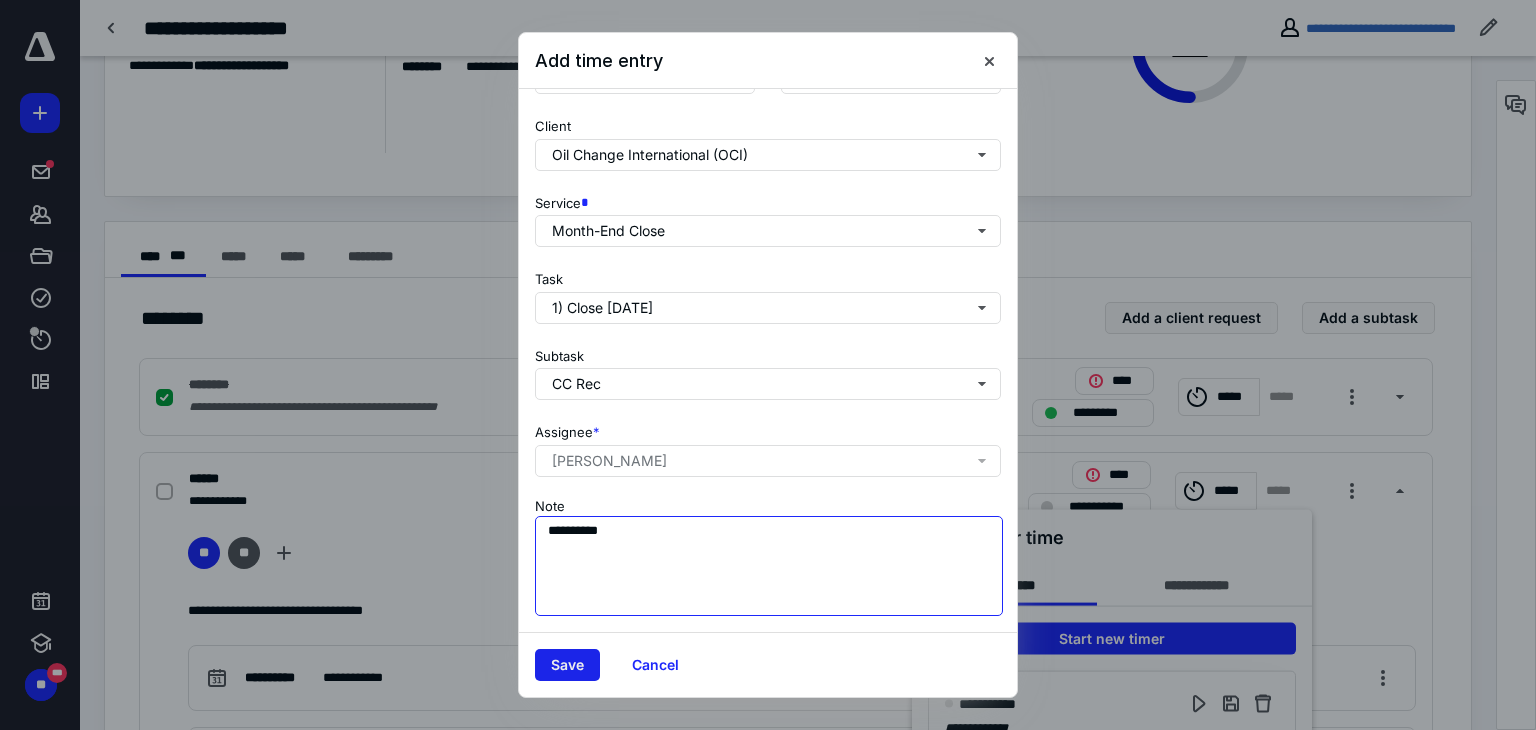type on "*********" 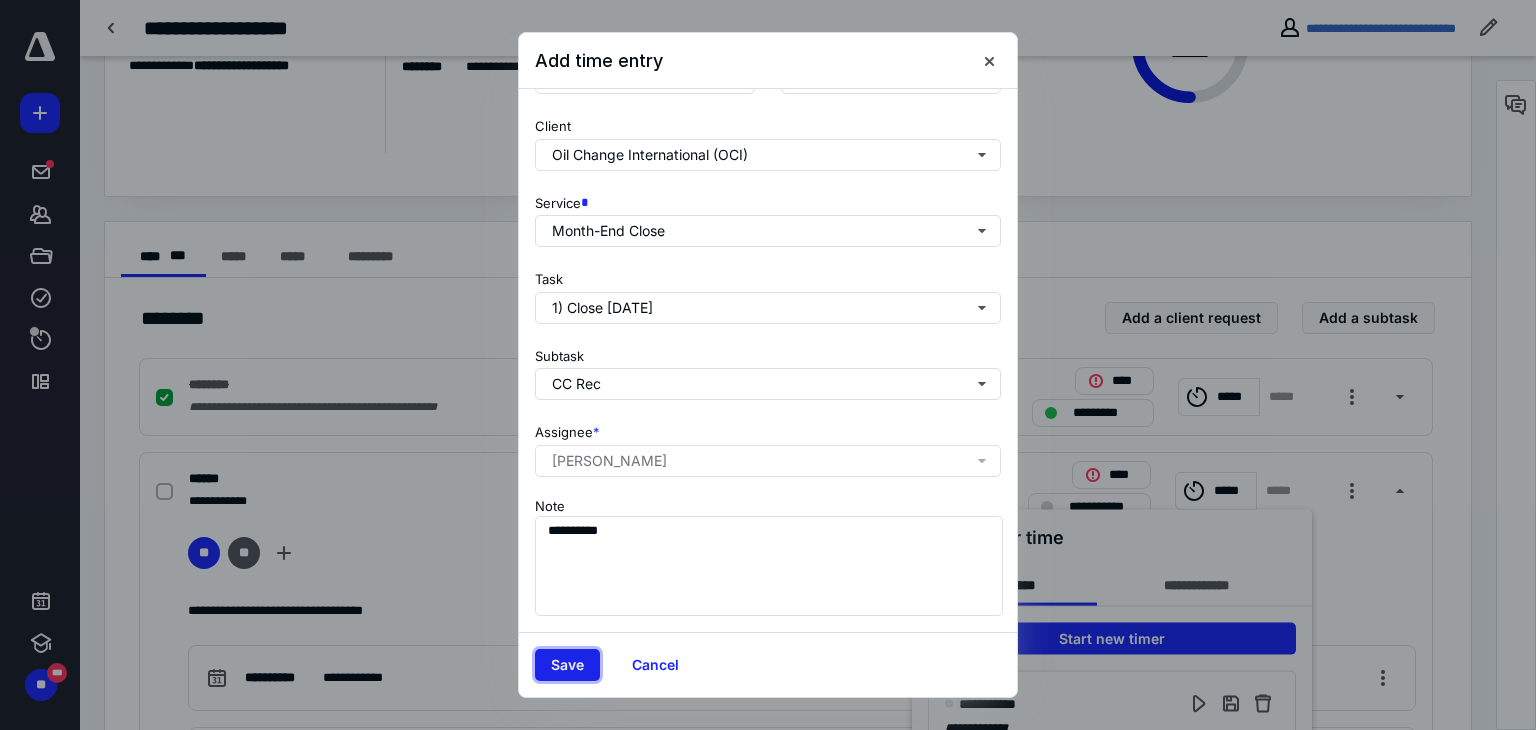 click on "Save" at bounding box center (567, 665) 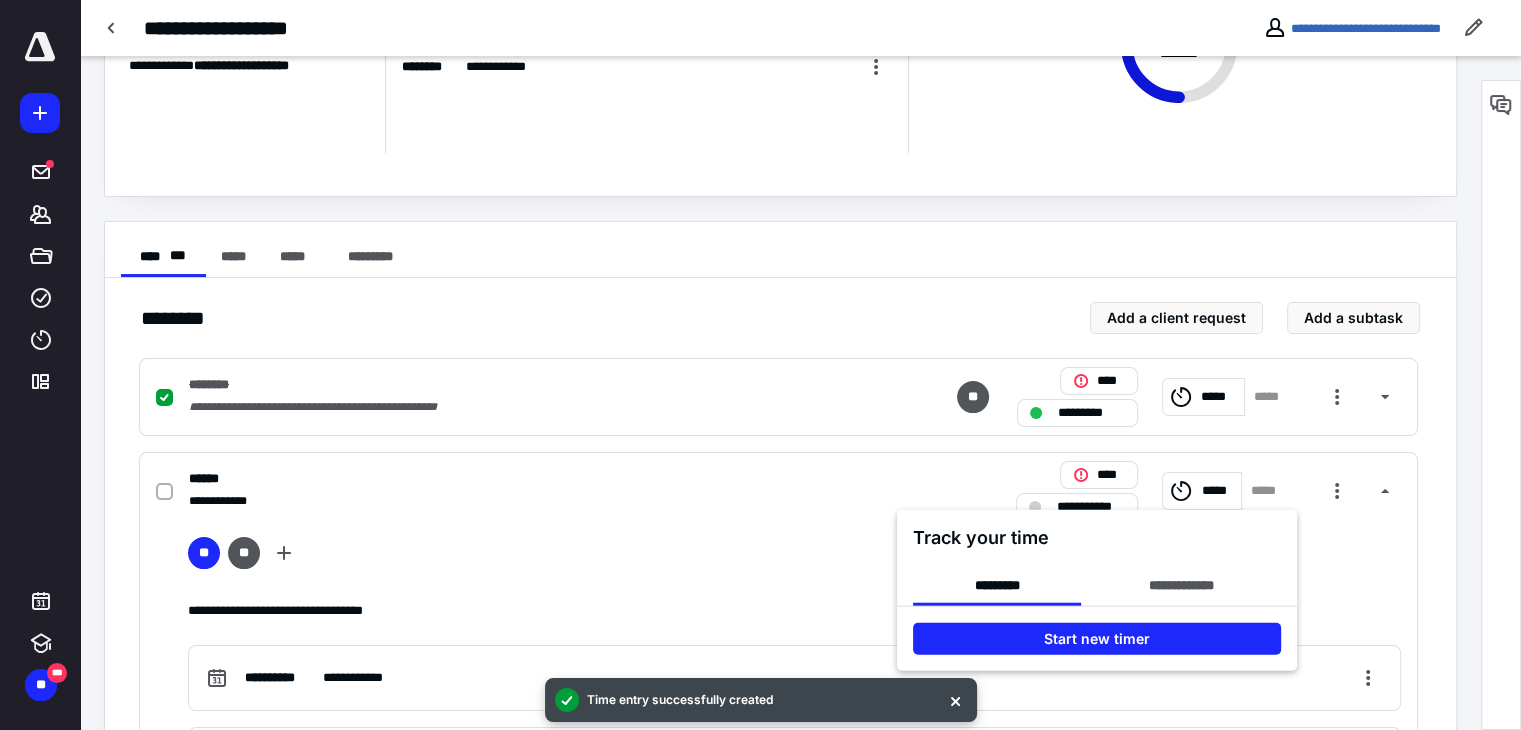 click at bounding box center (760, 365) 